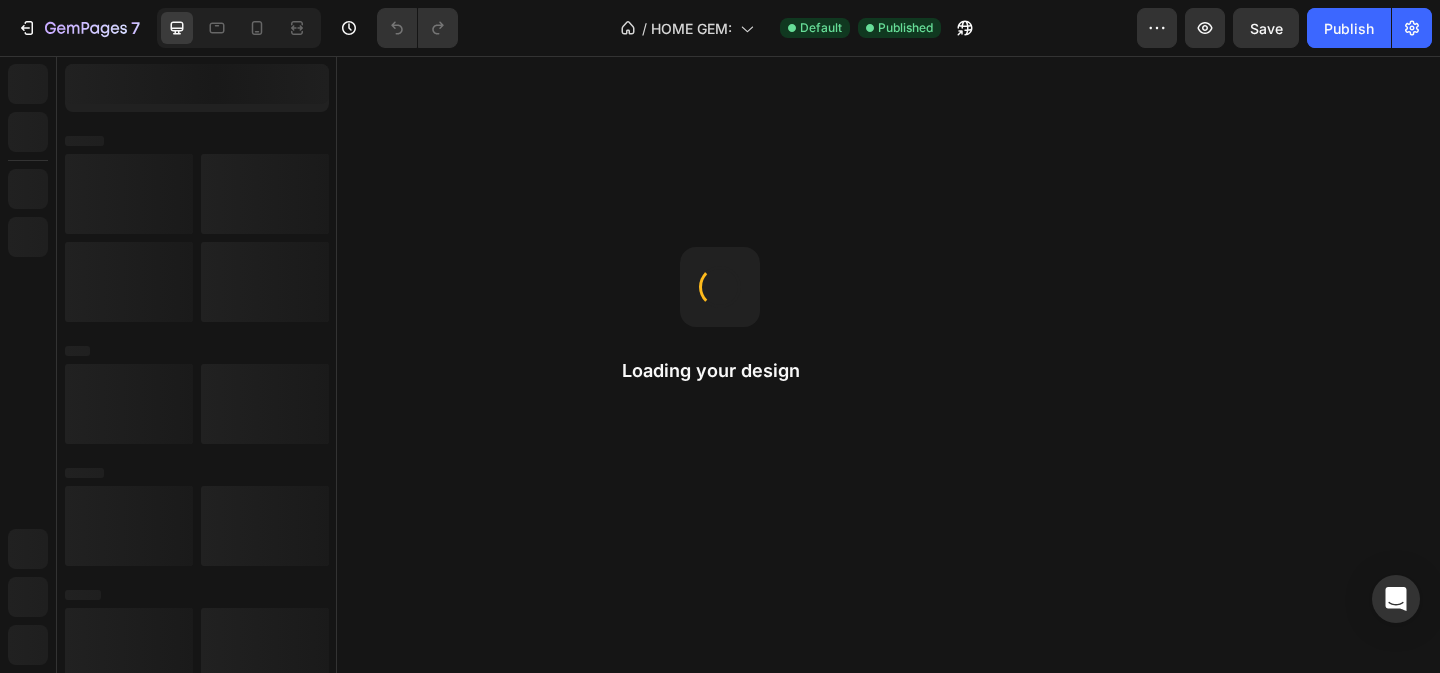 scroll, scrollTop: 0, scrollLeft: 0, axis: both 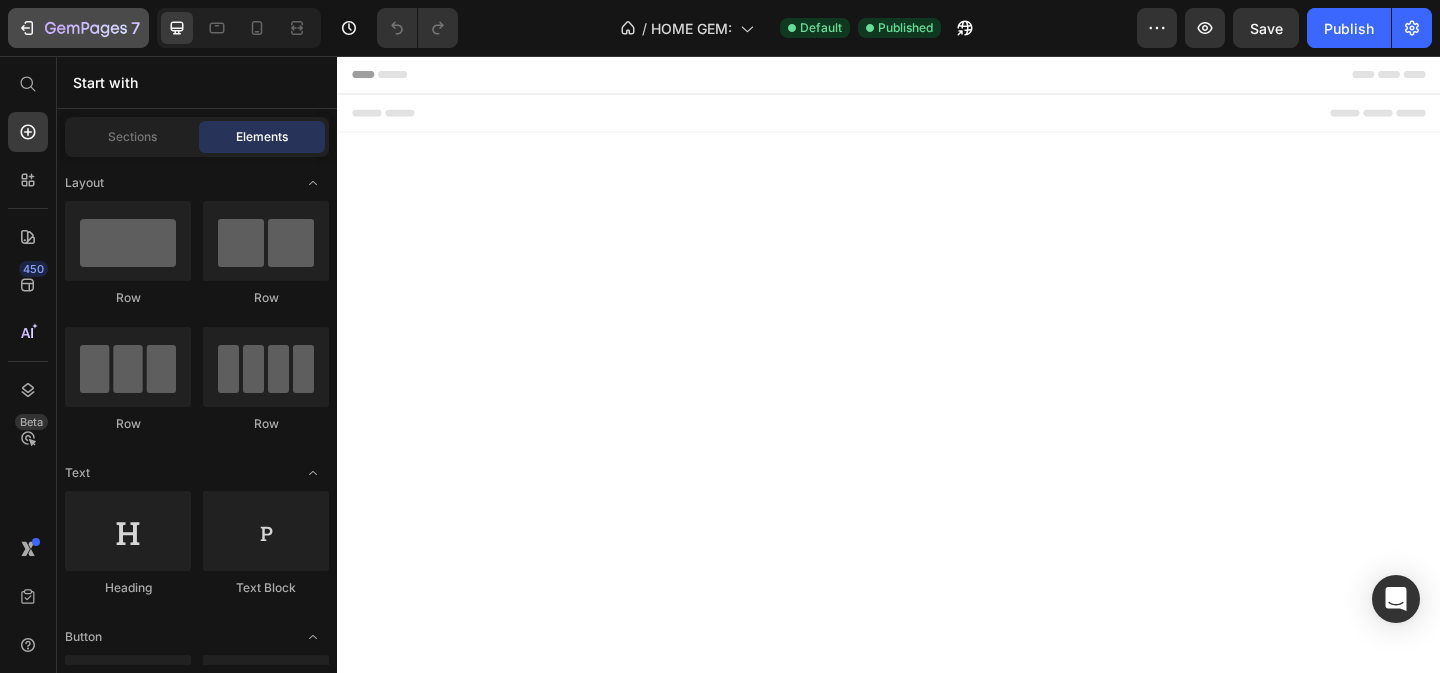 click 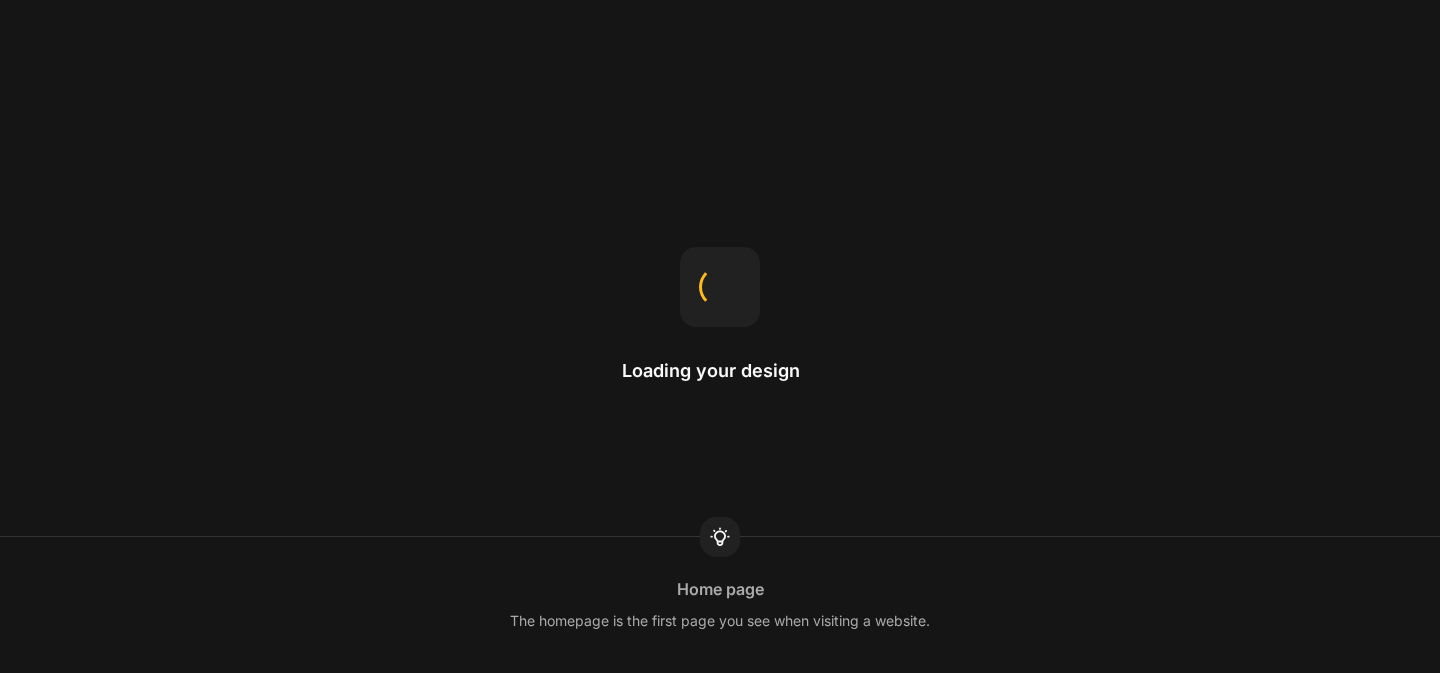 scroll, scrollTop: 0, scrollLeft: 0, axis: both 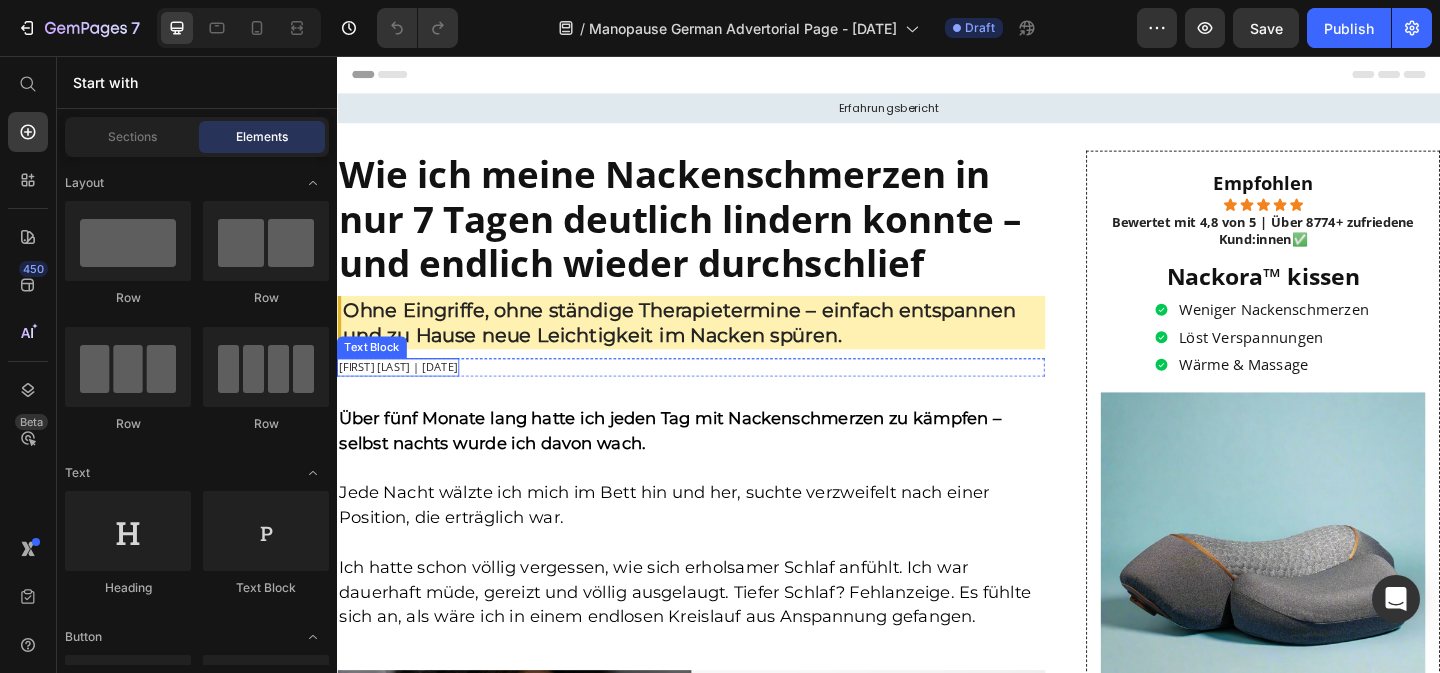 click on "[FIRST] [LAST] | [DATE]" at bounding box center (403, 395) 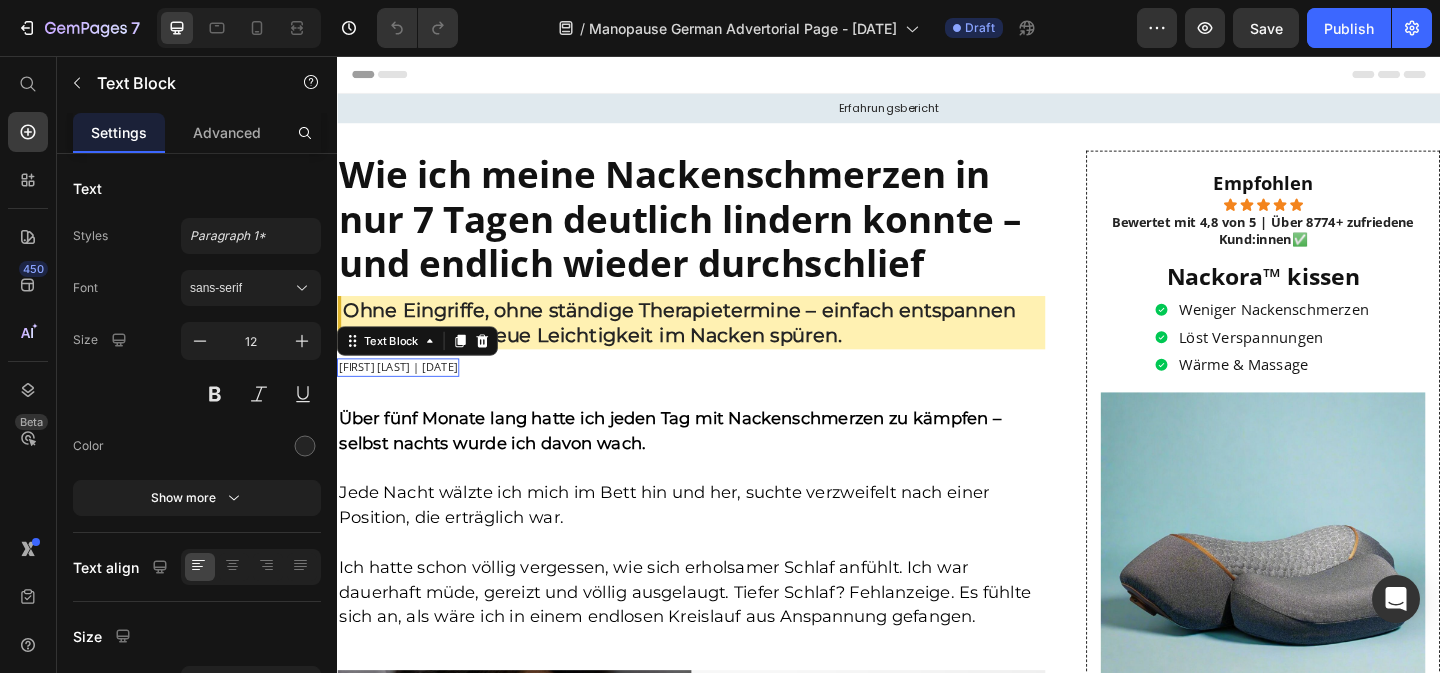 click on "[FIRST] [LAST] | [DATE]" at bounding box center (403, 395) 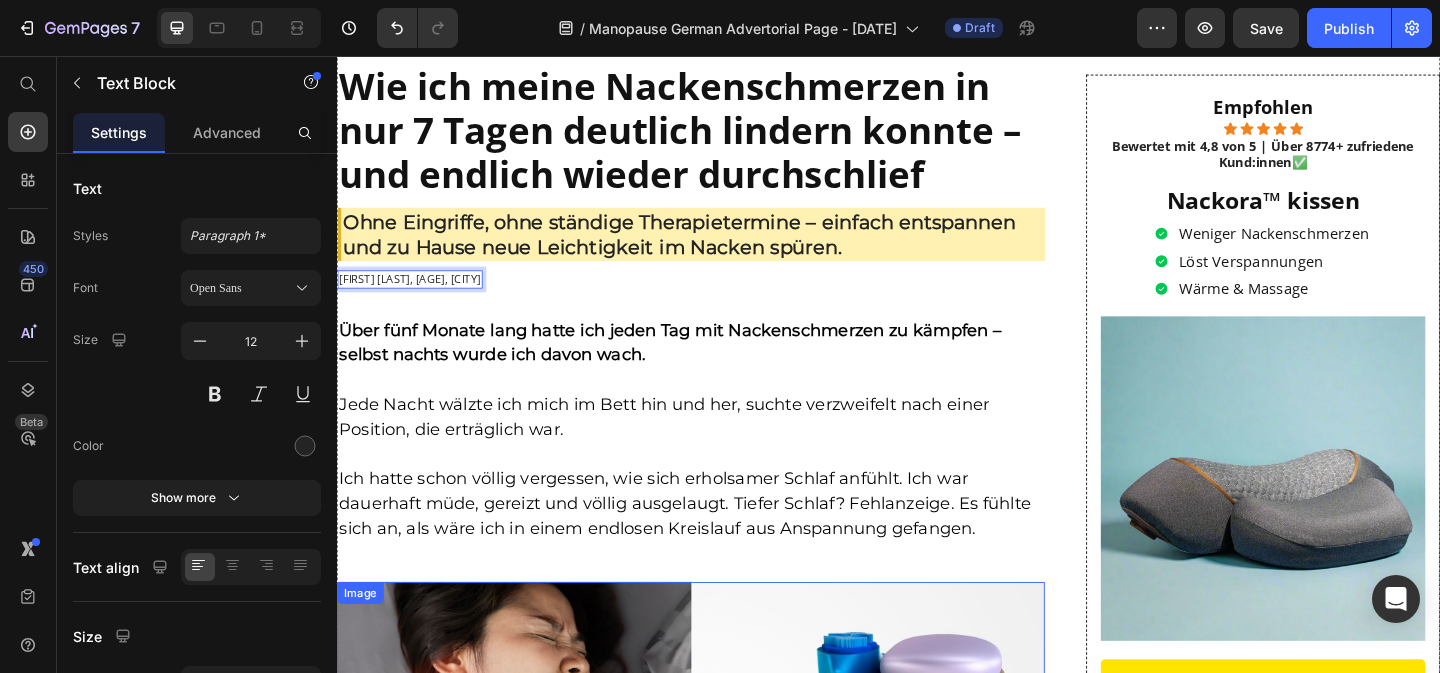 scroll, scrollTop: 0, scrollLeft: 0, axis: both 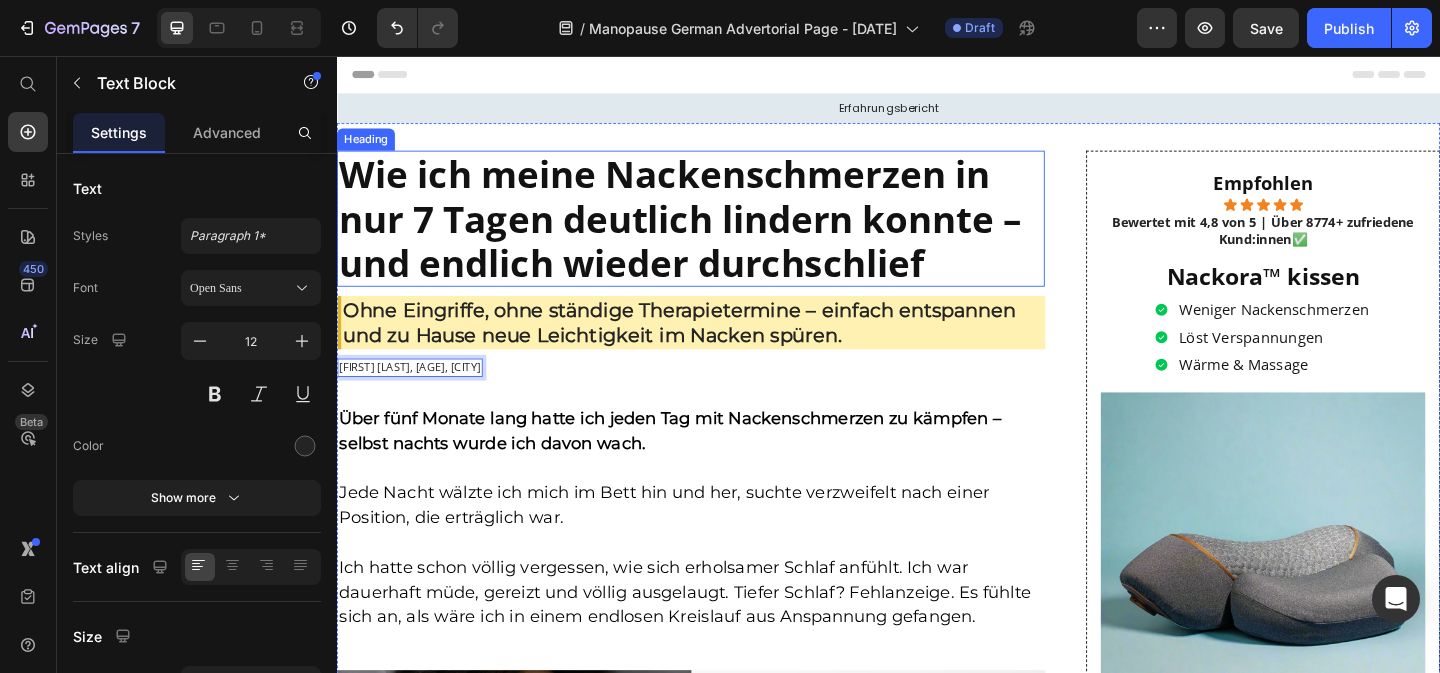 click on "Wie ich meine Nackenschmerzen in nur 7 Tagen deutlich lindern konnte – und endlich wieder durchschlief" at bounding box center (710, 232) 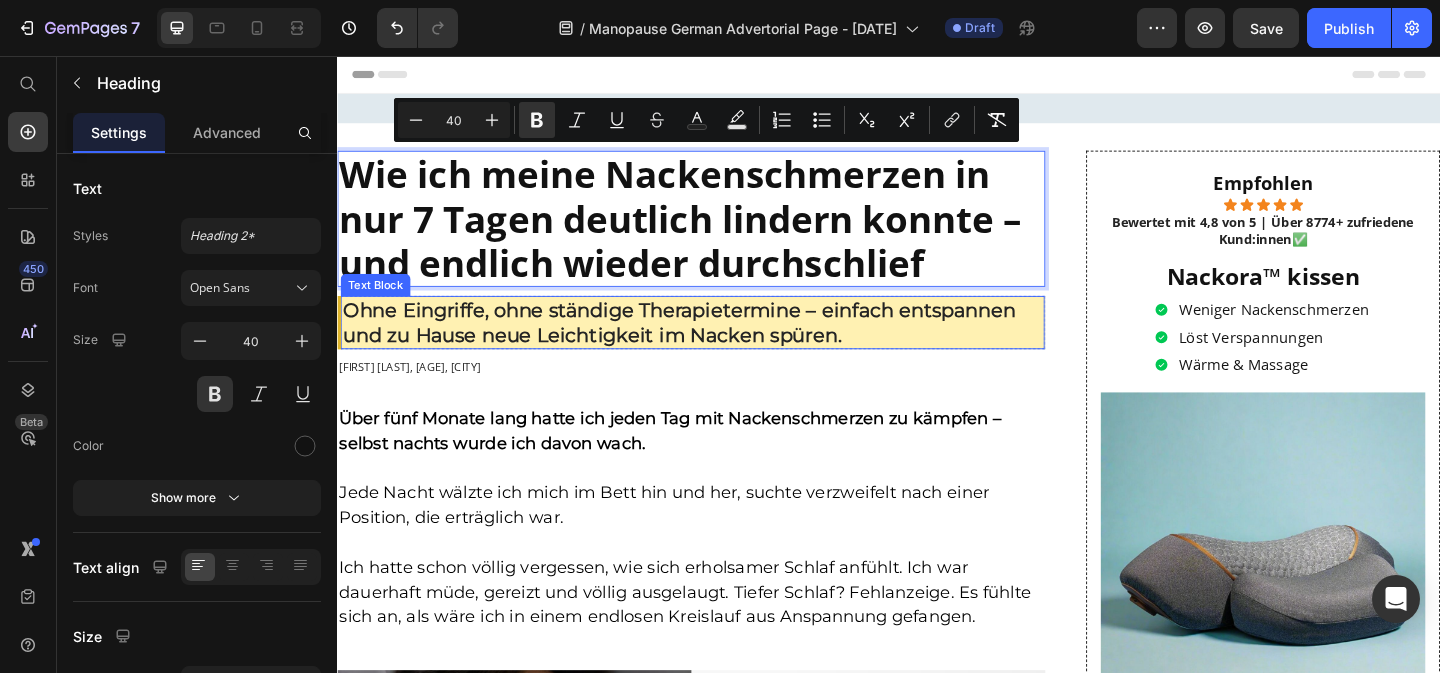 click on "Ohne Eingriffe, ohne ständige Therapietermine – einfach entspannen und zu Hause neue Leichtigkeit im Nacken spüren." at bounding box center (709, 346) 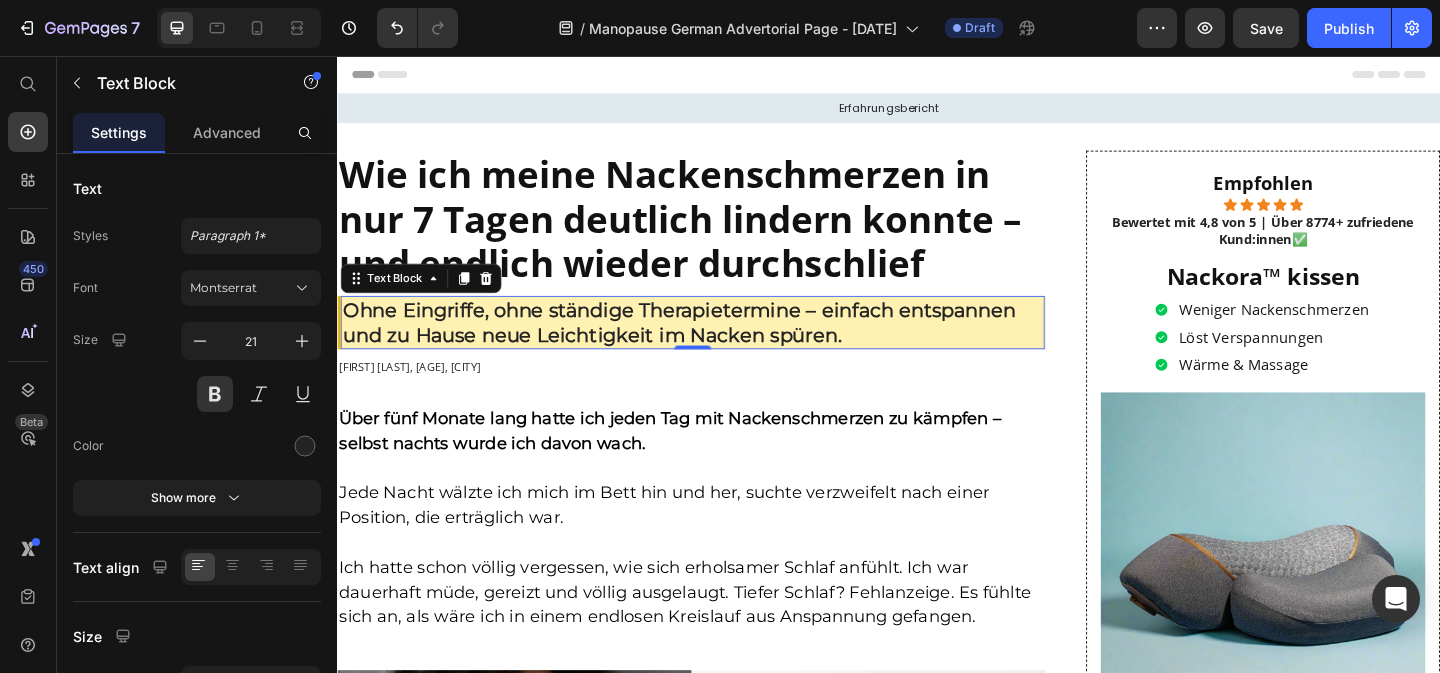 click on "Ohne Eingriffe, ohne ständige Therapietermine – einfach entspannen und zu Hause neue Leichtigkeit im Nacken spüren." at bounding box center [709, 346] 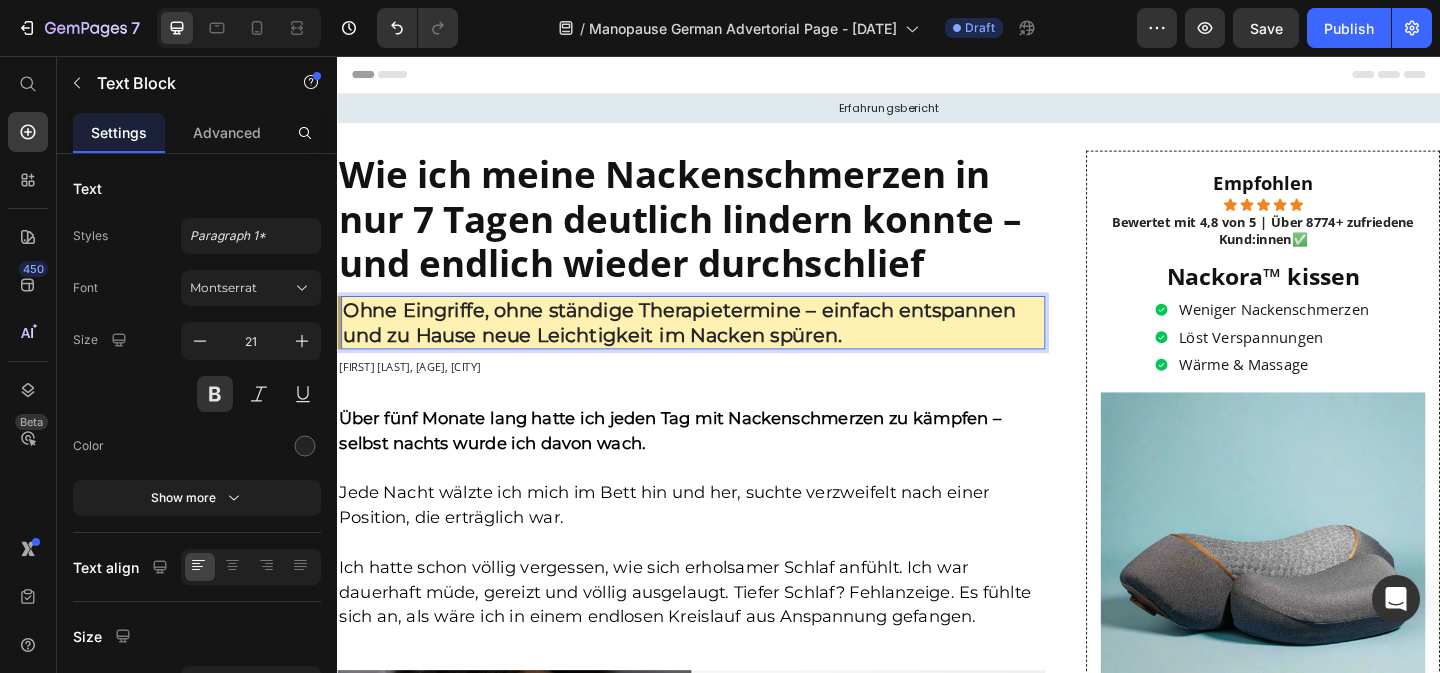 click on "Ohne Eingriffe, ohne ständige Therapietermine – einfach entspannen und zu Hause neue Leichtigkeit im Nacken spüren." at bounding box center (709, 346) 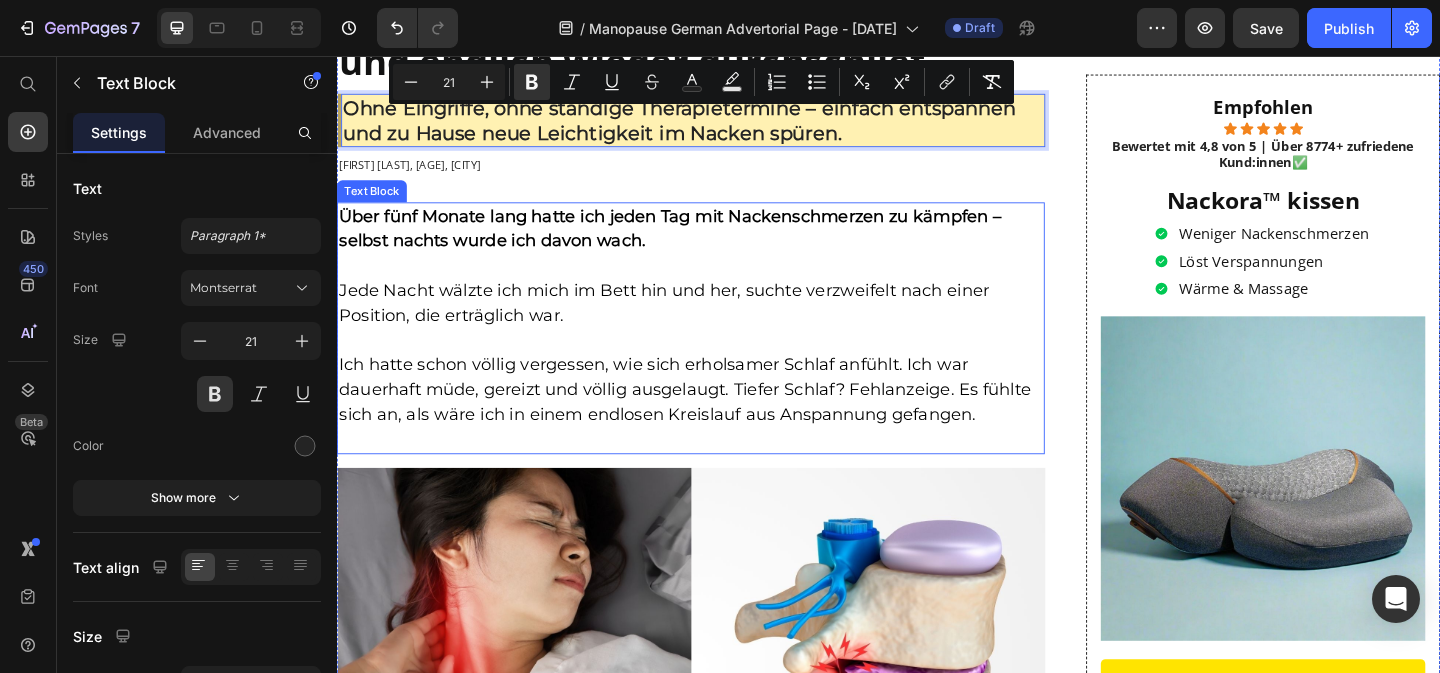 scroll, scrollTop: 241, scrollLeft: 0, axis: vertical 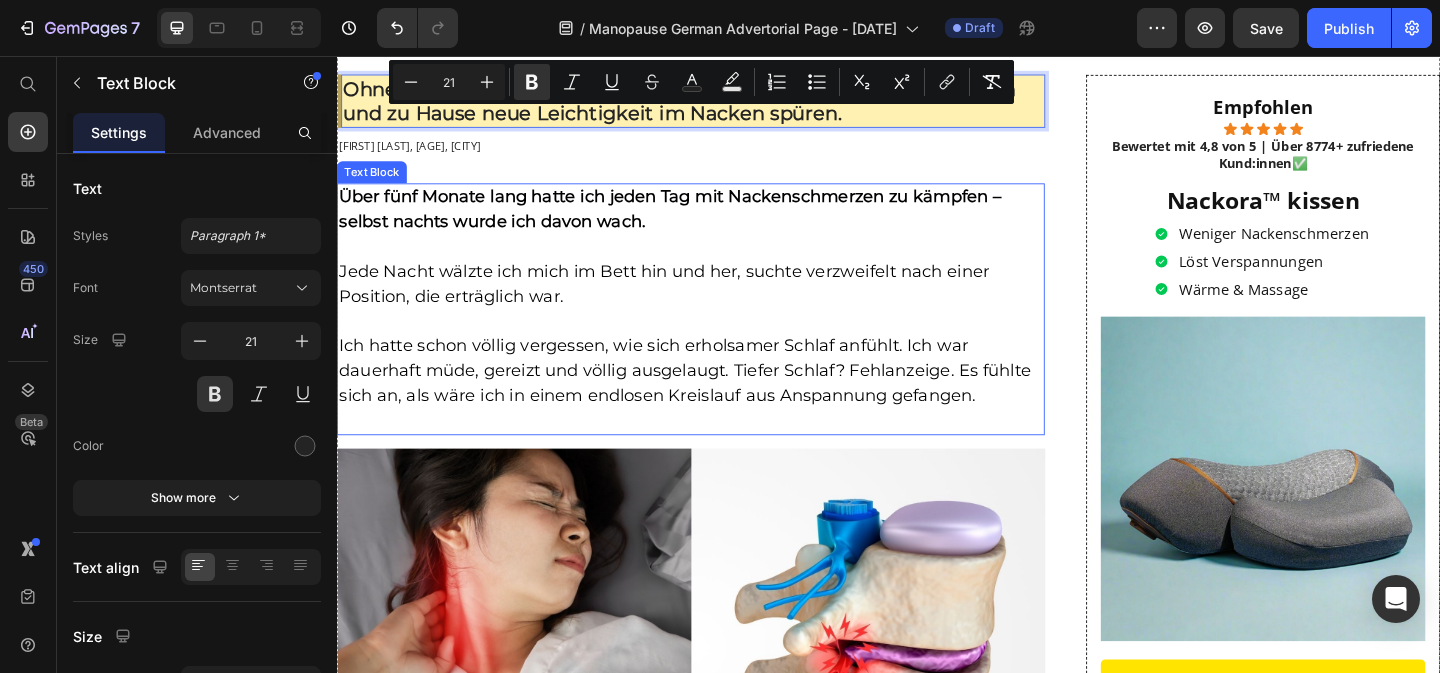 click on "Ich hatte schon völlig vergessen, wie sich erholsamer Schlaf anfühlt. Ich war dauerhaft müde, gereizt und völlig ausgelaugt. Tiefer Schlaf? Fehlanzeige. Es fühlte sich an, als wäre ich in einem endlosen Kreislauf aus Anspannung gefangen." at bounding box center (722, 398) 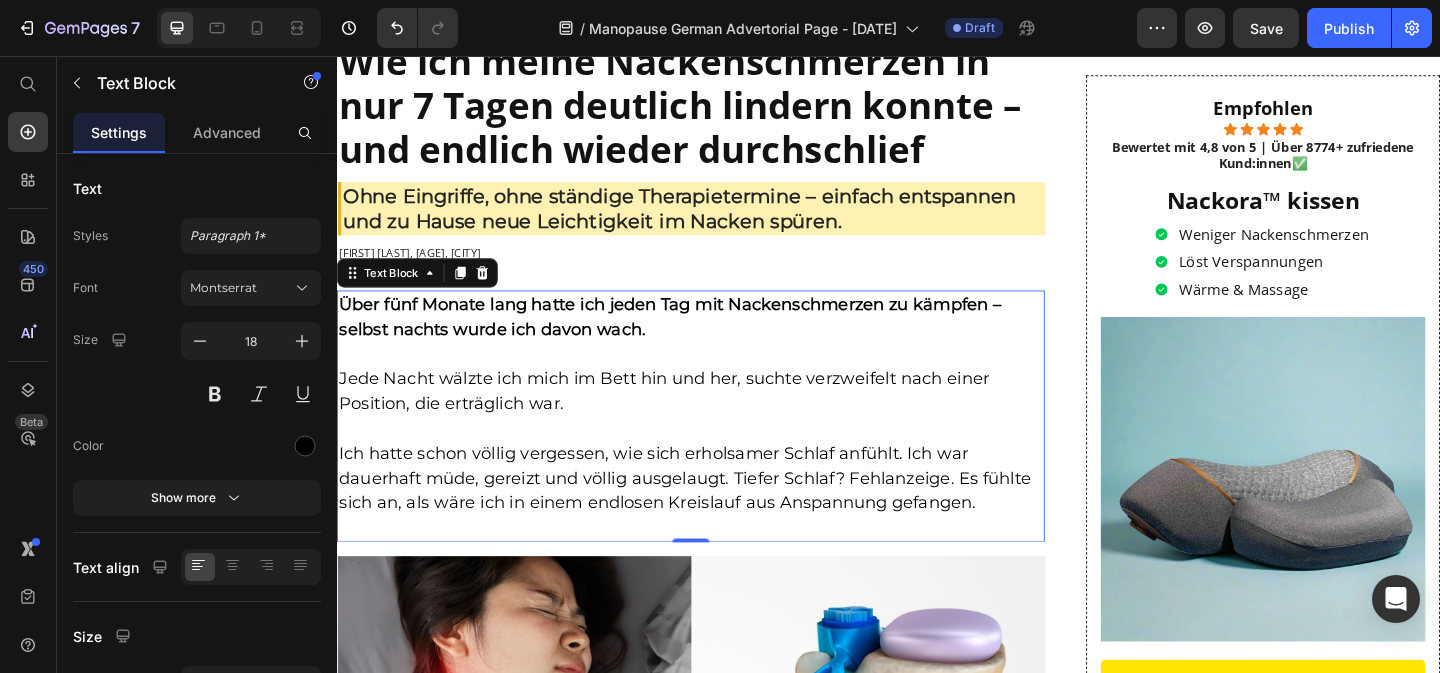 scroll, scrollTop: 128, scrollLeft: 0, axis: vertical 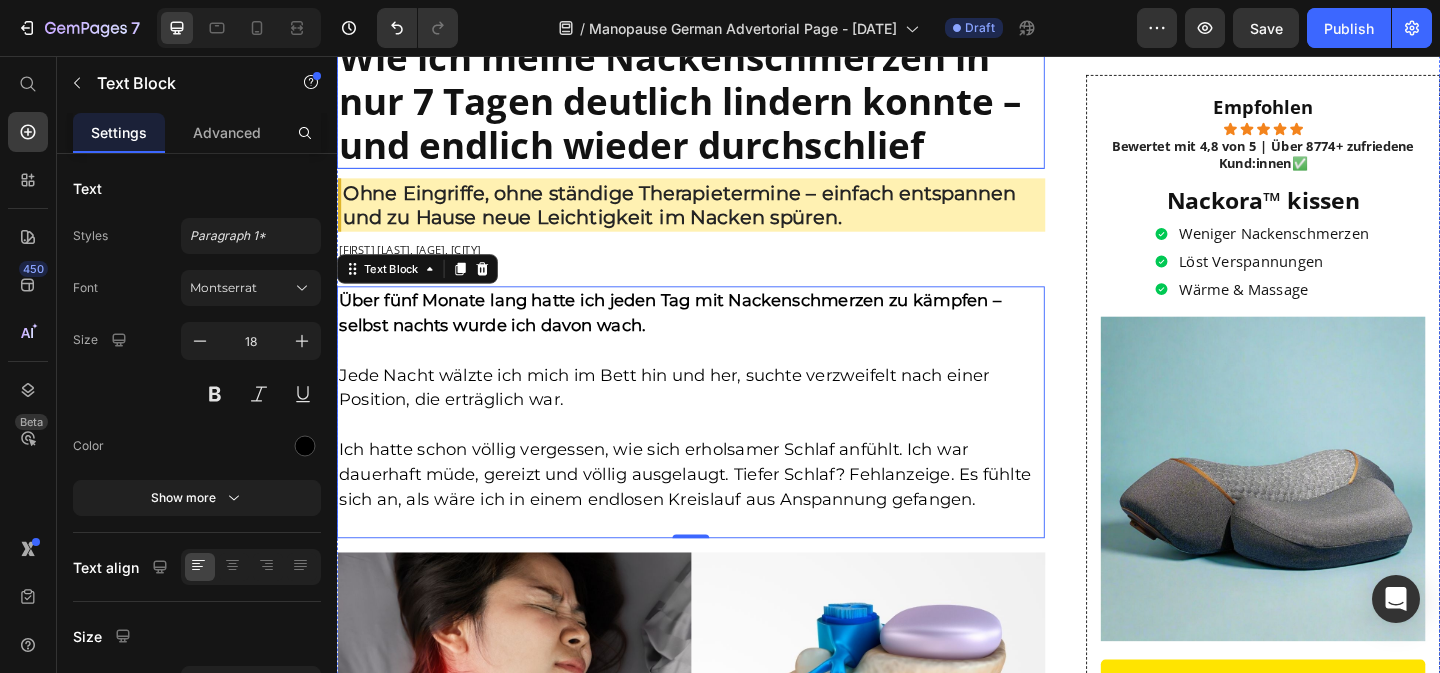 click on "Wie ich meine Nackenschmerzen in nur 7 Tagen deutlich lindern konnte – und endlich wieder durchschlief" at bounding box center (710, 104) 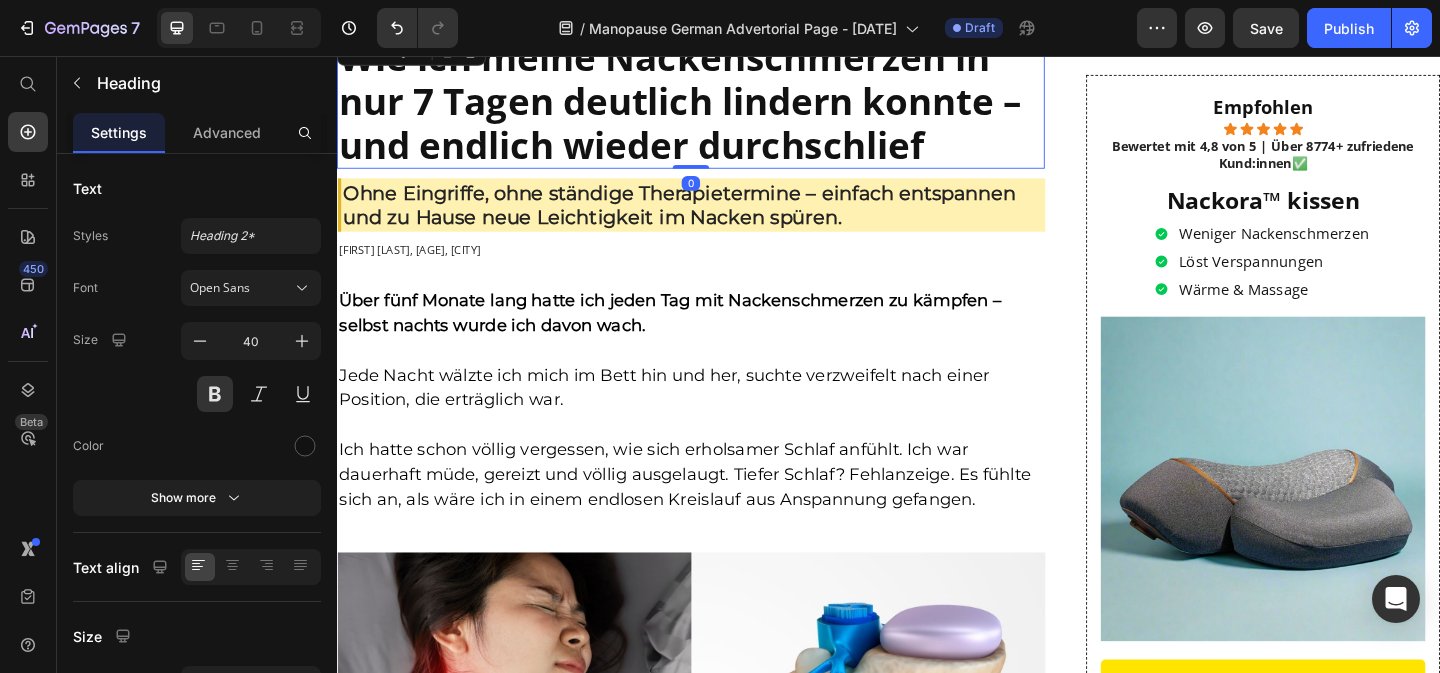scroll, scrollTop: 10, scrollLeft: 0, axis: vertical 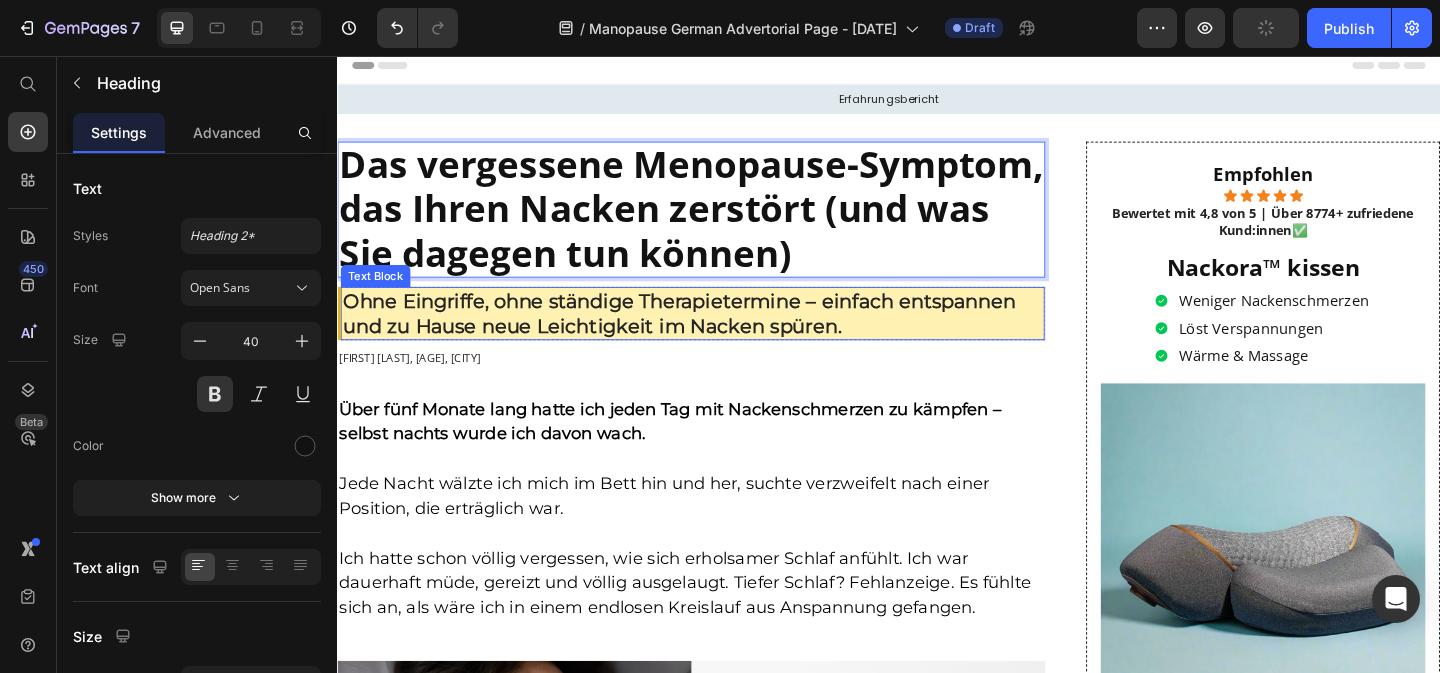 click on "Ohne Eingriffe, ohne ständige Therapietermine – einfach entspannen und zu Hause neue Leichtigkeit im Nacken spüren." at bounding box center [709, 336] 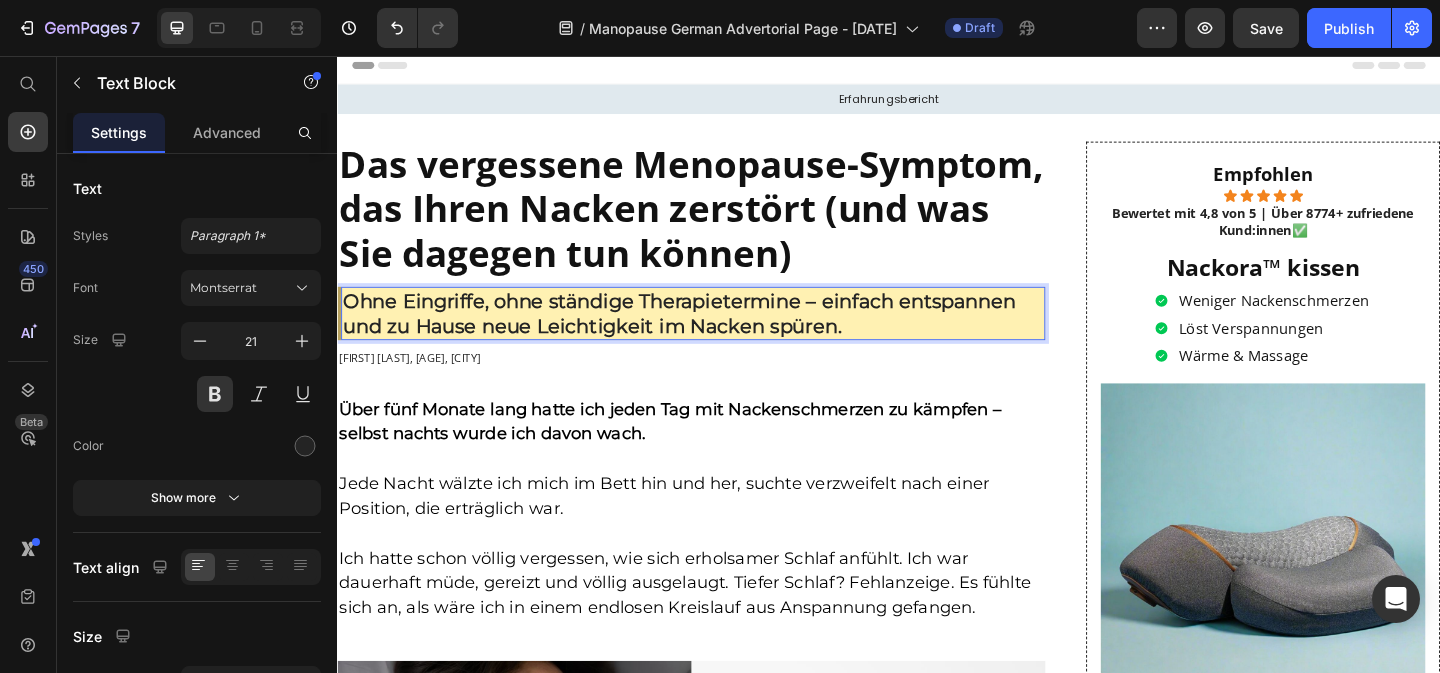 click on "Ohne Eingriffe, ohne ständige Therapietermine – einfach entspannen und zu Hause neue Leichtigkeit im Nacken spüren." at bounding box center [709, 336] 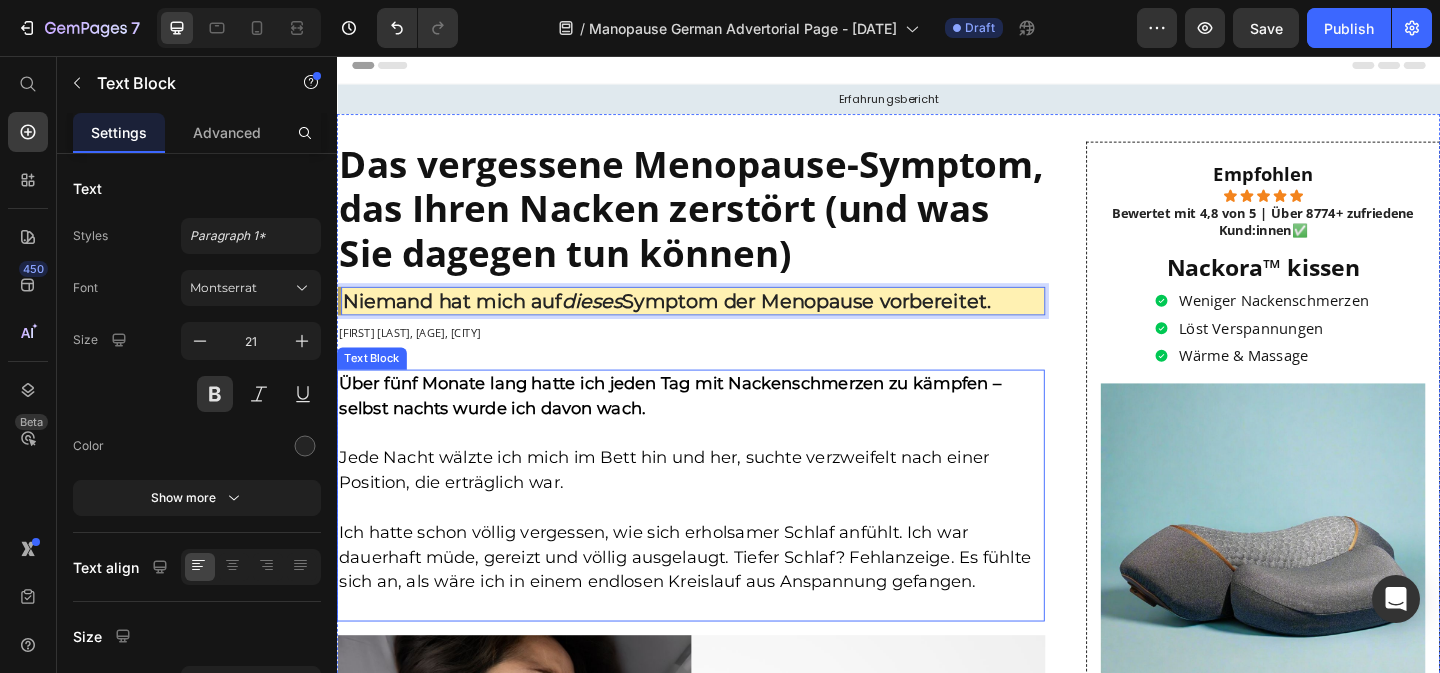 click on "Über fünf Monate lang hatte ich jeden Tag mit Nackenschmerzen zu kämpfen – selbst nachts wurde ich davon wach." at bounding box center (699, 425) 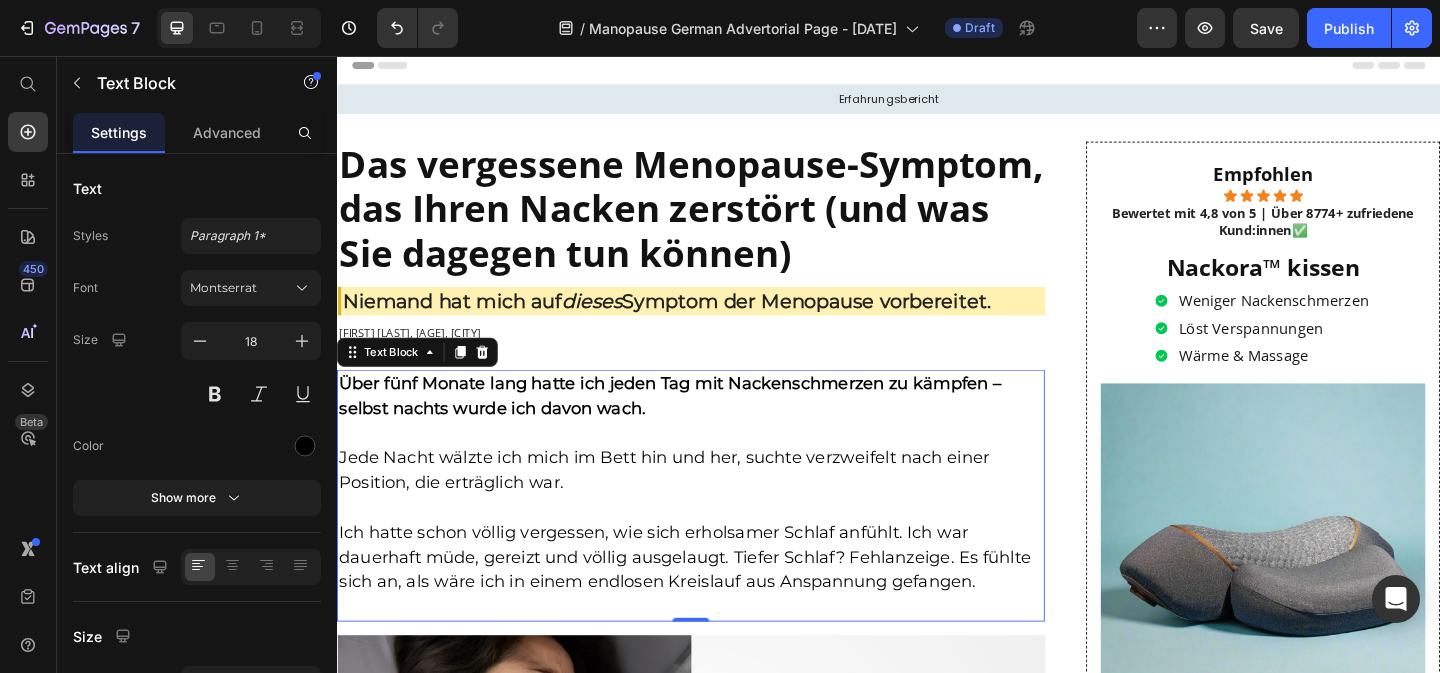 click on "Über fünf Monate lang hatte ich jeden Tag mit Nackenschmerzen zu kämpfen – selbst nachts wurde ich davon wach." at bounding box center (699, 425) 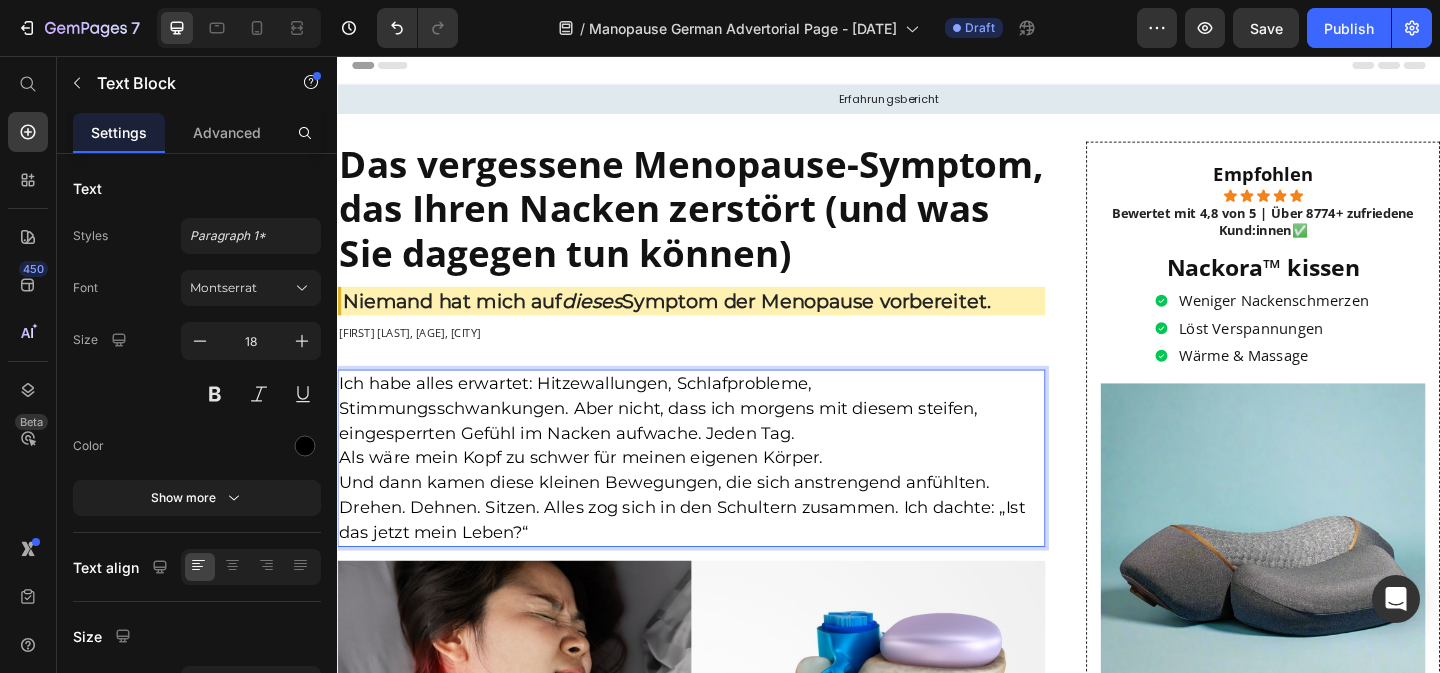 click on "Ich habe alles erwartet: Hitzewallungen, Schlafprobleme, Stimmungsschwankungen. Aber nicht, dass ich morgens mit diesem steifen, eingesperrten Gefühl im Nacken aufwache. Jeden Tag." at bounding box center (722, 439) 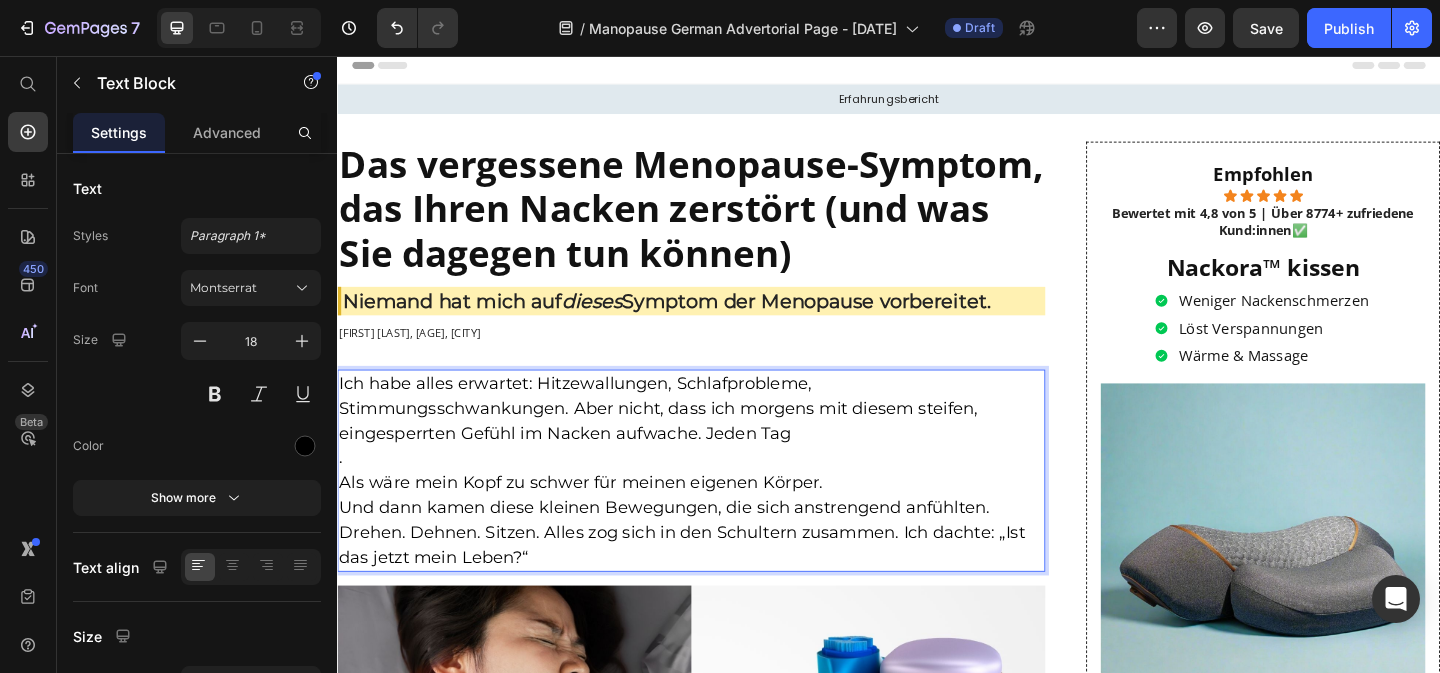 click on "Als wäre mein Kopf zu schwer für meinen eigenen Körper." at bounding box center (722, 520) 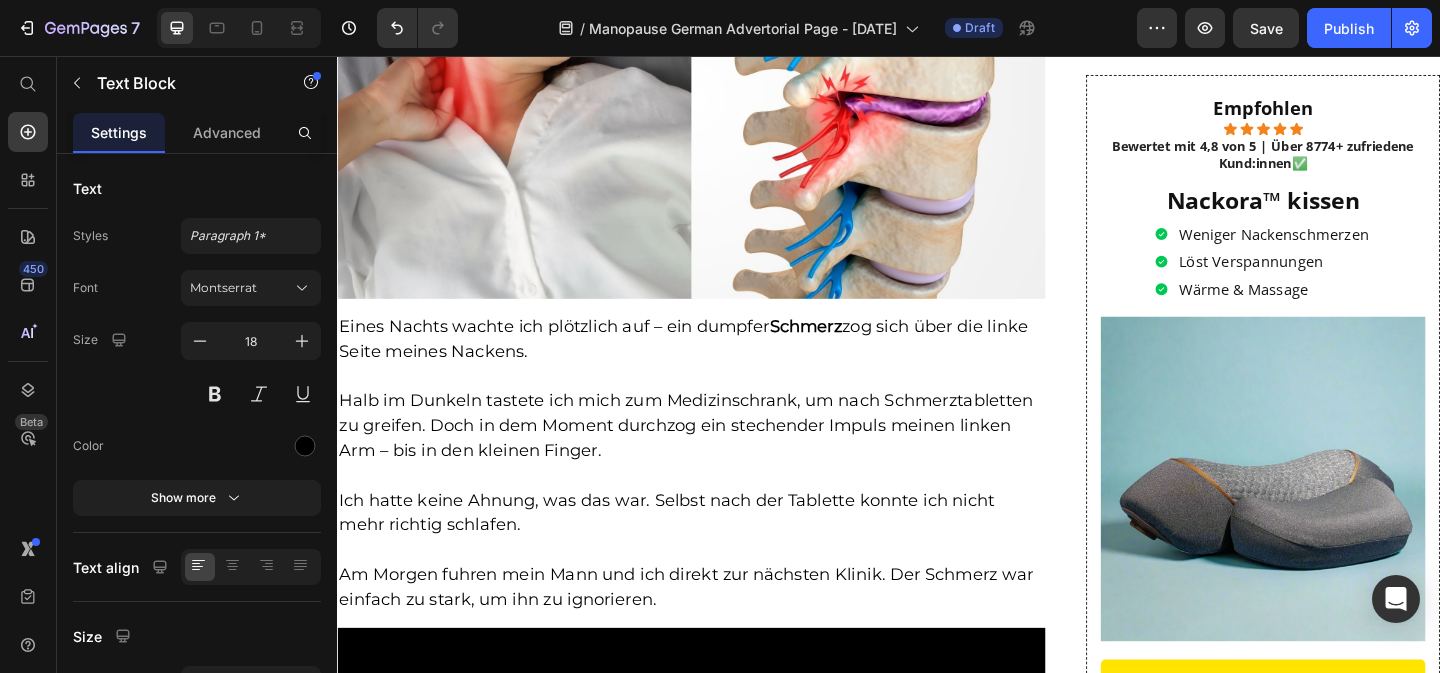 scroll, scrollTop: 788, scrollLeft: 0, axis: vertical 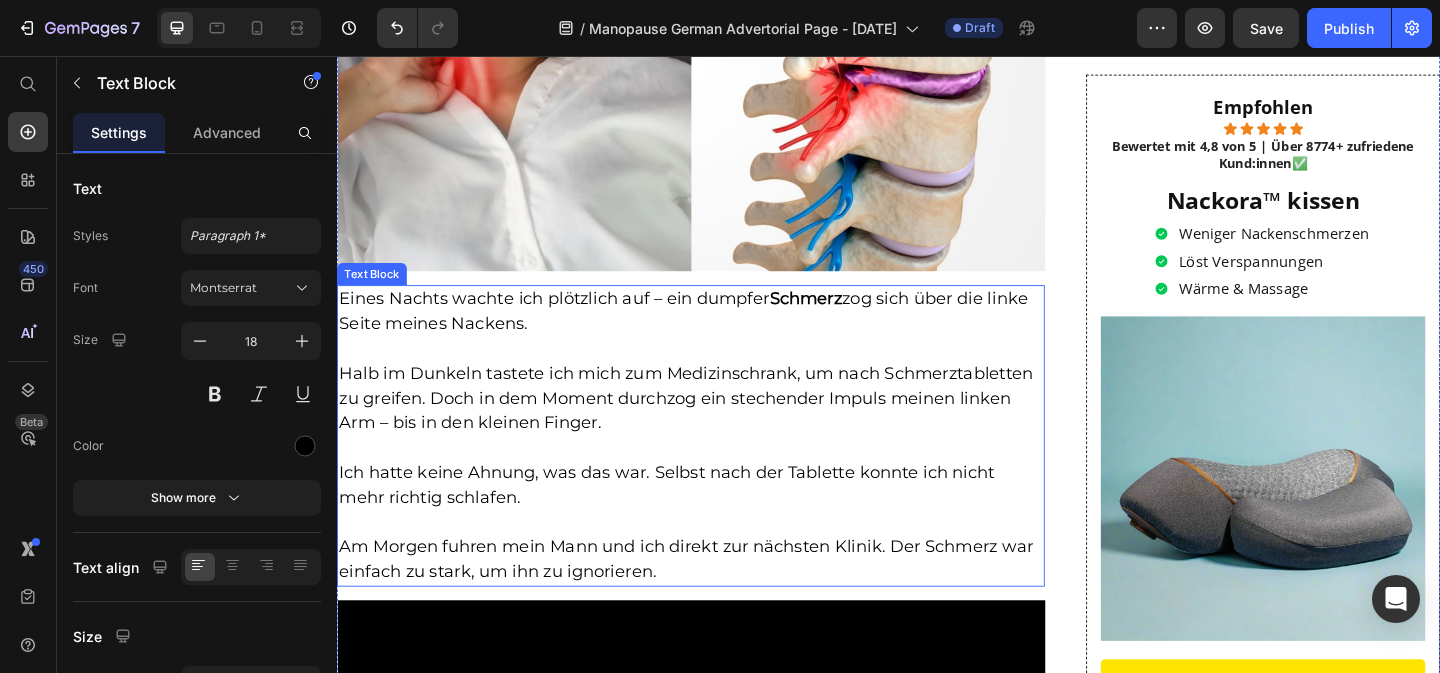 click on "Halb im Dunkeln tastete ich mich zum Medizinschrank, um nach Schmerztabletten zu greifen. Doch in dem Moment durchzog ein stechender Impuls meinen linken Arm – bis in den kleinen Finger." at bounding box center [722, 428] 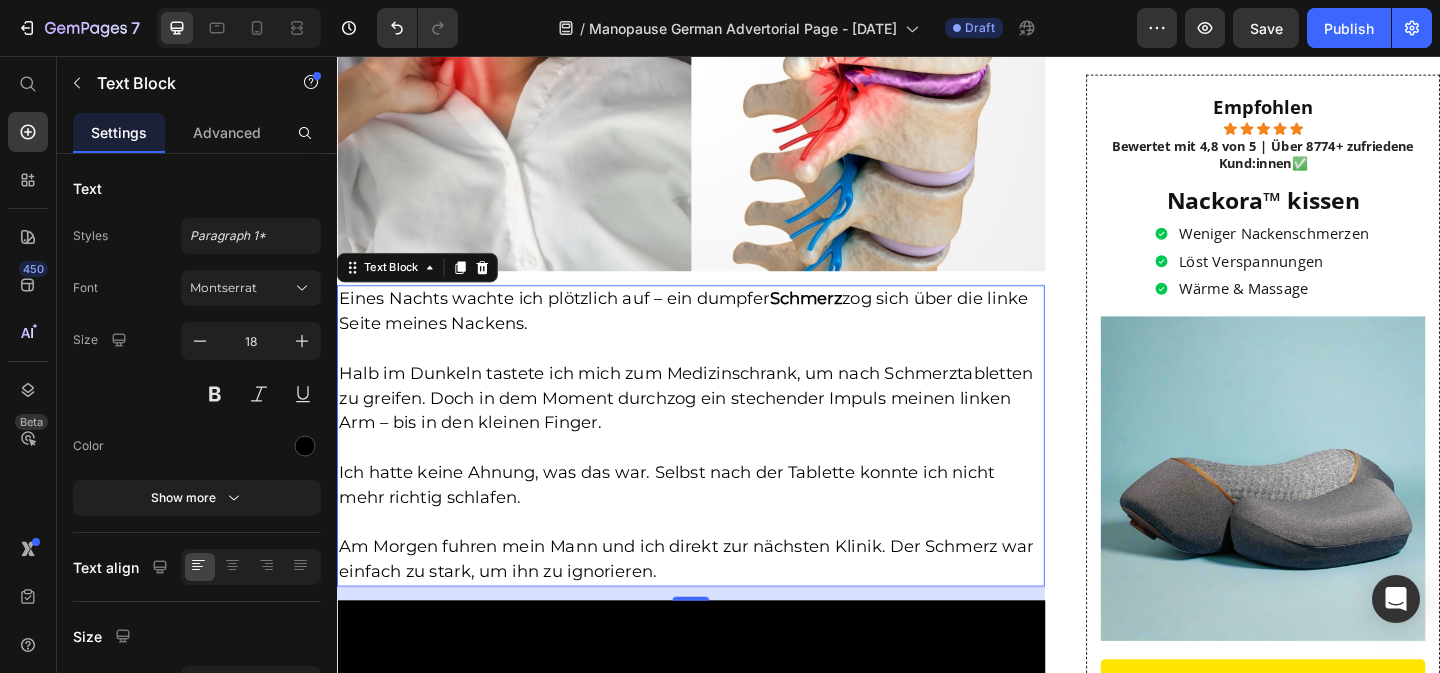 click on "Halb im Dunkeln tastete ich mich zum Medizinschrank, um nach Schmerztabletten zu greifen. Doch in dem Moment durchzog ein stechender Impuls meinen linken Arm – bis in den kleinen Finger." at bounding box center [722, 428] 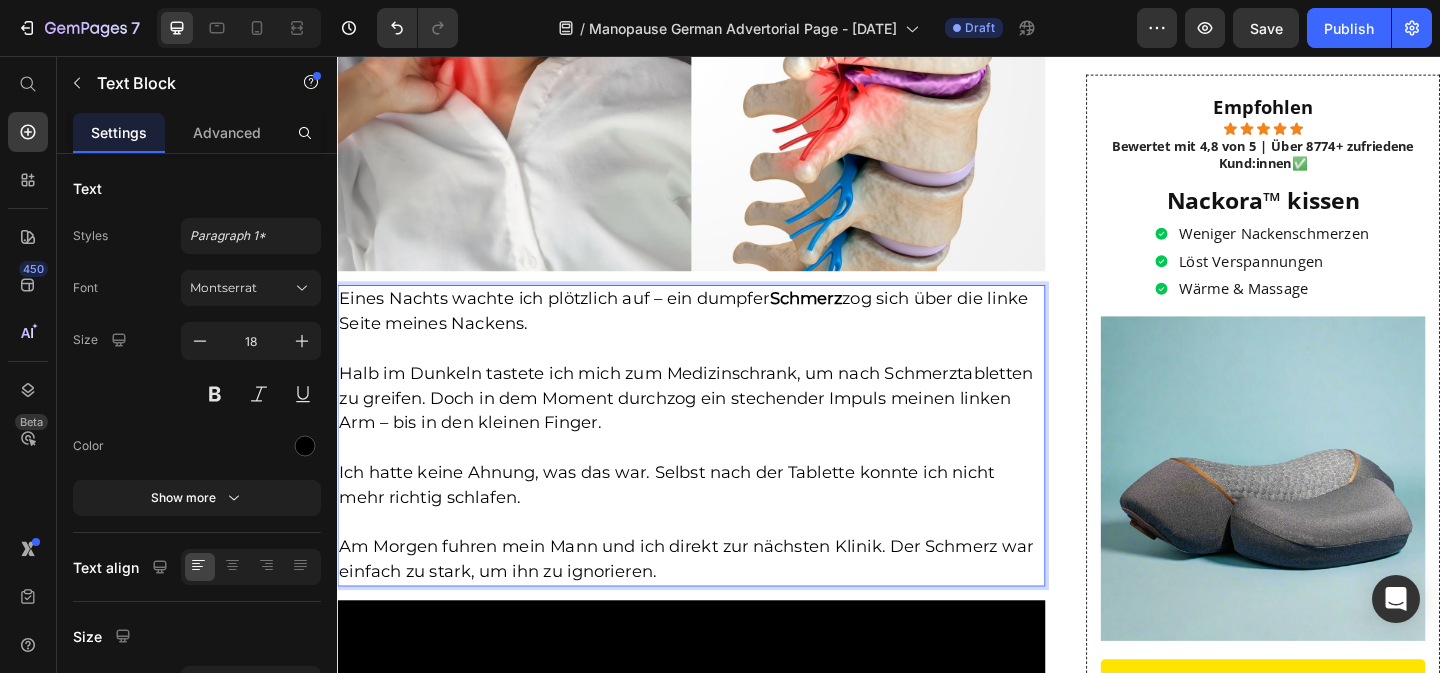 click on "Halb im Dunkeln tastete ich mich zum Medizinschrank, um nach Schmerztabletten zu greifen. Doch in dem Moment durchzog ein stechender Impuls meinen linken Arm – bis in den kleinen Finger." at bounding box center (722, 428) 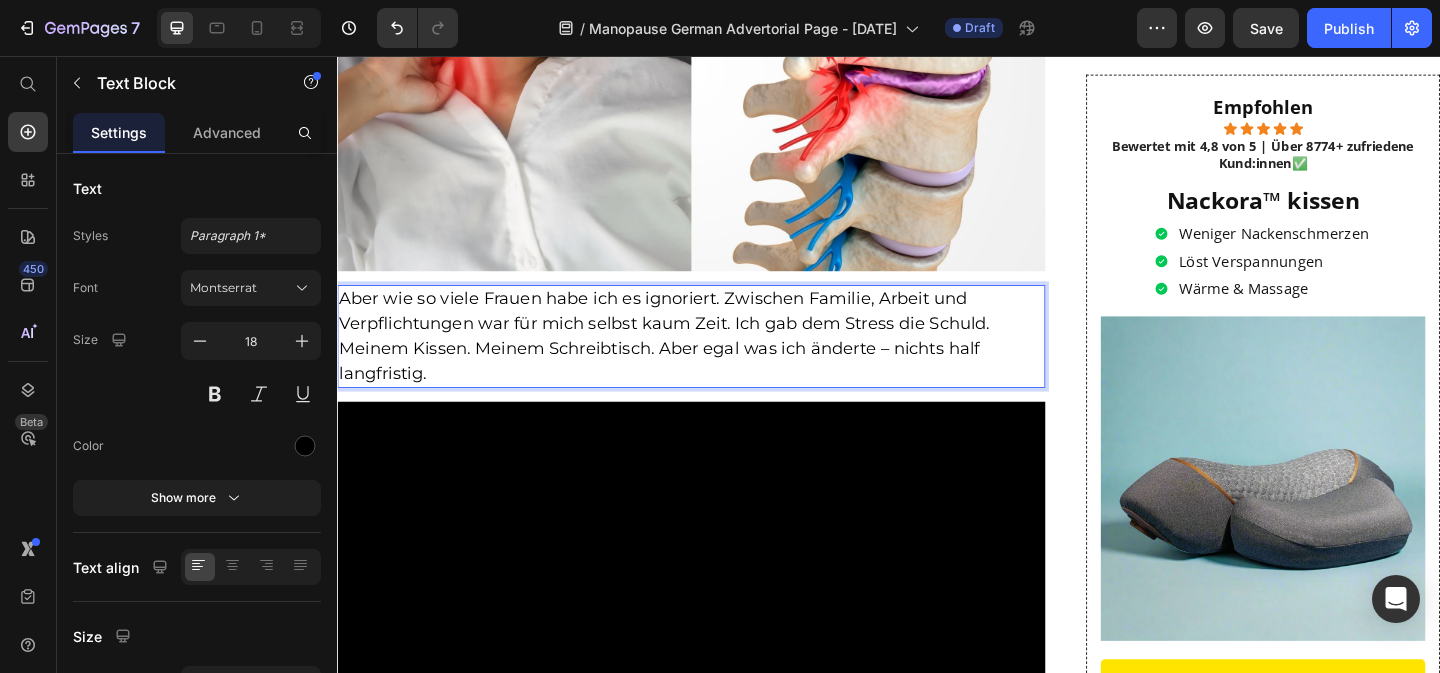 click on "Aber wie so viele Frauen habe ich es ignoriert. Zwischen Familie, Arbeit und Verpflichtungen war für mich selbst kaum Zeit. Ich gab dem Stress die Schuld. Meinem Kissen. Meinem Schreibtisch. Aber egal was ich änderte – nichts half langfristig." at bounding box center [722, 361] 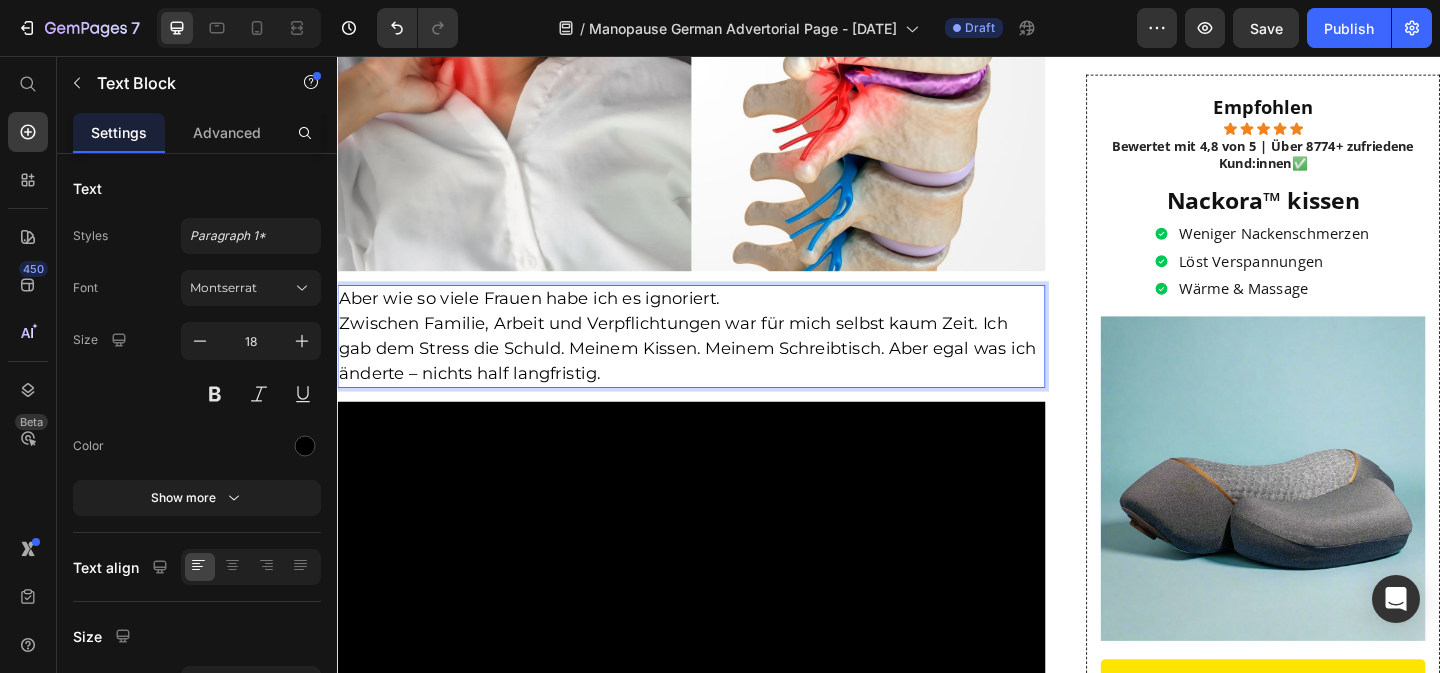 click on "Zwischen Familie, Arbeit und Verpflichtungen war für mich selbst kaum Zeit. Ich gab dem Stress die Schuld. Meinem Kissen. Meinem Schreibtisch. Aber egal was ich änderte – nichts half langfristig." at bounding box center (722, 374) 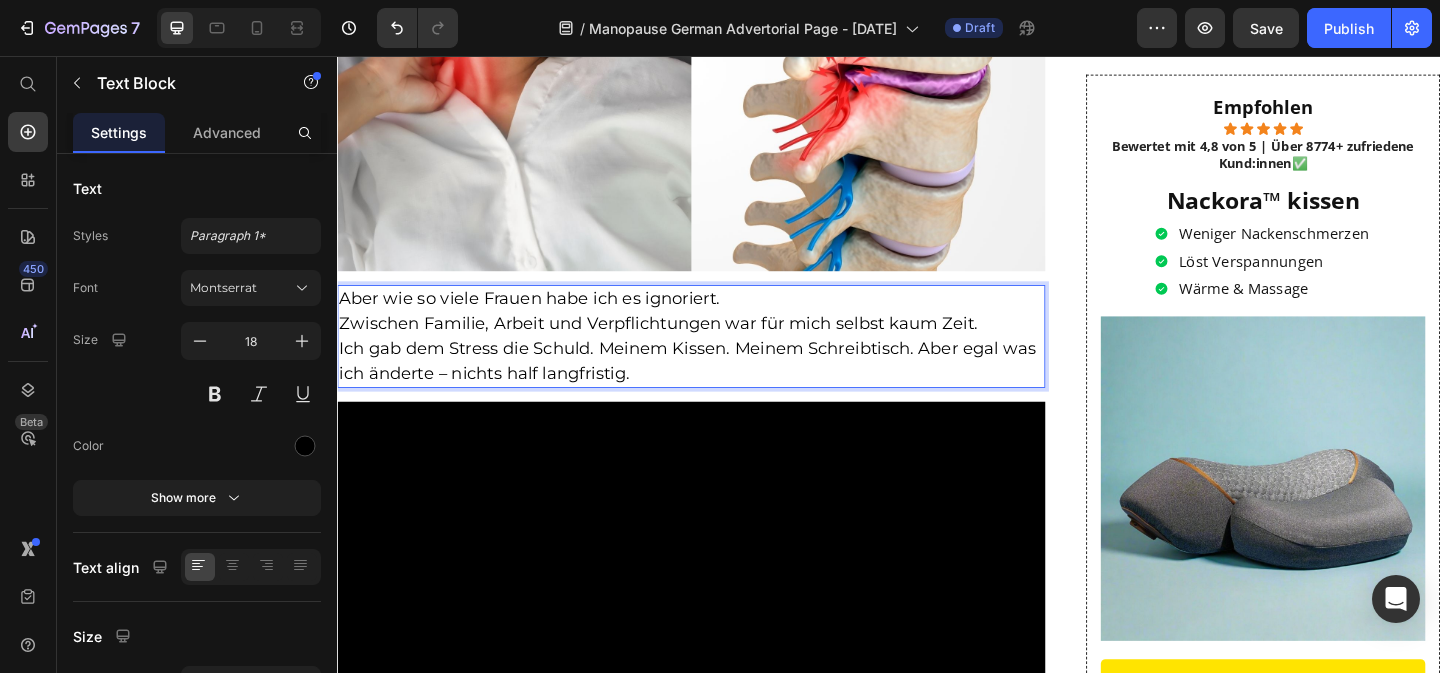 click on "Ich gab dem Stress die Schuld. Meinem Kissen. Meinem Schreibtisch. Aber egal was ich änderte – nichts half langfristig." at bounding box center [722, 388] 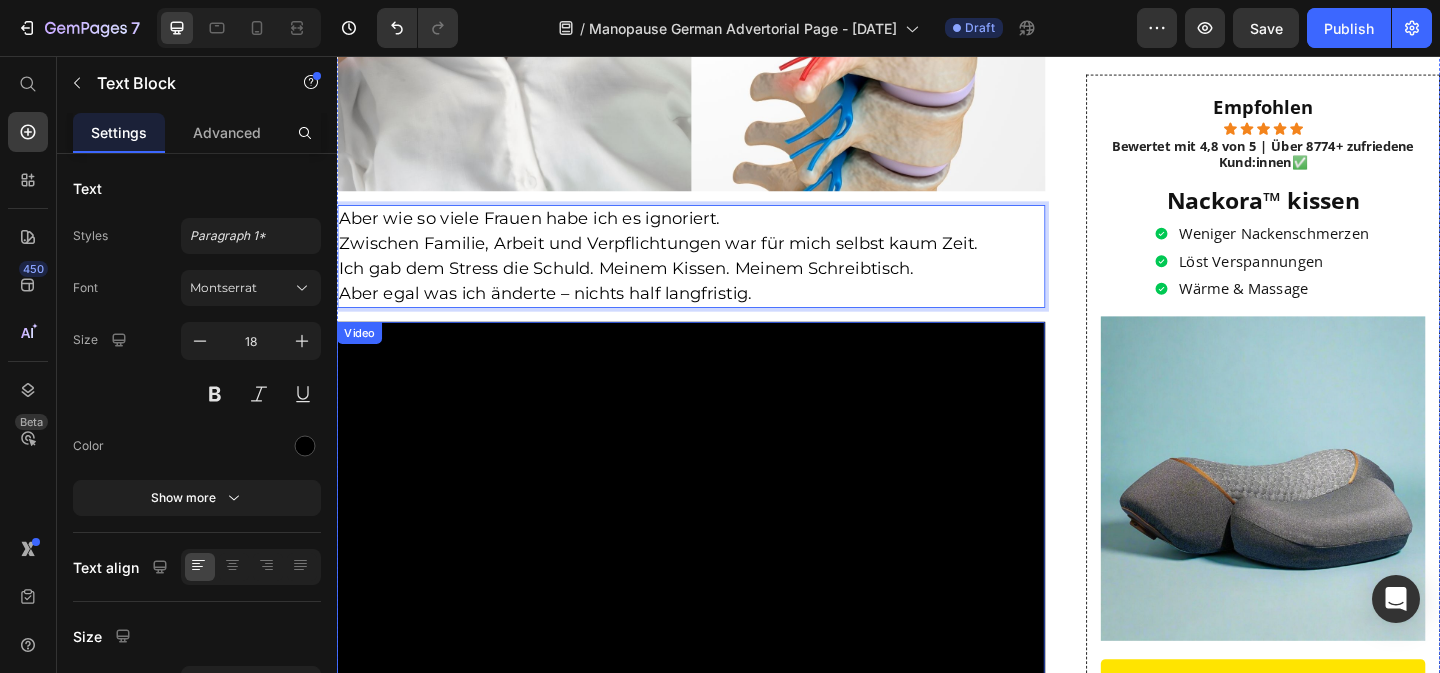 scroll, scrollTop: 899, scrollLeft: 0, axis: vertical 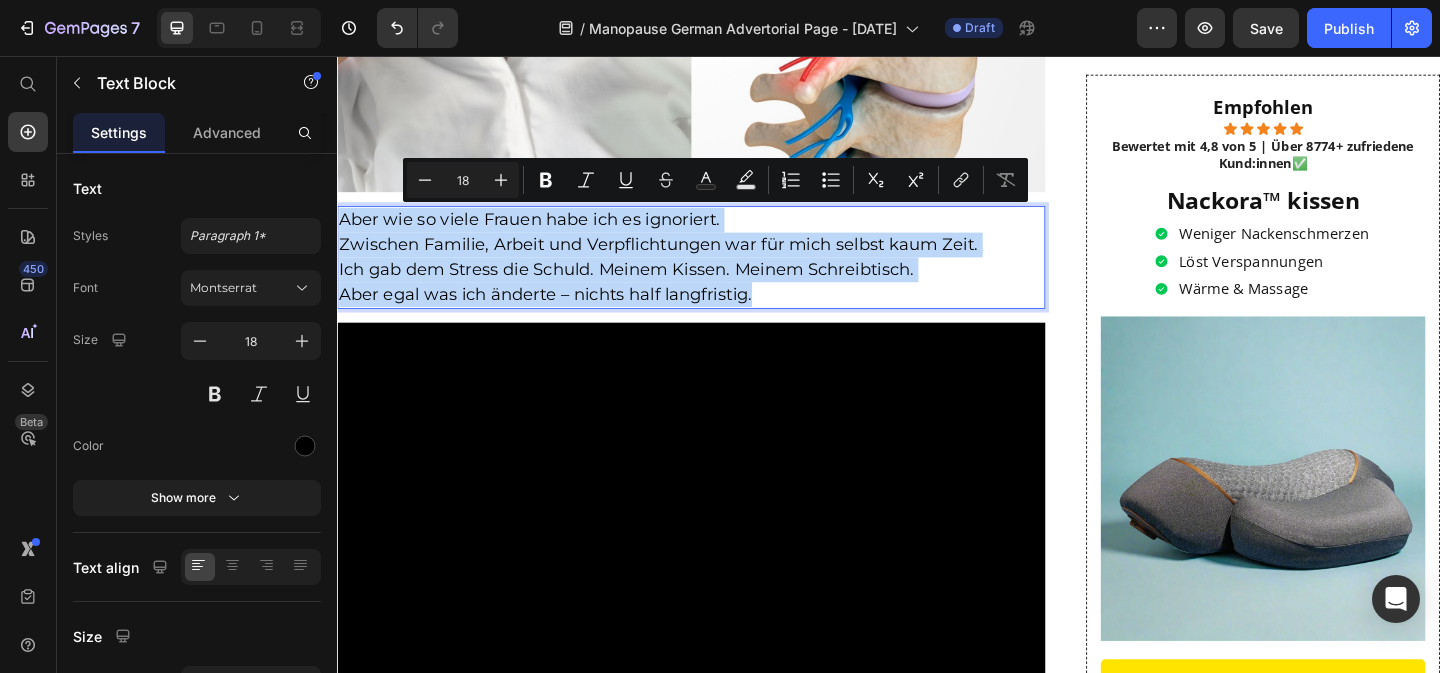 drag, startPoint x: 341, startPoint y: 230, endPoint x: 722, endPoint y: 329, distance: 393.65213 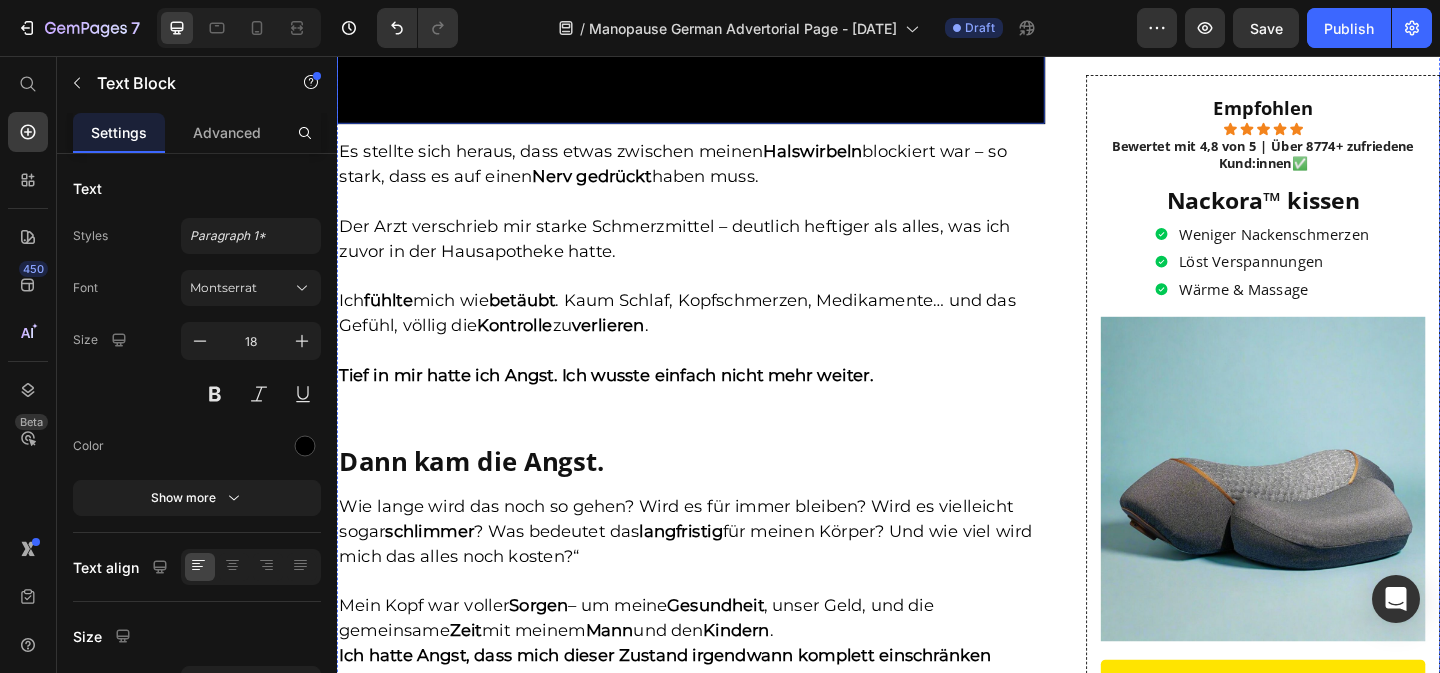 scroll, scrollTop: 1516, scrollLeft: 0, axis: vertical 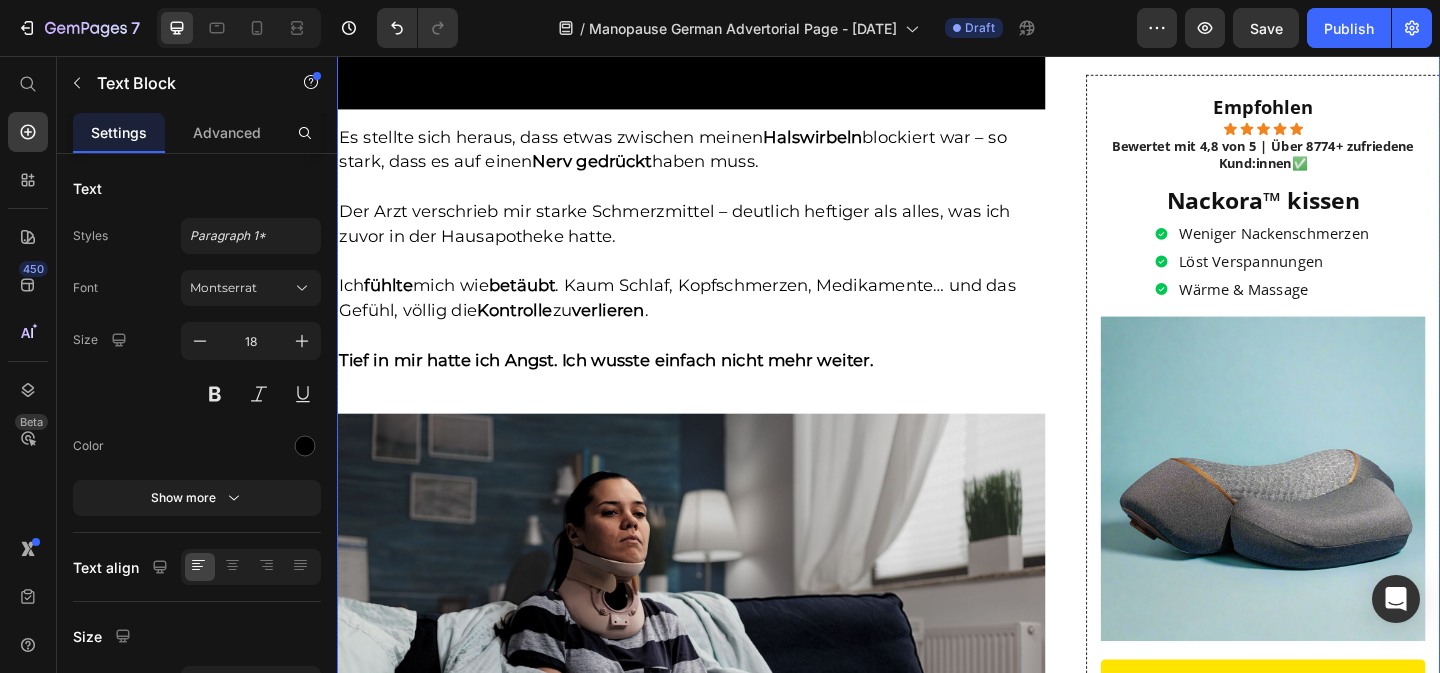 click on "⁠⁠⁠⁠⁠⁠⁠ Das vergessene Menopause-Symptom, das Ihren Nacken zerstört (und was Sie dagegen tun können) Heading Niemand hat mich auf  dieses  Symptom der Menopause vorbereitet. Text Block Row Maria Keller, 48, Hamburg Text Block Row Ich habe alles erwartet: Hitzewallungen, Schlafprobleme, Stimmungsschwankungen. Aber nicht, dass ich morgens mit diesem steifen, eingesperrten Gefühl im Nacken aufwache. Jeden Tag . Als wäre mein Kopf zu schwer für meinen eigenen Körper. Und dann kamen diese kleinen Bewegungen, die sich anstrengend anfühlten. Drehen. Dehnen. Sitzen. Alles zog sich in den Schultern zusammen. Ich dachte: „Ist das jetzt mein Leben?“ Text Block Image Aber wie so viele Frauen habe ich es ignoriert.   Zwischen Familie, Arbeit und Verpflichtungen war für mich selbst kaum Zeit.  Ich gab dem Stress die Schuld. Meinem Kissen. Meinem Schreibtisch.  Aber egal was ich änderte – nichts half langfristig. Text Block   15 Video Es stellte sich heraus, dass etwas zwischen meinen" at bounding box center [937, 4655] 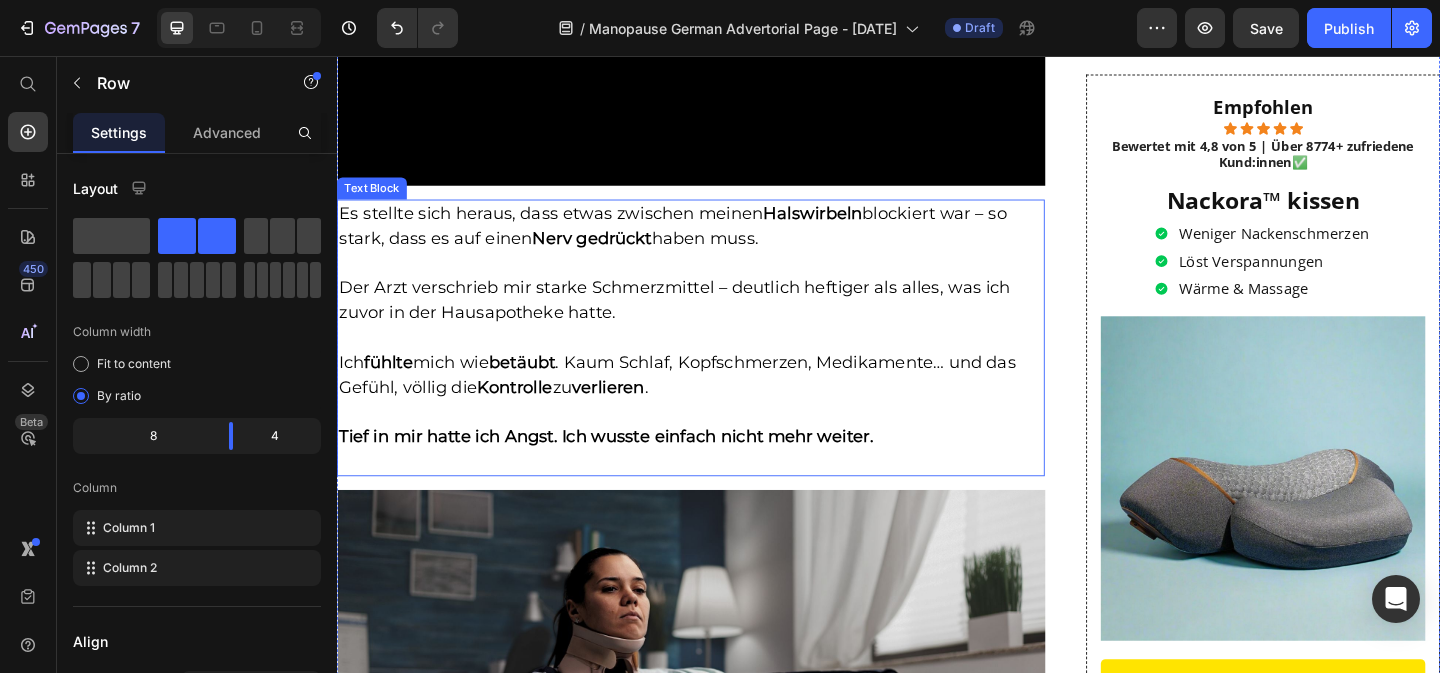 scroll, scrollTop: 1445, scrollLeft: 0, axis: vertical 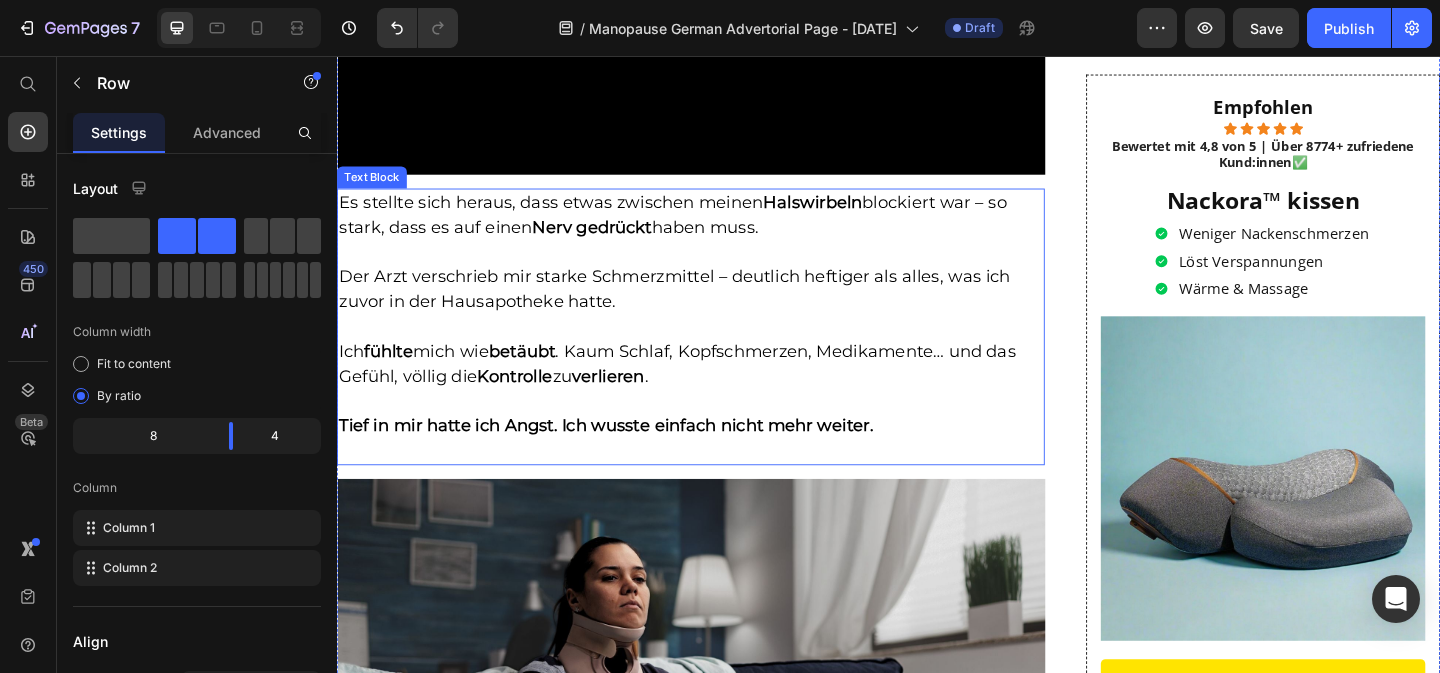 click at bounding box center (722, 269) 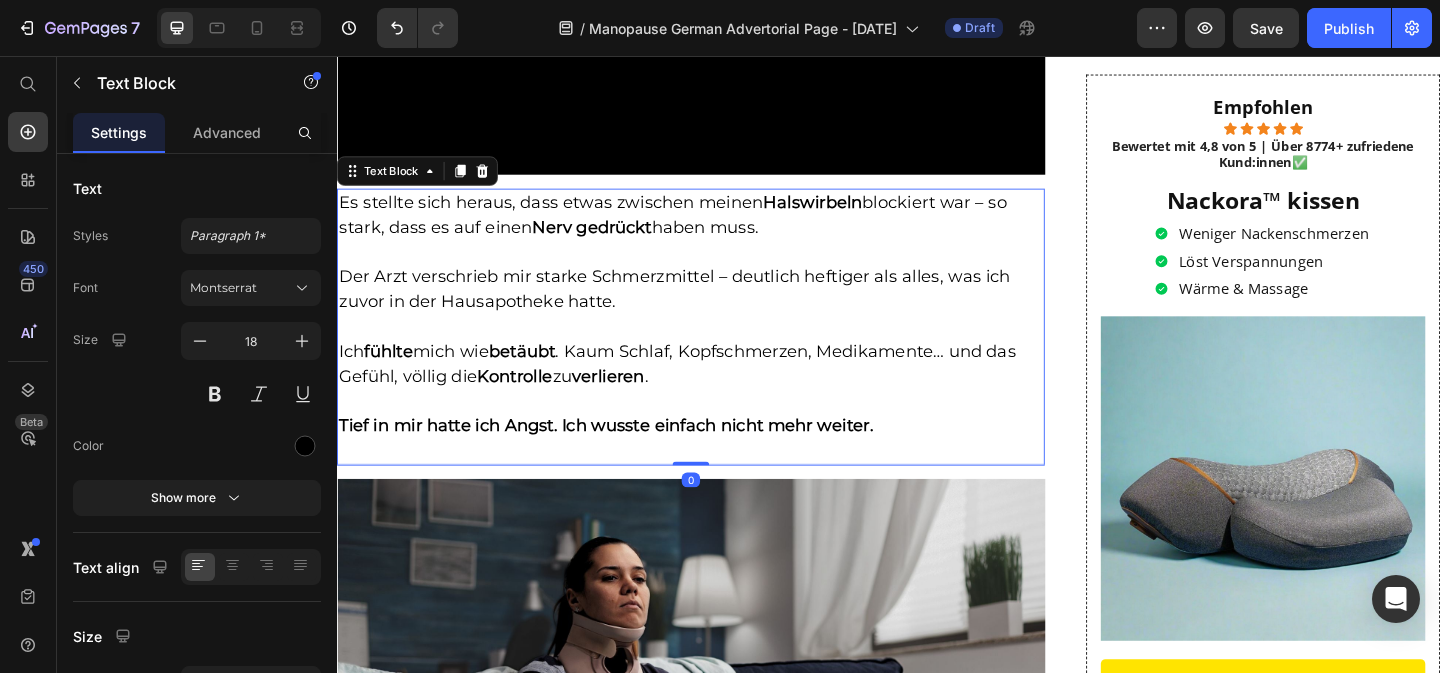 click at bounding box center [722, 269] 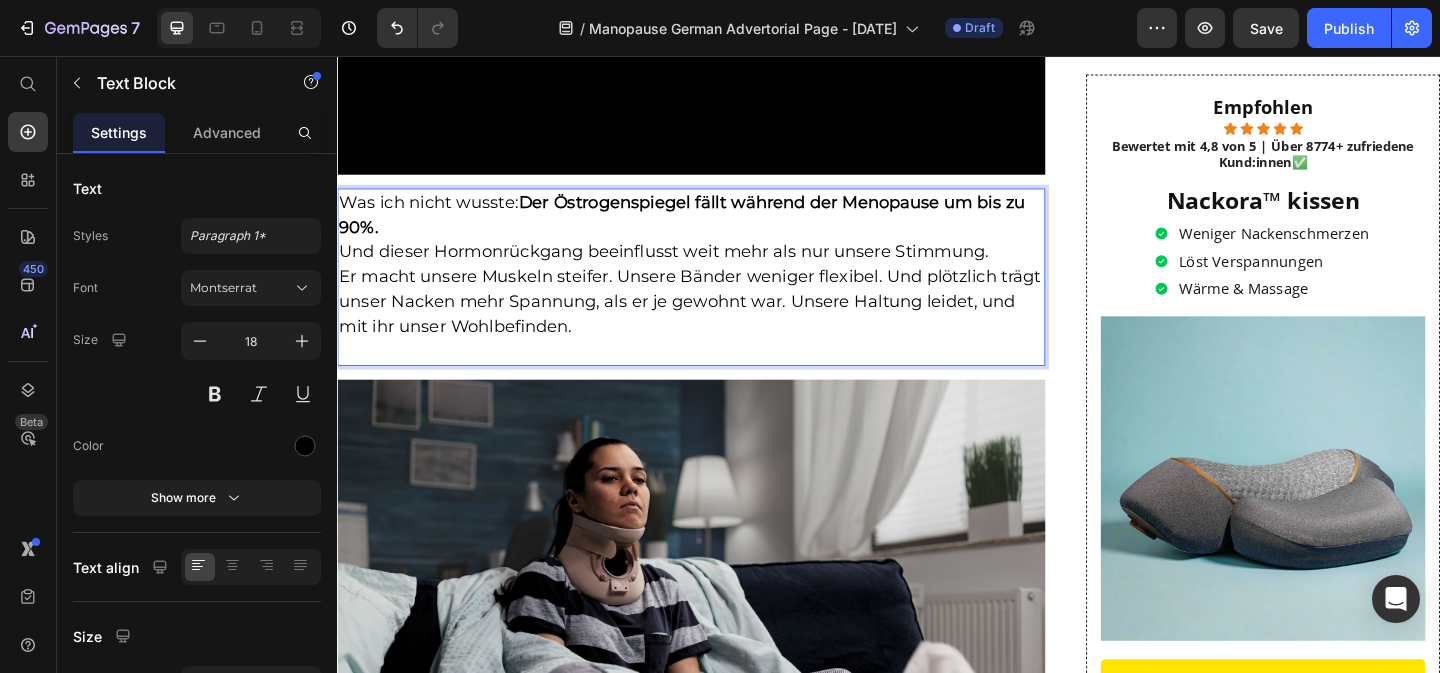 click on "Und dieser Hormonrückgang beeinflusst weit mehr als nur unsere Stimmung." at bounding box center [722, 269] 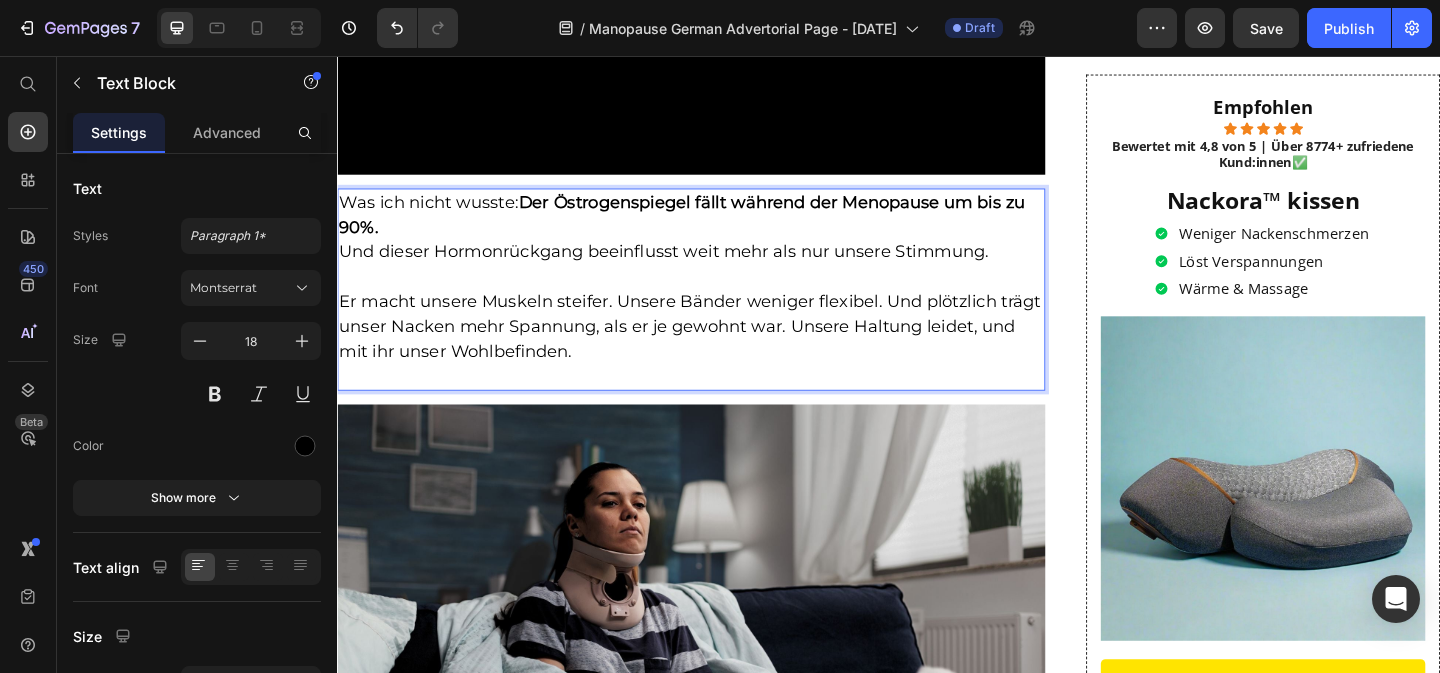 click on "Er macht unsere Muskeln steifer. Unsere Bänder weniger flexibel. Und plötzlich trägt unser Nacken mehr Spannung, als er je gewohnt war. Unsere Haltung leidet, und mit ihr unser Wohlbefinden." at bounding box center [722, 350] 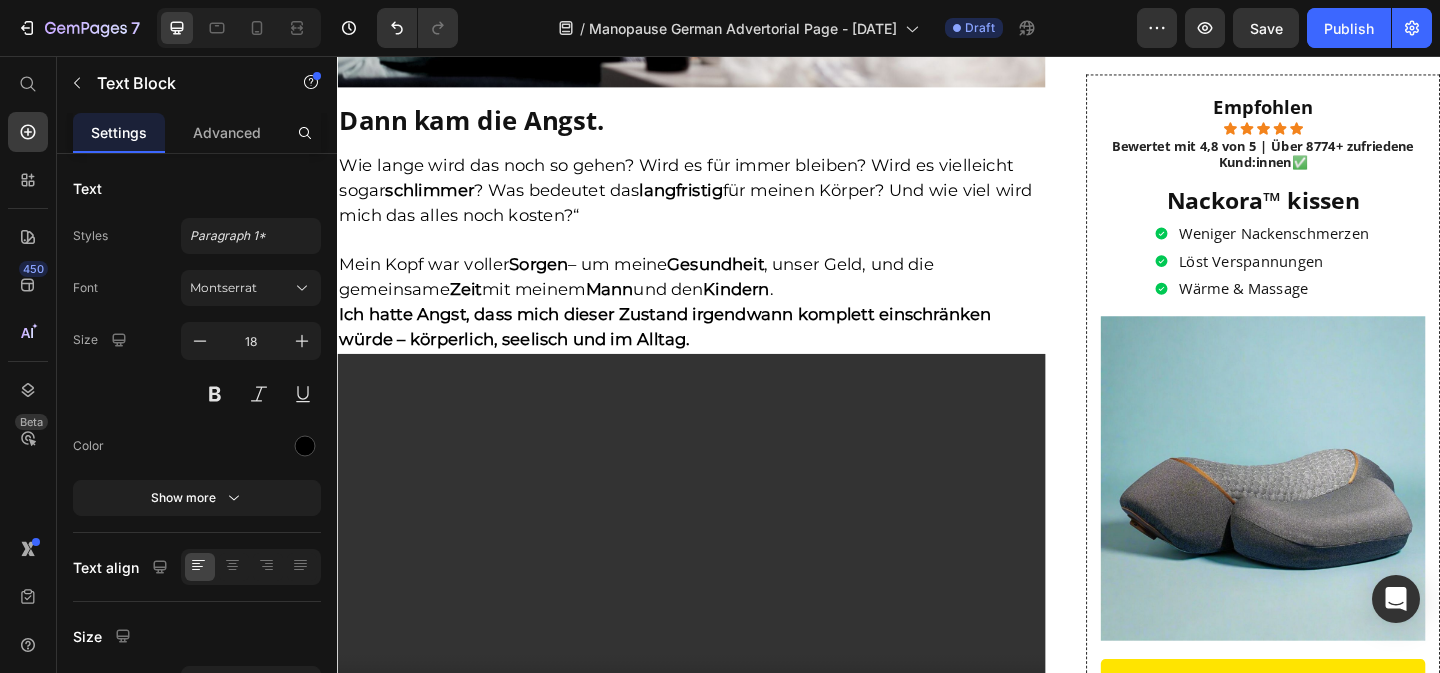 scroll, scrollTop: 2251, scrollLeft: 0, axis: vertical 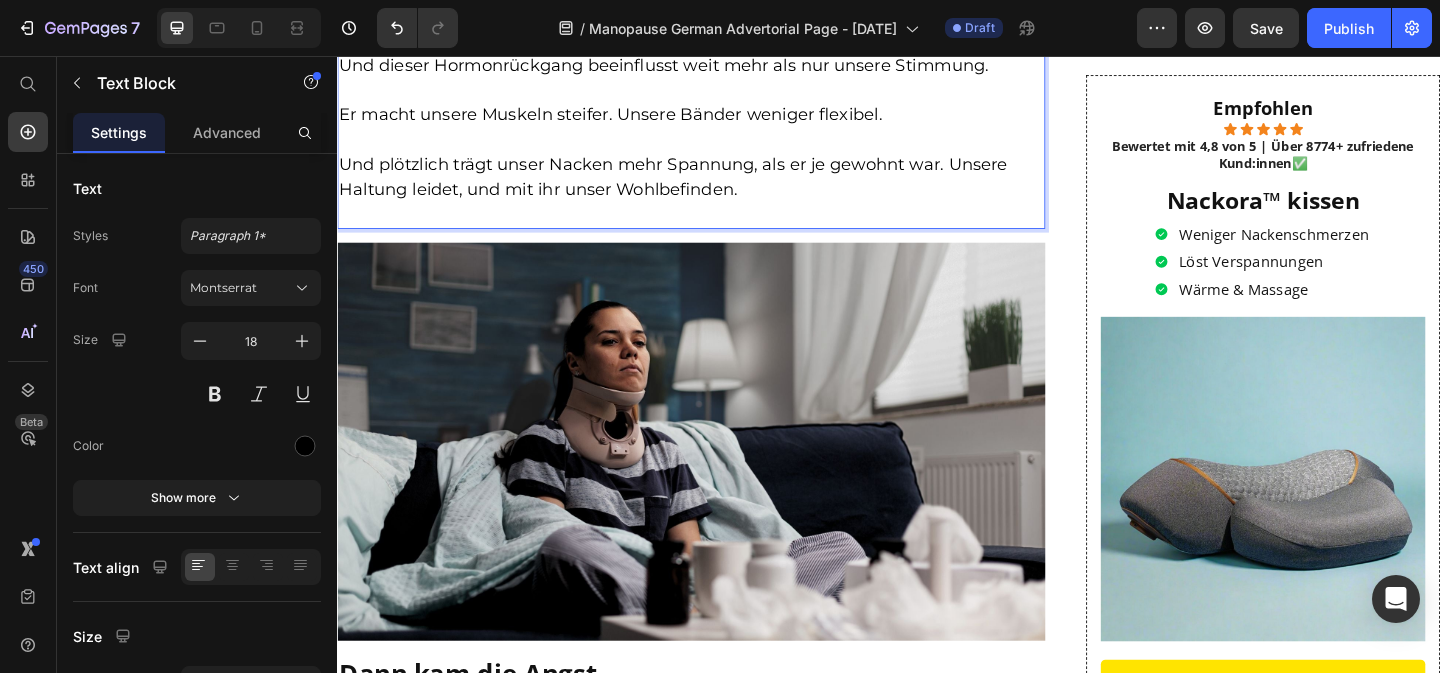 click on "Der Östrogenspiegel fällt während der Menopause um bis zu 90%." at bounding box center [712, 25] 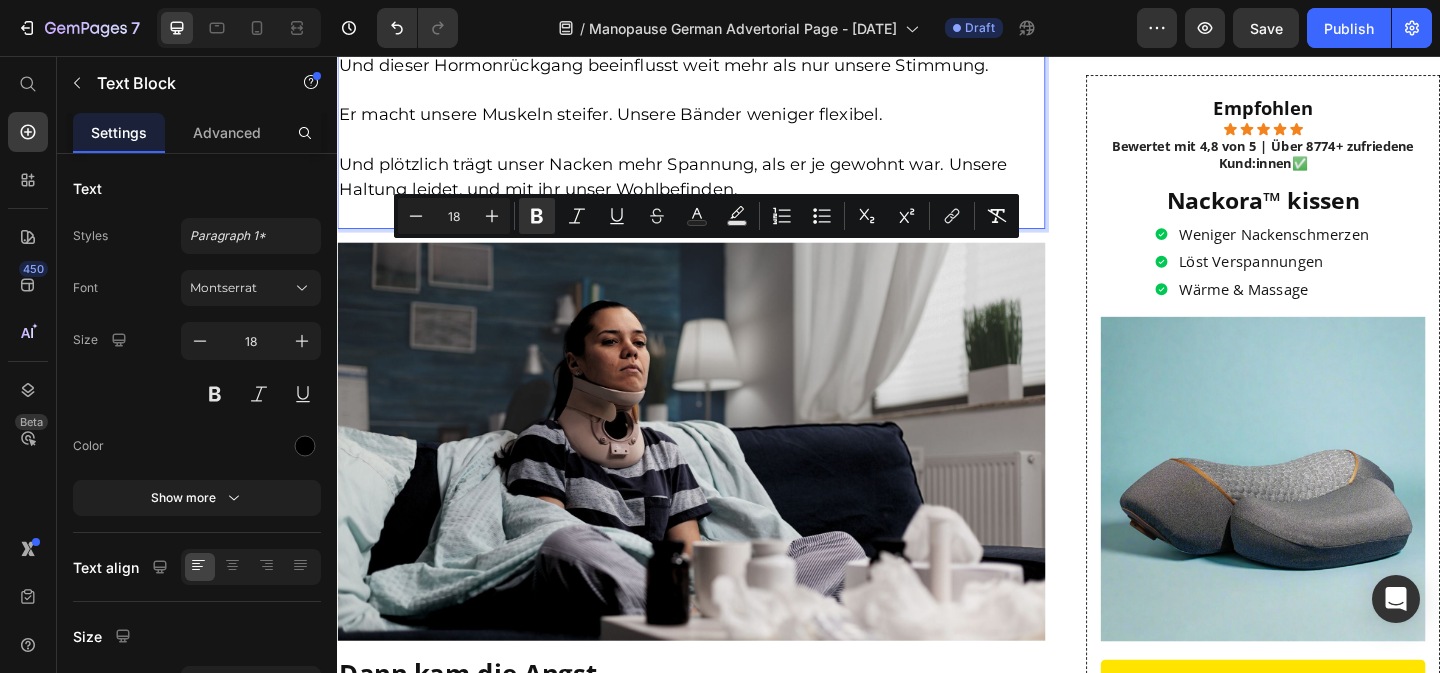 drag, startPoint x: 540, startPoint y: 269, endPoint x: 941, endPoint y: 287, distance: 401.40378 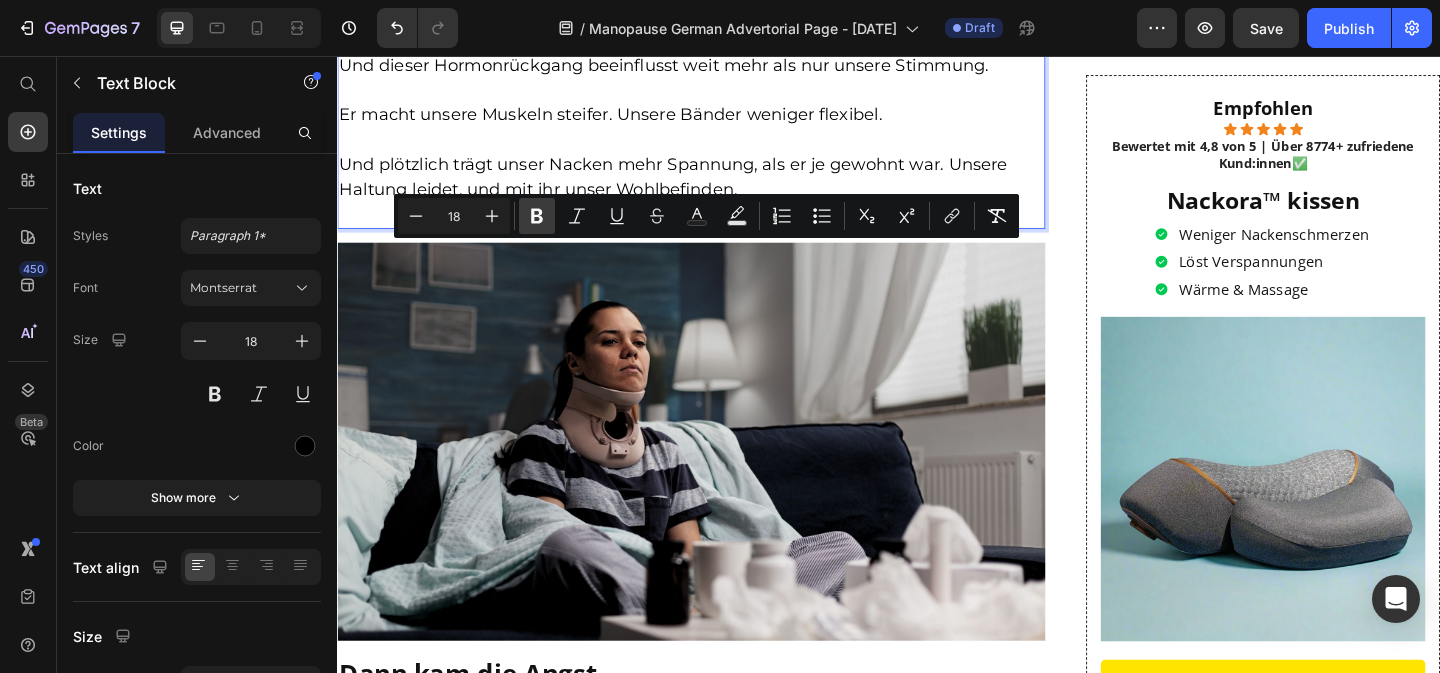 click 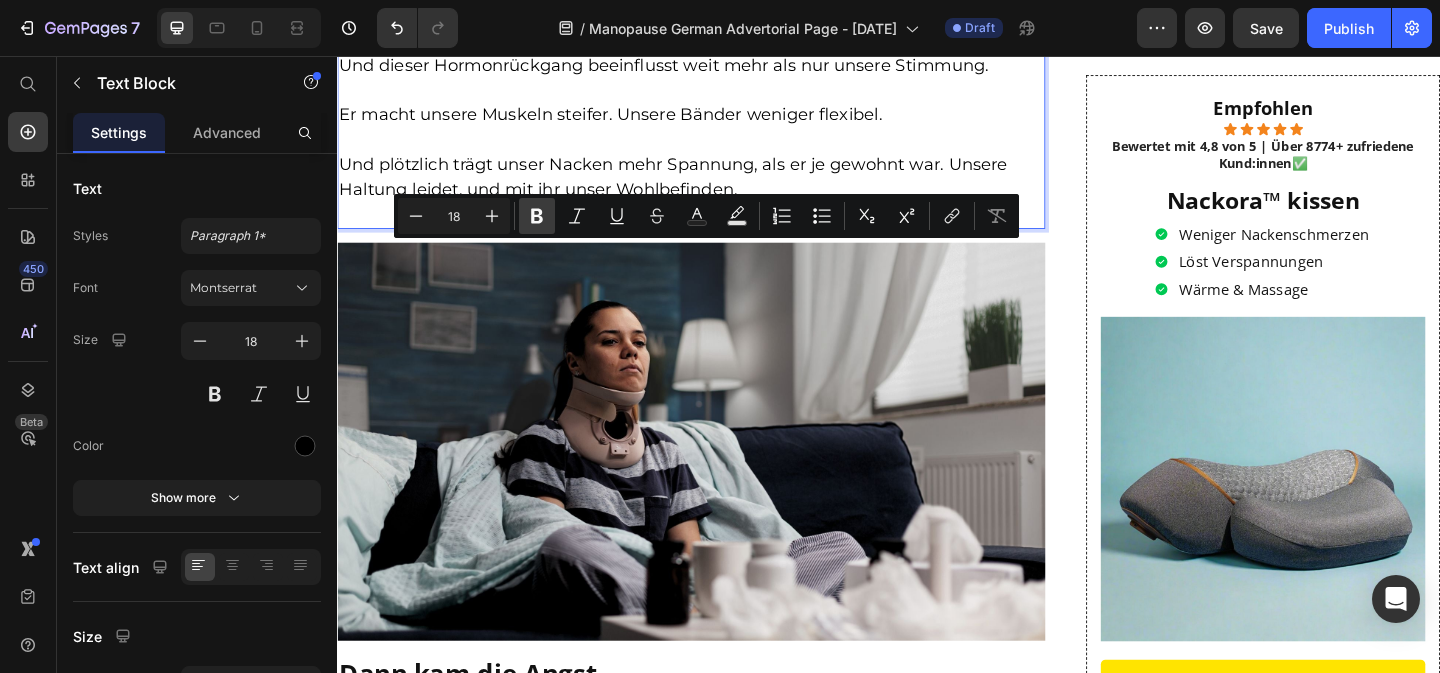 click 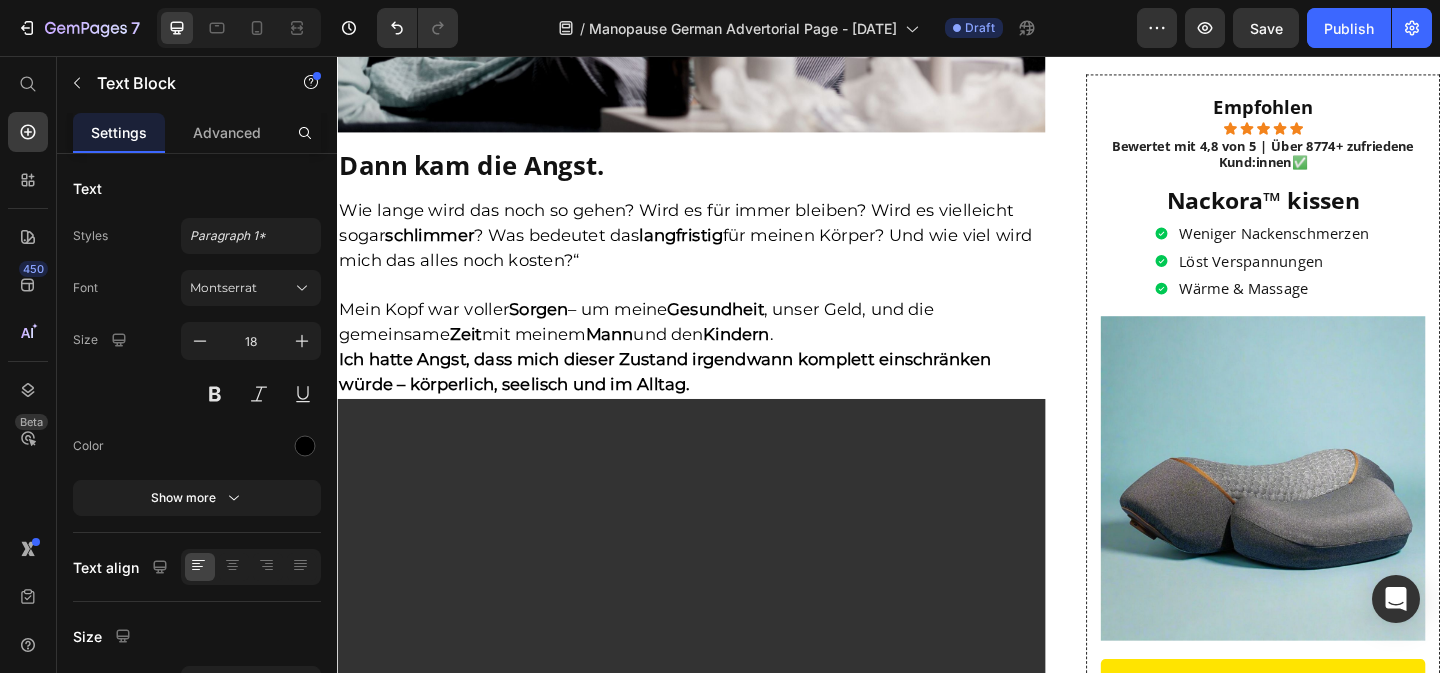 scroll, scrollTop: 2212, scrollLeft: 0, axis: vertical 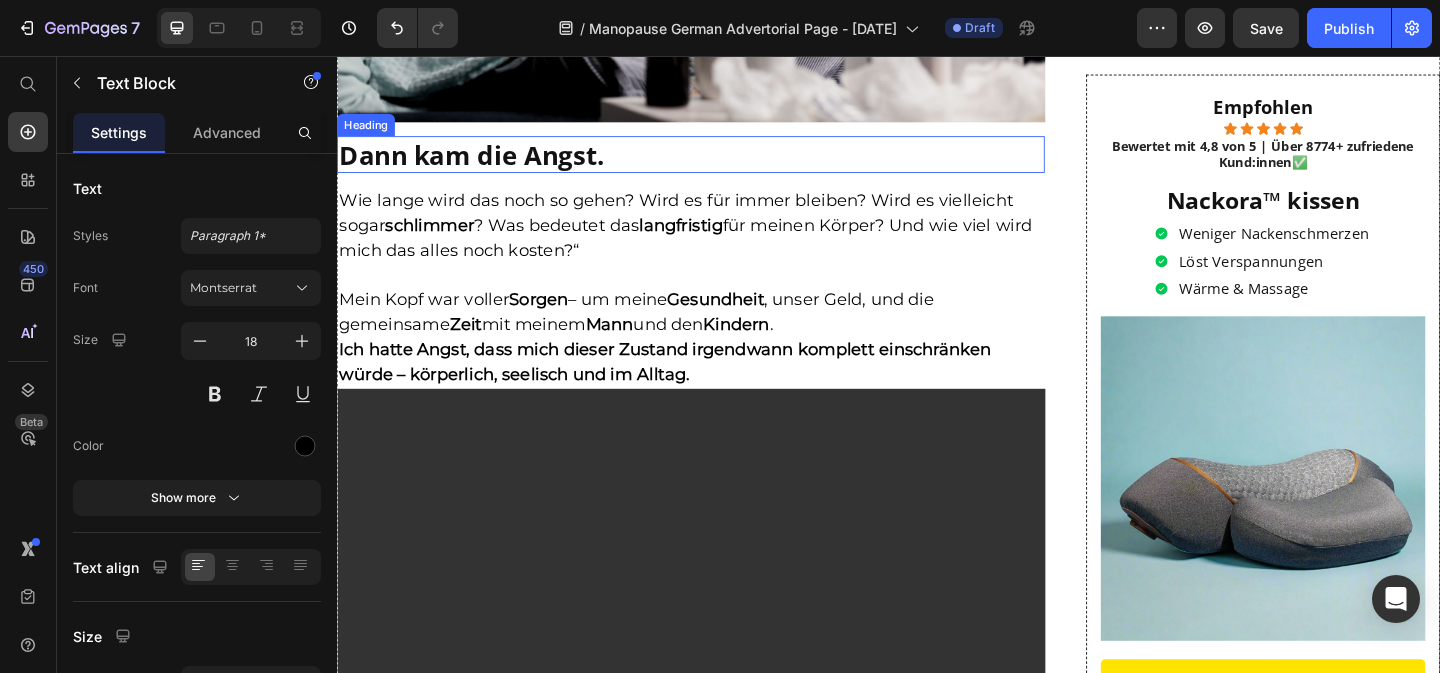 click on "Dann kam die Angst." at bounding box center [483, 163] 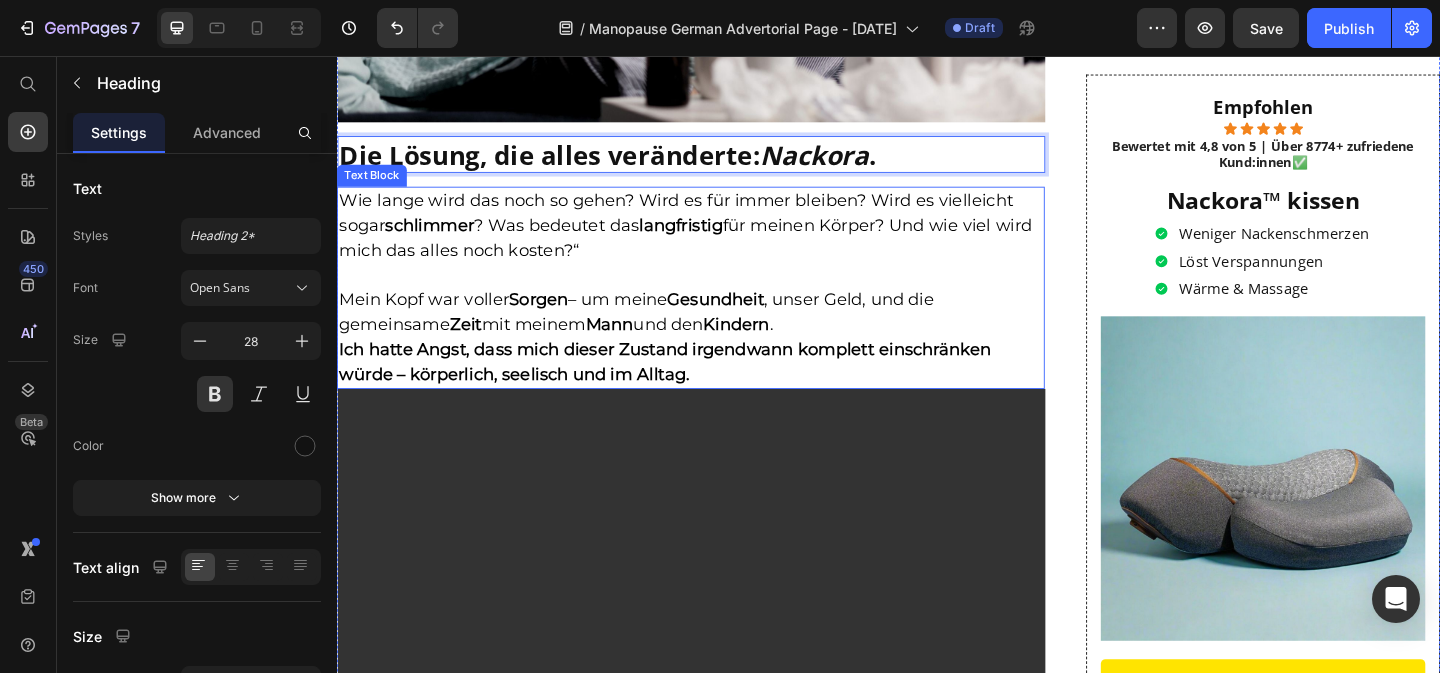click on "Wie lange wird das noch so gehen? Wird es für immer bleiben? Wird es vielleicht sogar  schlimmer ? Was bedeutet das  langfristig  für meinen Körper? Und wie viel wird mich das alles noch kosten?“" at bounding box center [722, 240] 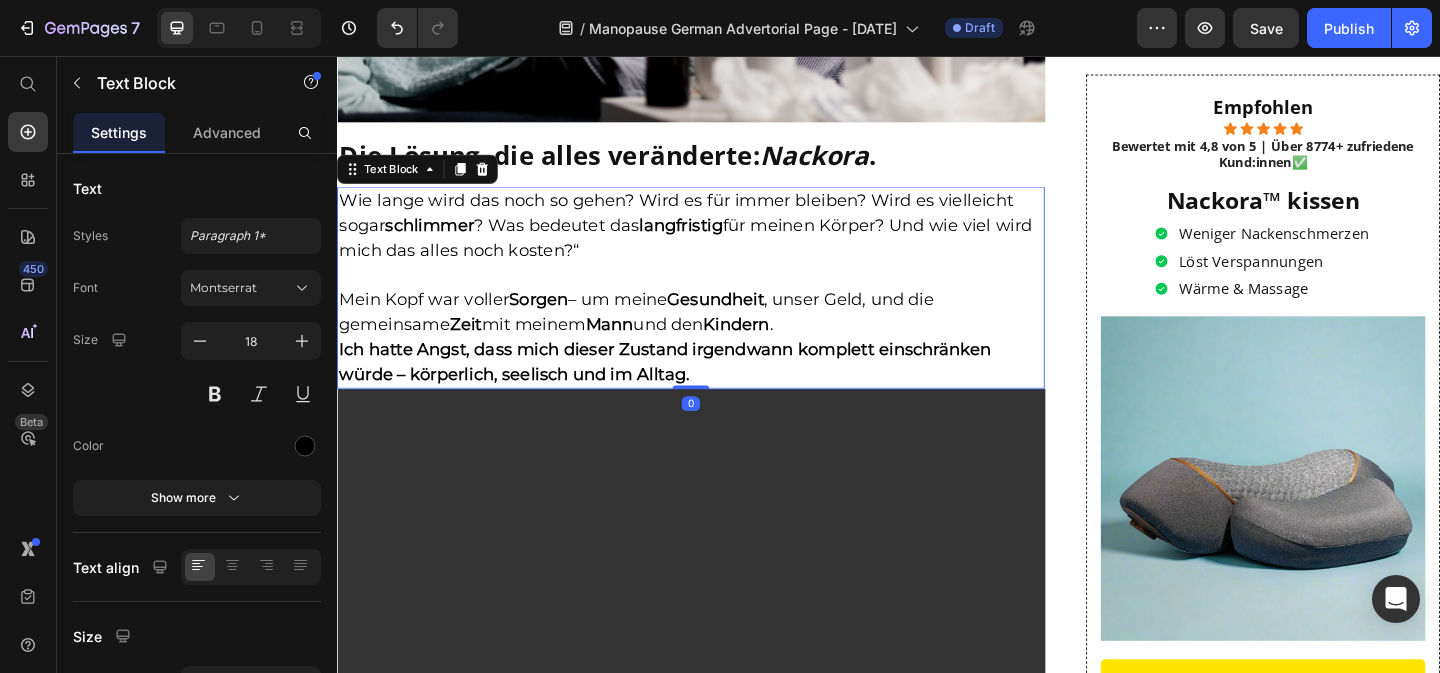 click on "schlimmer" at bounding box center (437, 240) 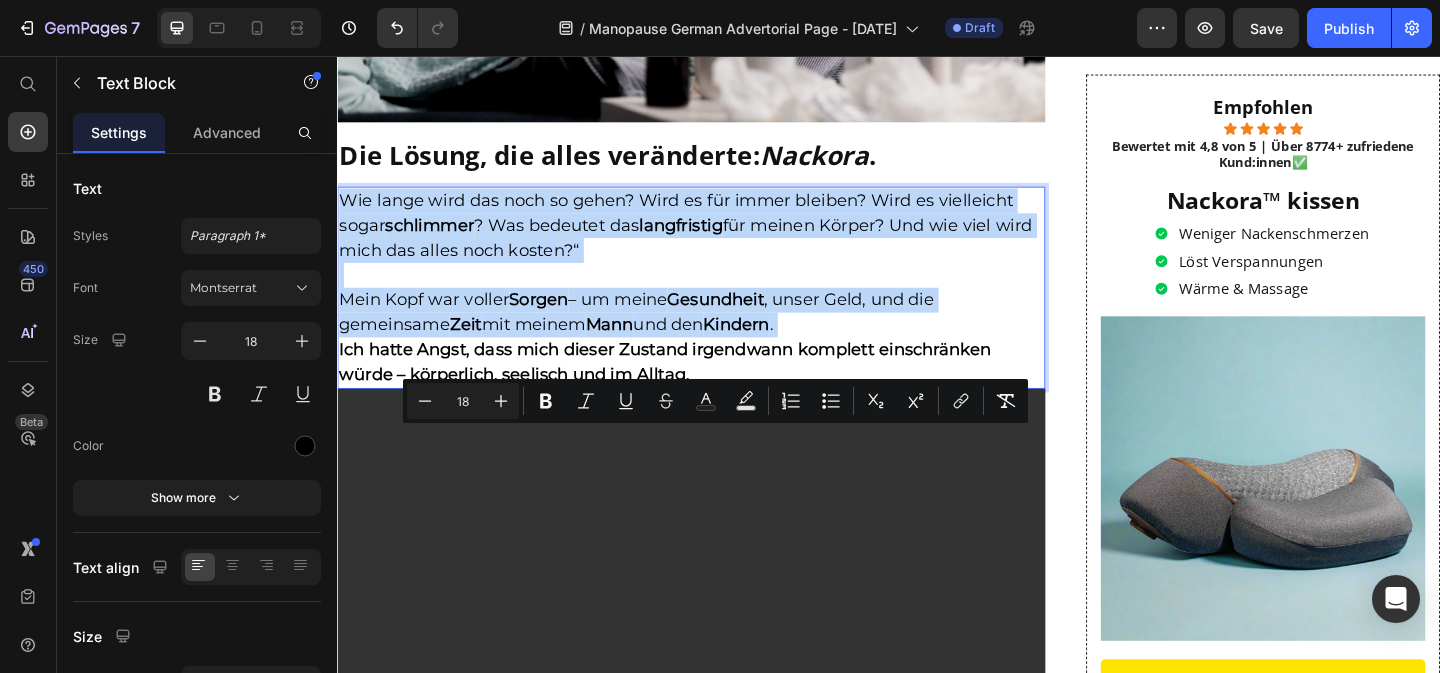 click on "Wie lange wird das noch so gehen? Wird es für immer bleiben? Wird es vielleicht sogar  schlimmer ? Was bedeutet das  langfristig  für meinen Körper? Und wie viel wird mich das alles noch kosten?“" at bounding box center [722, 240] 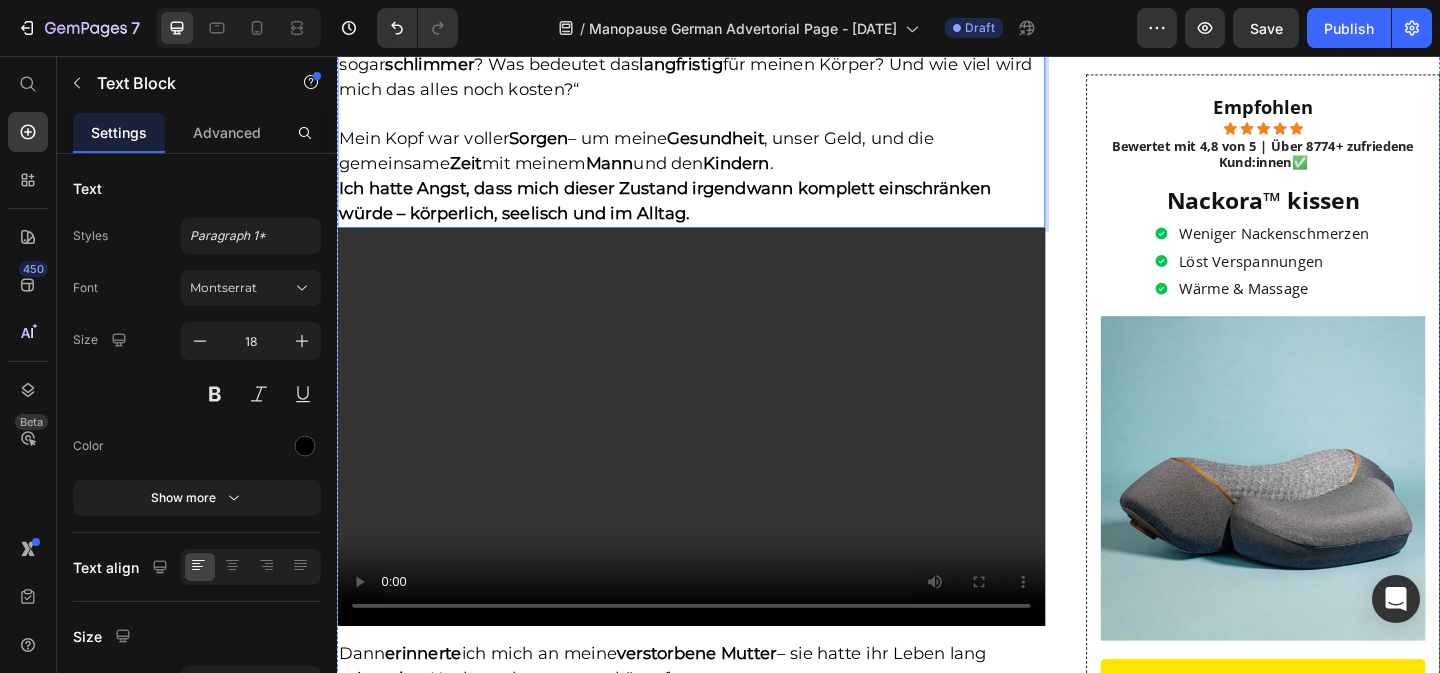 scroll, scrollTop: 2403, scrollLeft: 0, axis: vertical 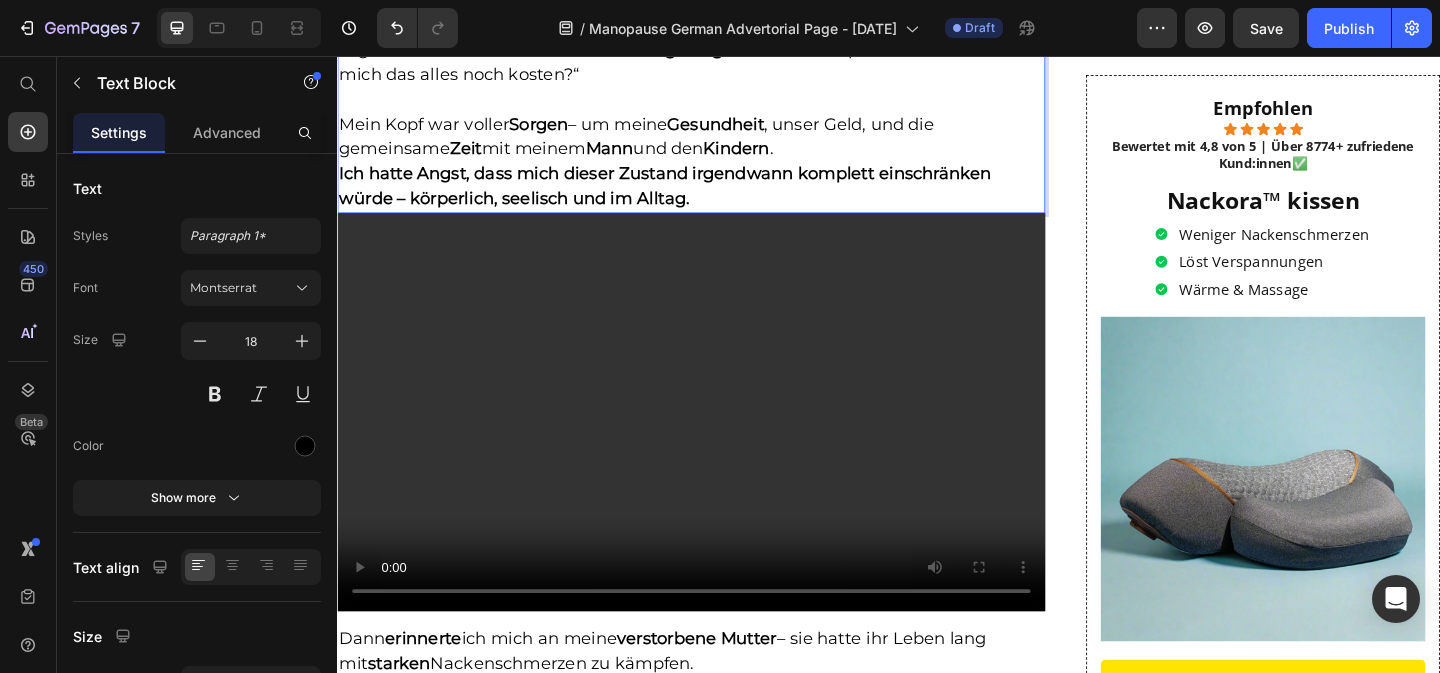 click on "Wie lange wird das noch so gehen? Wird es für immer bleiben? Wird es vielleicht sogar  schlimmer ? Was bedeutet das  langfristig  für meinen Körper? Und wie viel wird mich das alles noch kosten?“" at bounding box center [722, 49] 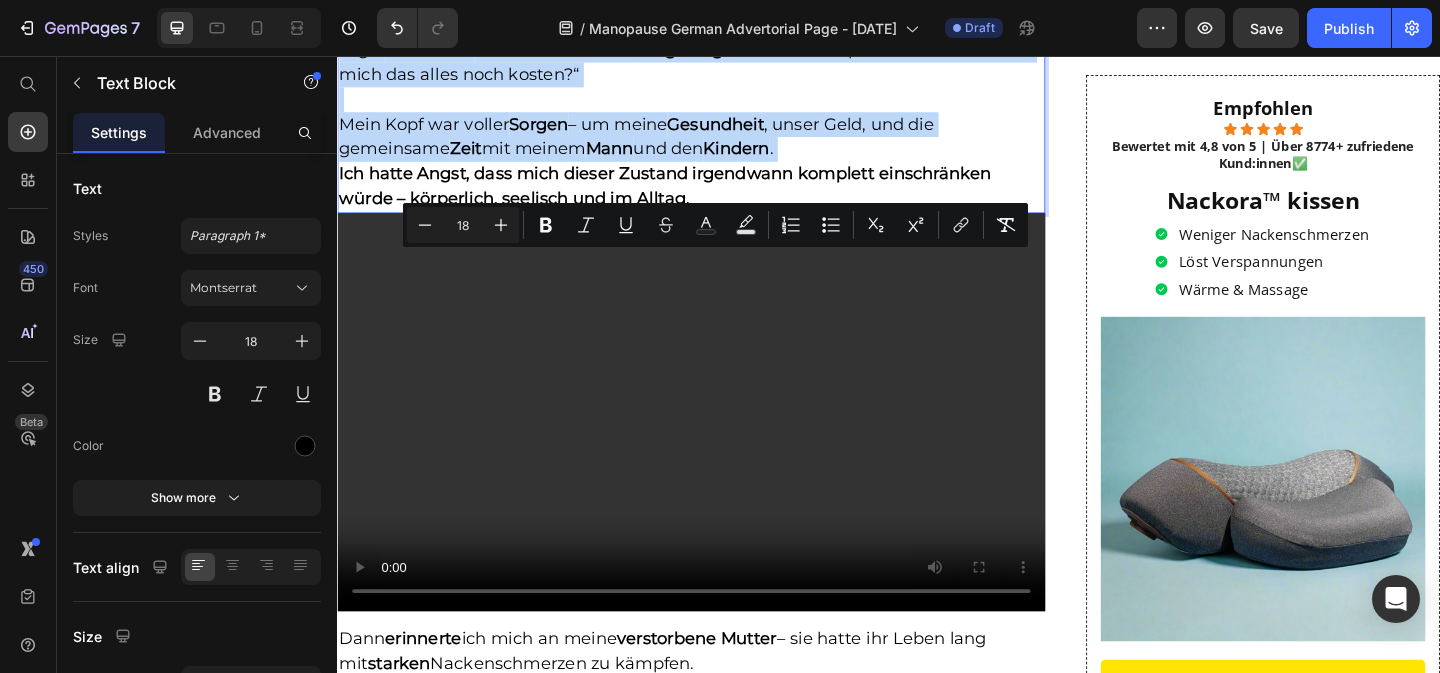 click on "Wie lange wird das noch so gehen? Wird es für immer bleiben? Wird es vielleicht sogar  schlimmer ? Was bedeutet das  langfristig  für meinen Körper? Und wie viel wird mich das alles noch kosten?“" at bounding box center (722, 49) 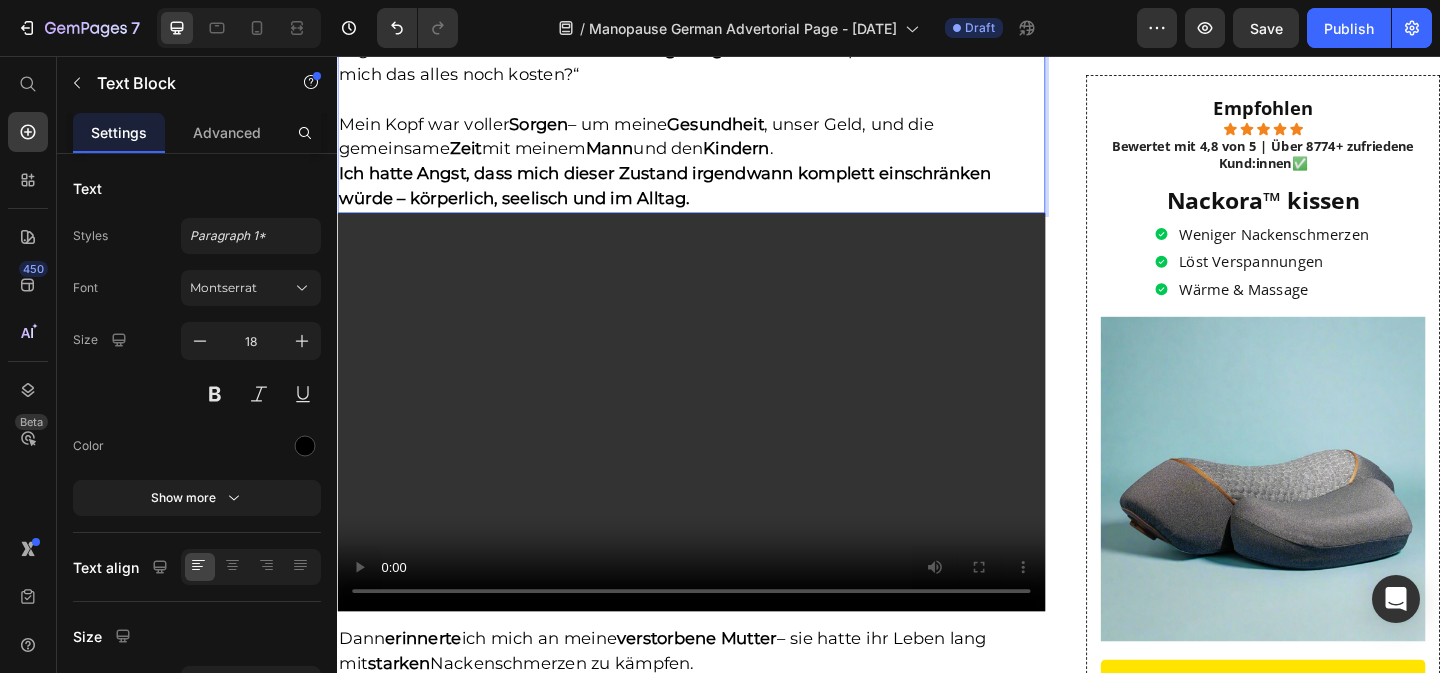 click on "Wie lange wird das noch so gehen? Wird es für immer bleiben? Wird es vielleicht sogar  schlimmer ? Was bedeutet das  langfristig  für meinen Körper? Und wie viel wird mich das alles noch kosten?“" at bounding box center [722, 49] 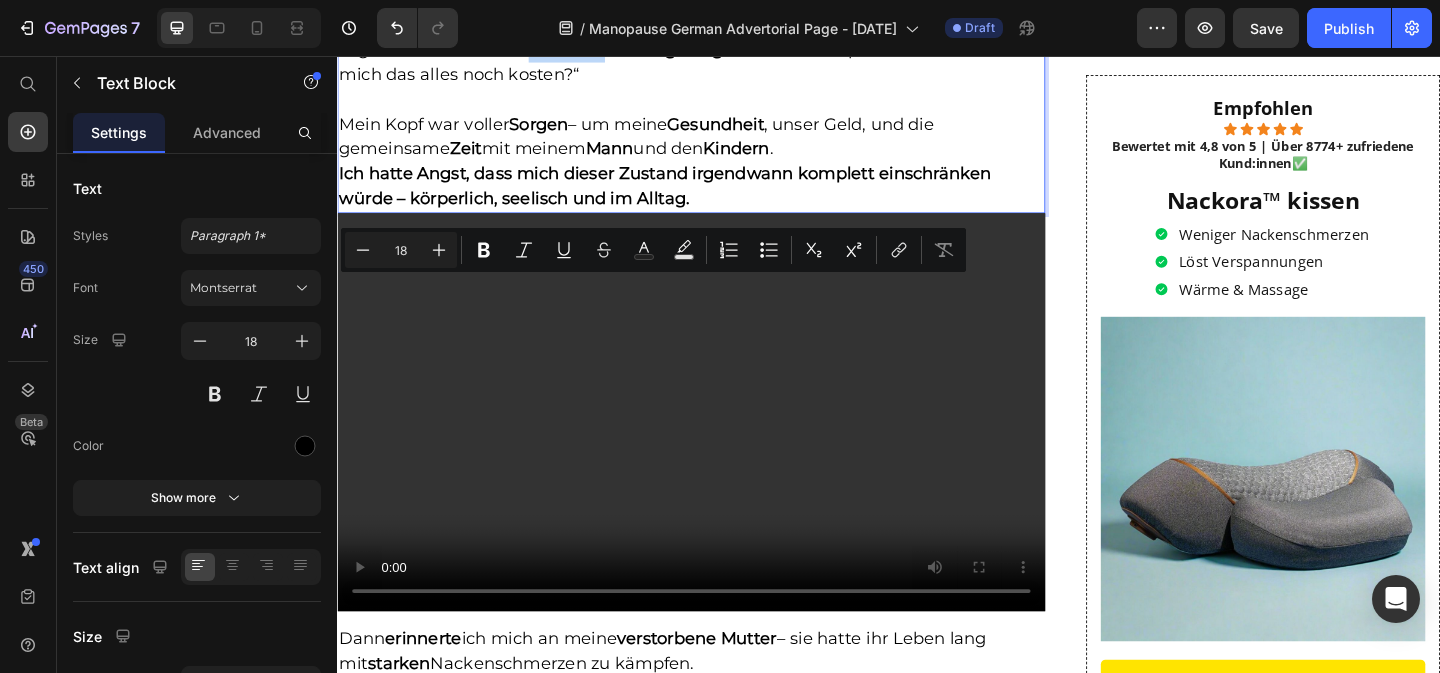 click on "Wie lange wird das noch so gehen? Wird es für immer bleiben? Wird es vielleicht sogar  schlimmer ? Was bedeutet das  langfristig  für meinen Körper? Und wie viel wird mich das alles noch kosten?“" at bounding box center (722, 49) 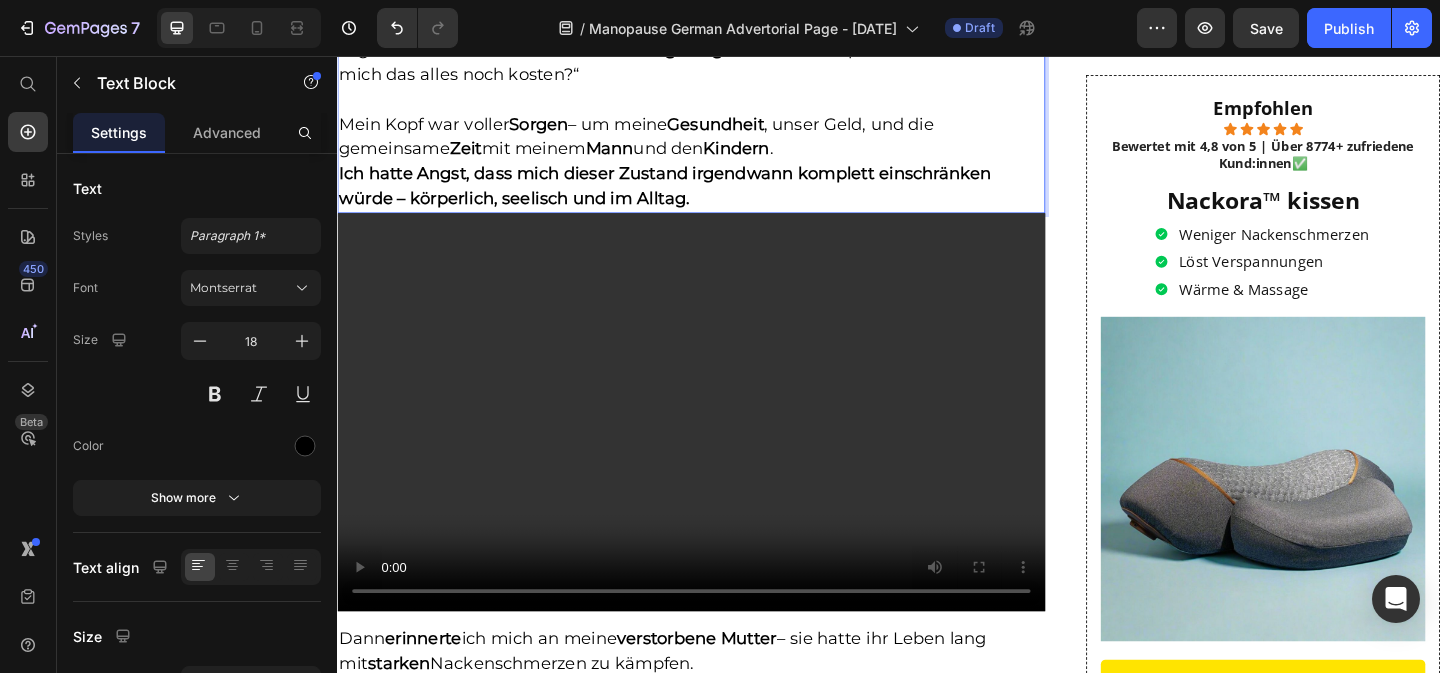 click on "Wie lange wird das noch so gehen? Wird es für immer bleiben? Wird es vielleicht sogar  schlimmer ? Was bedeutet das  langfristig  für meinen Körper? Und wie viel wird mich das alles noch kosten?“" at bounding box center (722, 49) 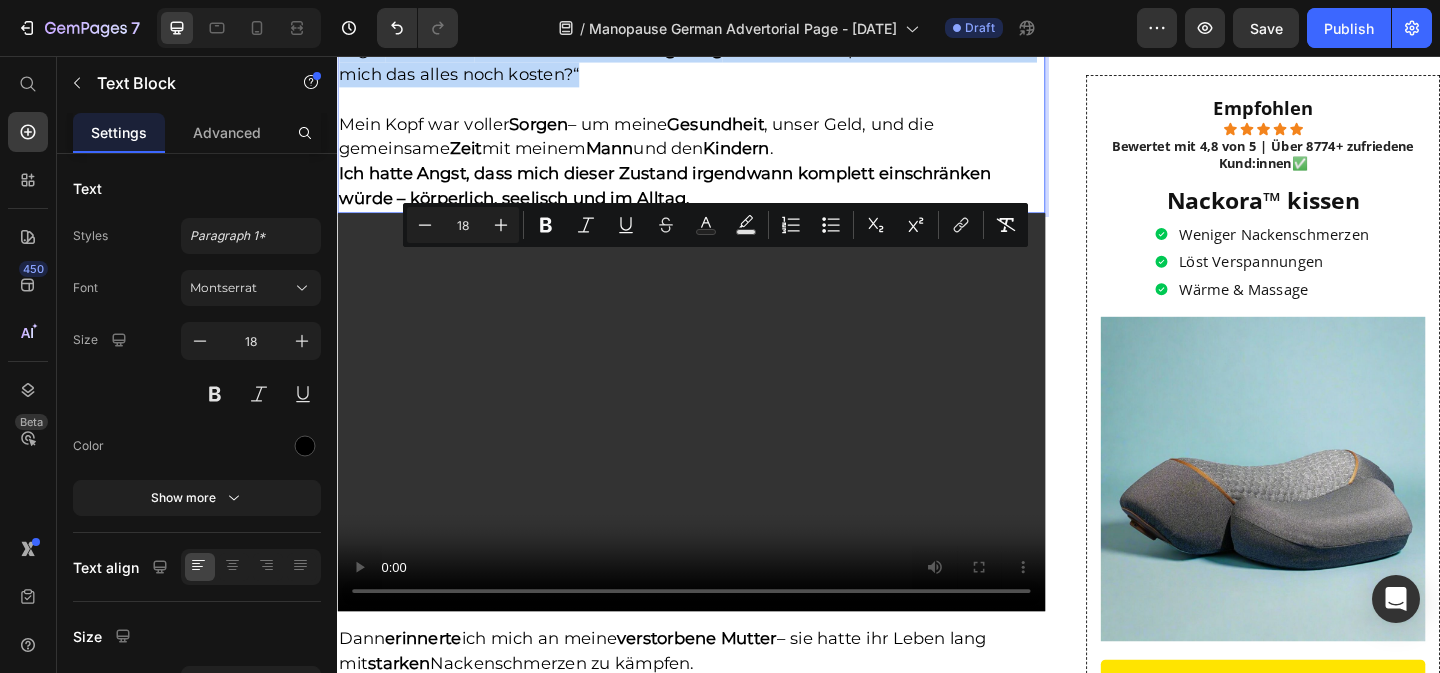 drag, startPoint x: 601, startPoint y: 334, endPoint x: 335, endPoint y: 282, distance: 271.03506 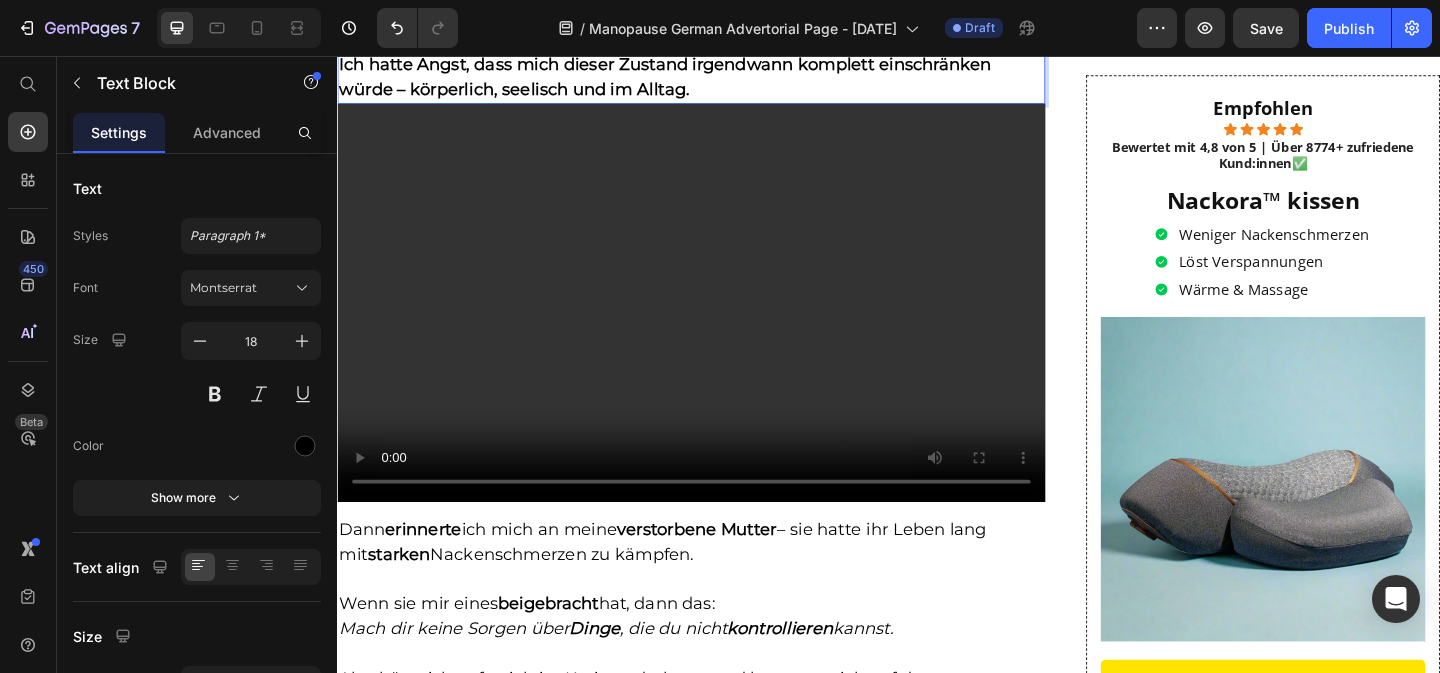 scroll, scrollTop: 2523, scrollLeft: 0, axis: vertical 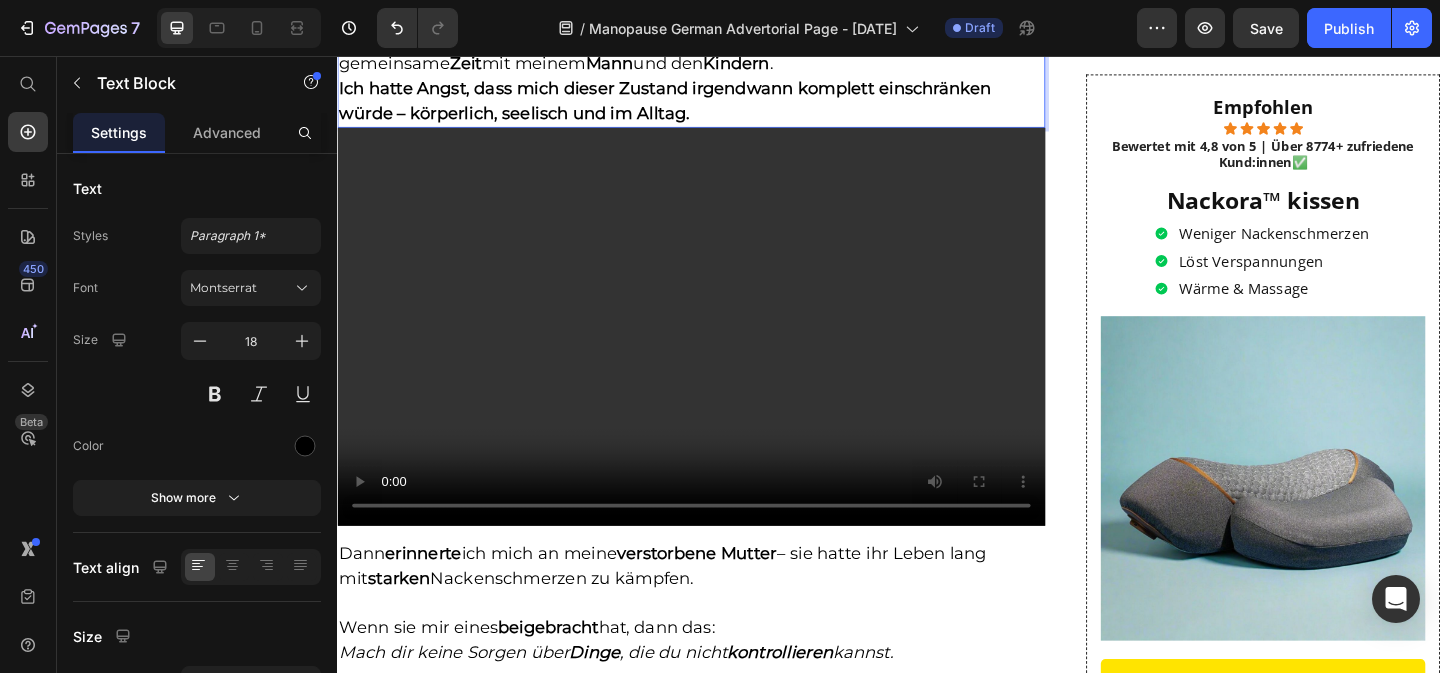 click on "Mein Kopf war voller  Sorgen  – um meine  Gesundheit , unser Geld, und die gemeinsame  Zeit  mit meinem  Mann  und den  Kindern . Ich hatte Angst, dass mich dieser Zustand irgendwann komplett einschränken würde – körperlich, seelisch und im Alltag." at bounding box center [722, 78] 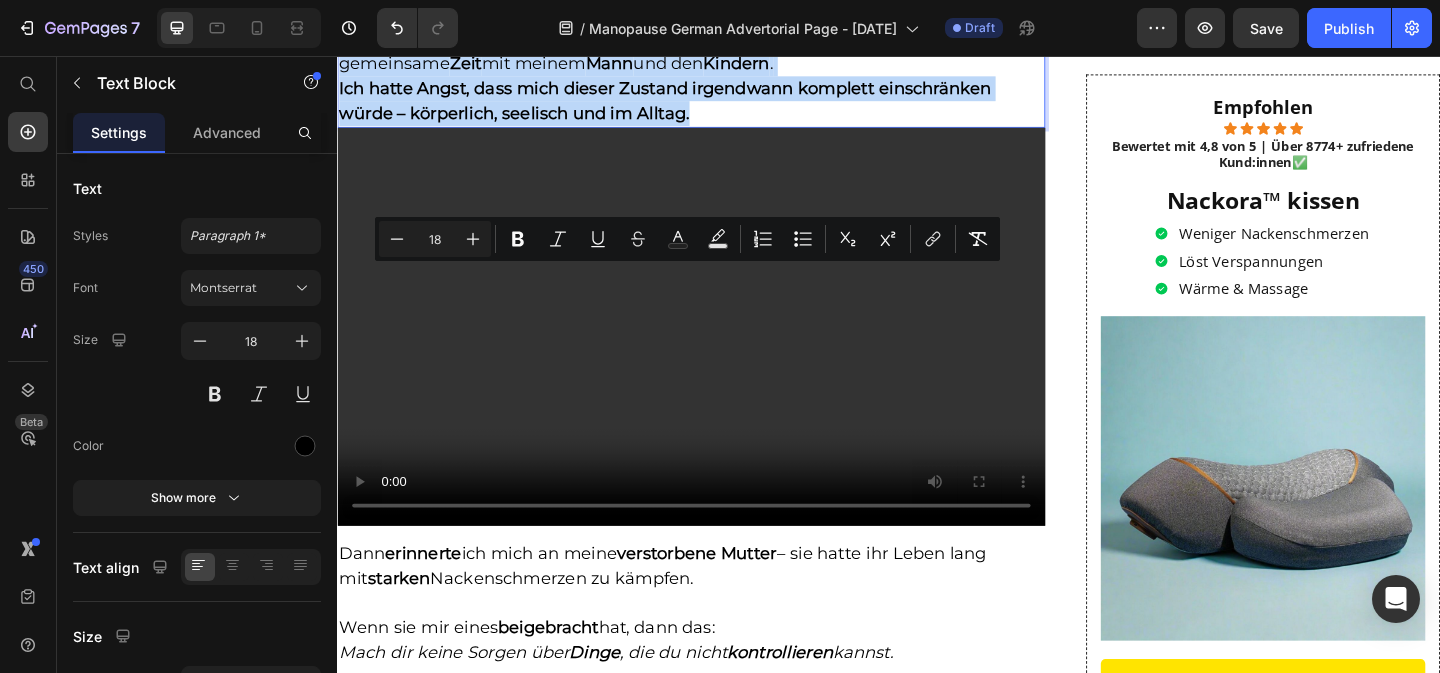drag, startPoint x: 344, startPoint y: 296, endPoint x: 716, endPoint y: 378, distance: 380.93045 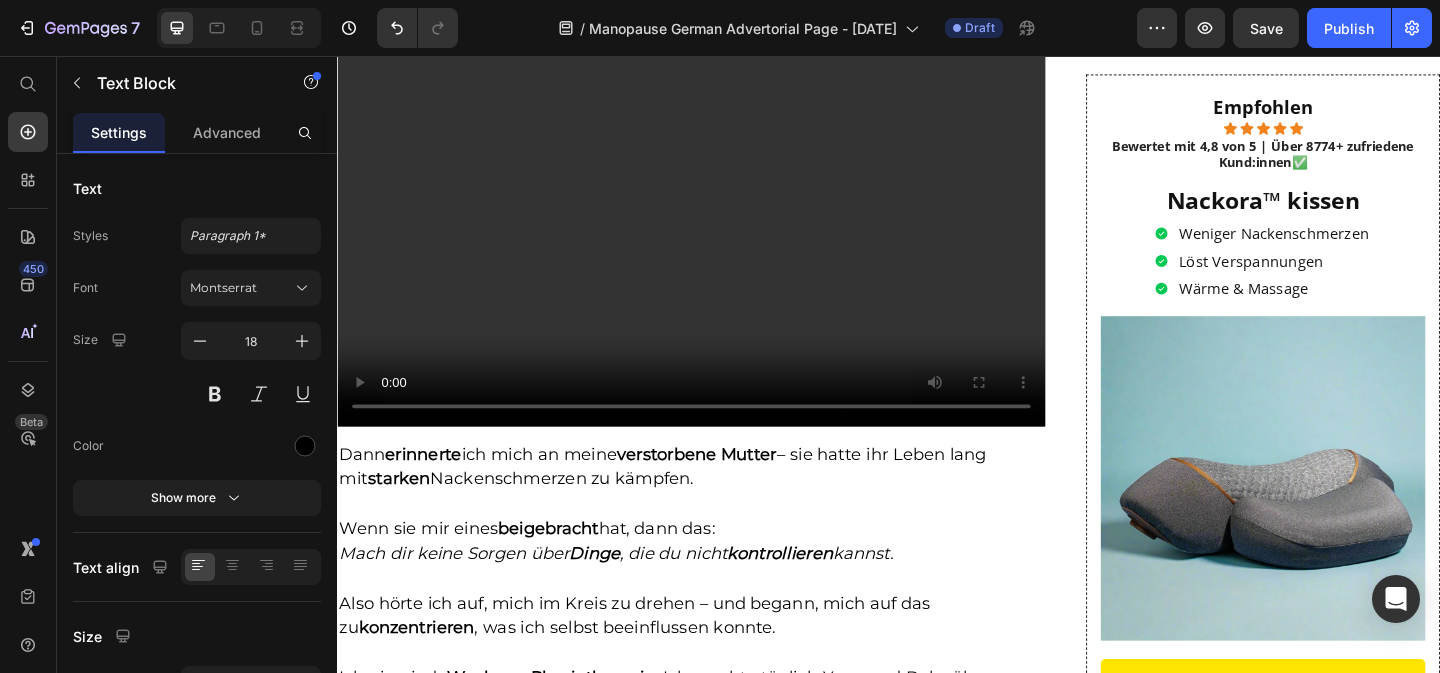 click on "Ich bin über eine Empfehlung darauf gestoßen. Anfangs skeptisch, wie immer. Aber ich war verzweifelt. Es versprach, drei Dinge zu kombinieren: sanfte Traktion, Wärme und gezielte Vibration." at bounding box center [722, -71] 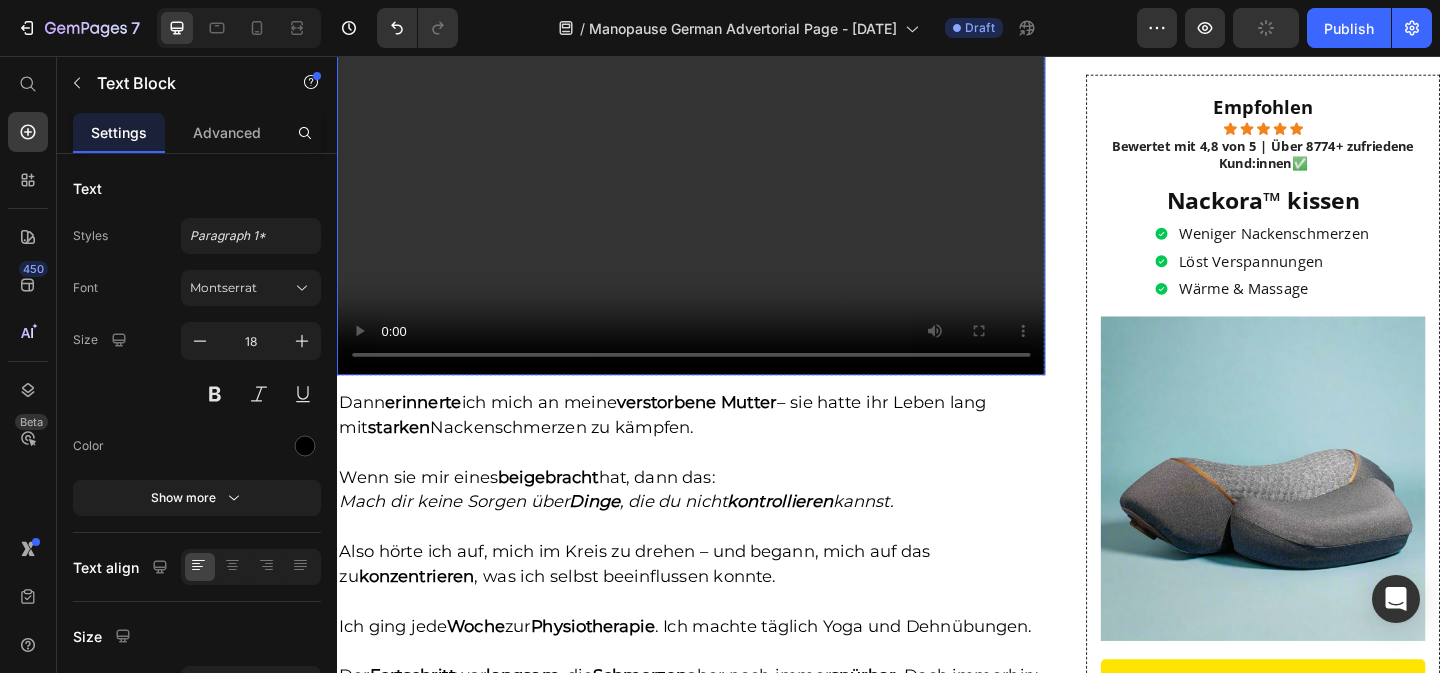 scroll, scrollTop: 2583, scrollLeft: 0, axis: vertical 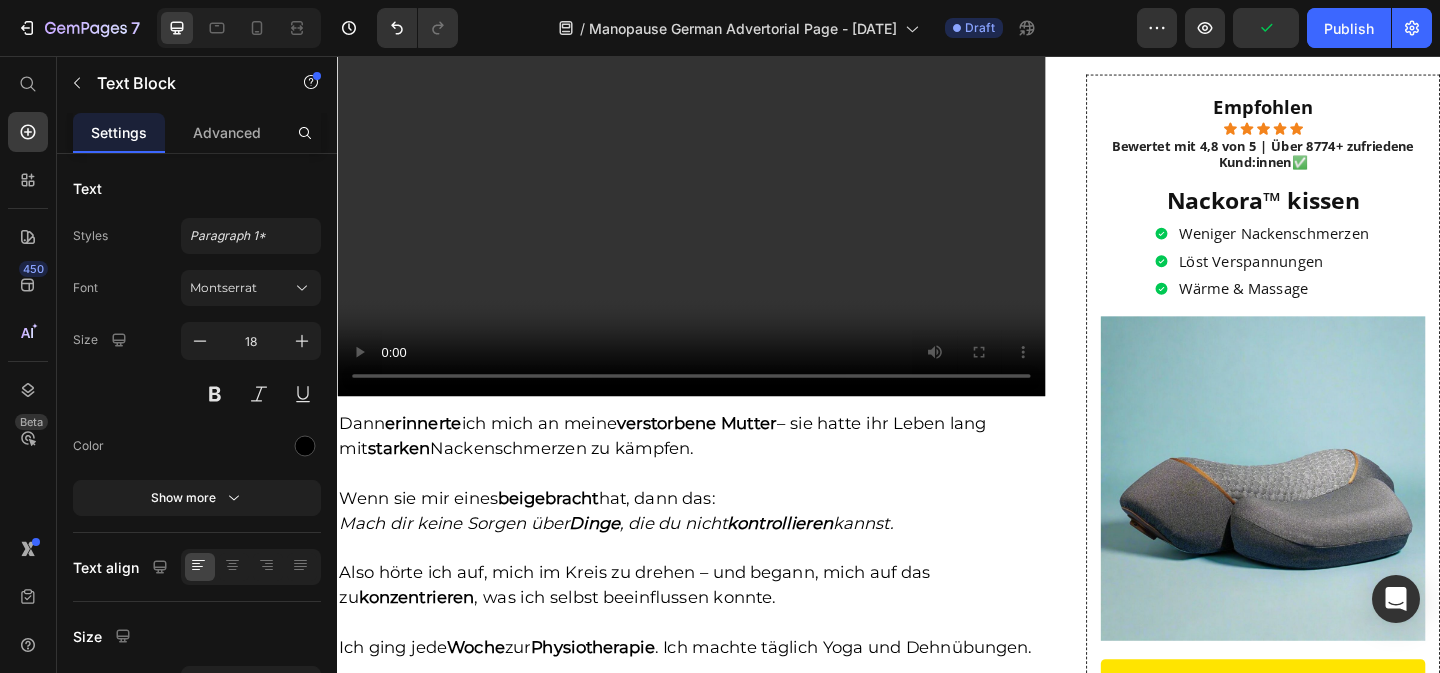 click at bounding box center (722, -50) 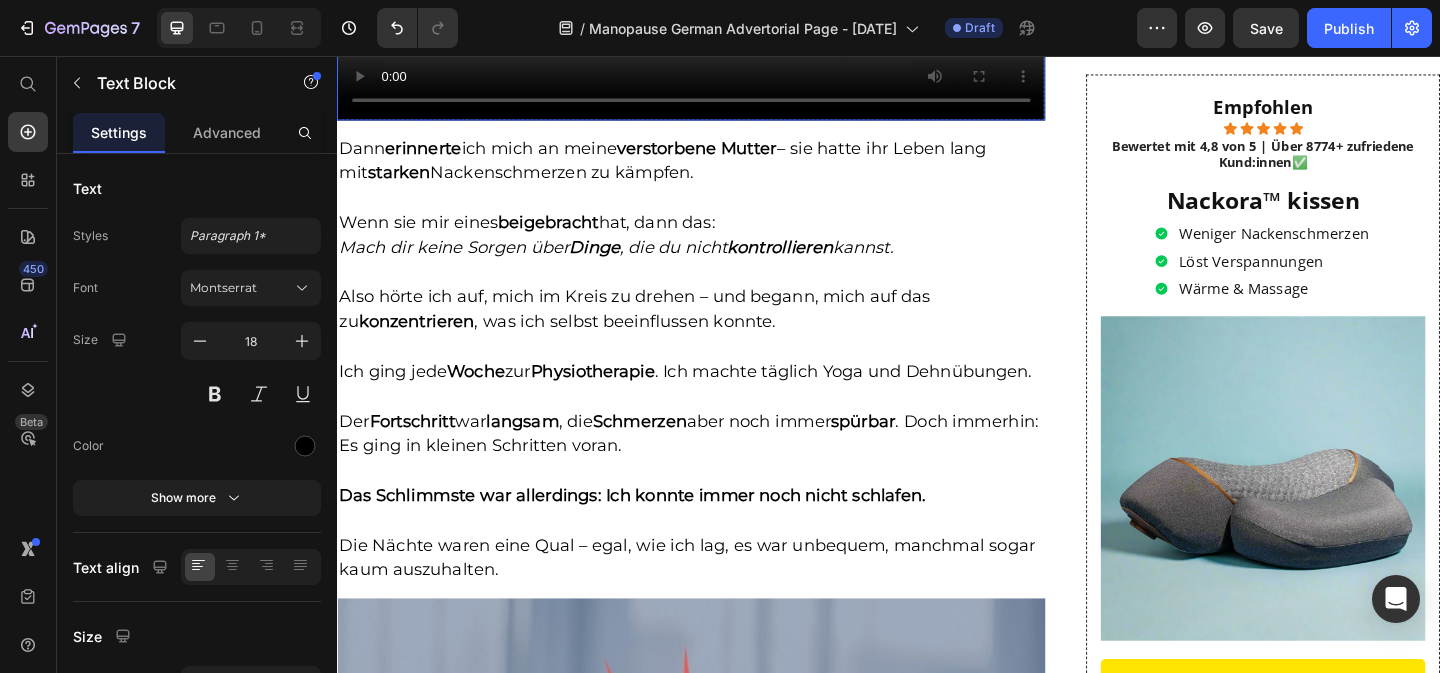 scroll, scrollTop: 2854, scrollLeft: 0, axis: vertical 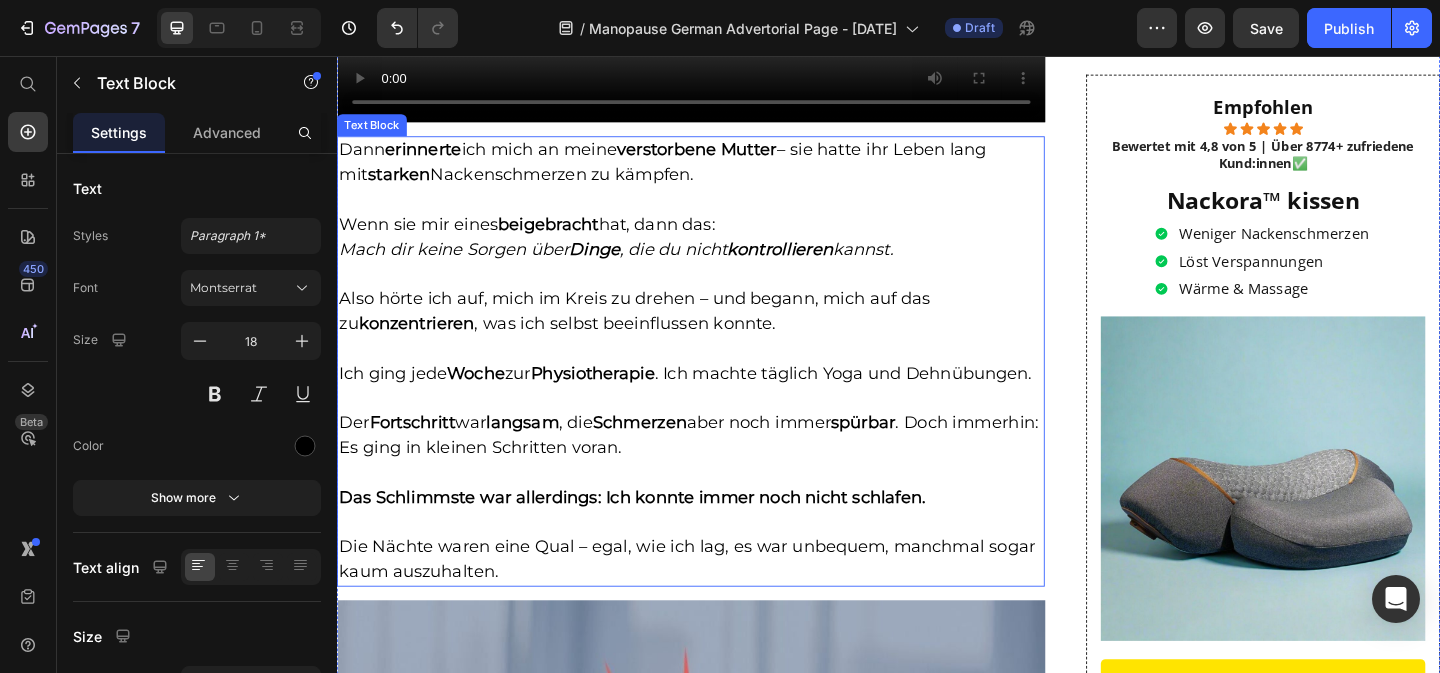 click on "Dann  erinnerte  ich mich an meine  verstorbene Mutter  – sie hatte ihr Leben lang mit  starken  Nackenschmerzen zu kämpfen." at bounding box center [722, 172] 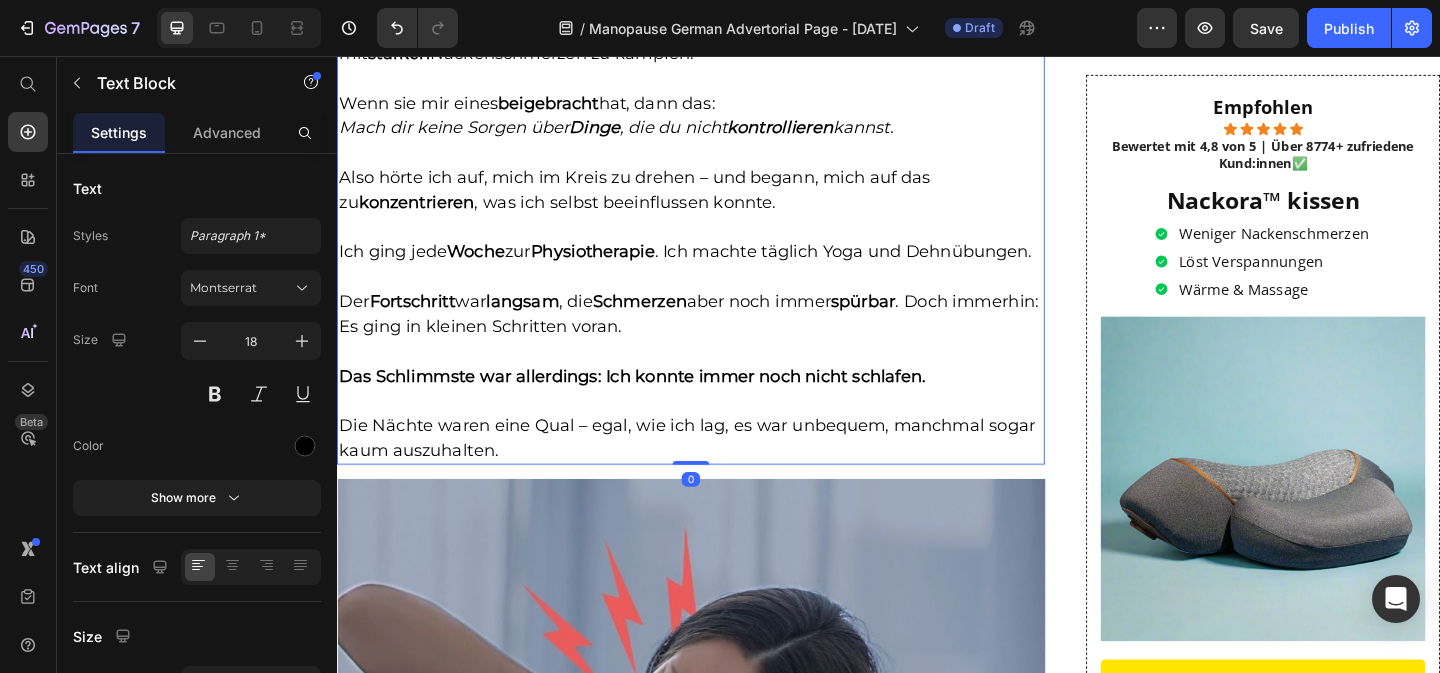 scroll, scrollTop: 2992, scrollLeft: 0, axis: vertical 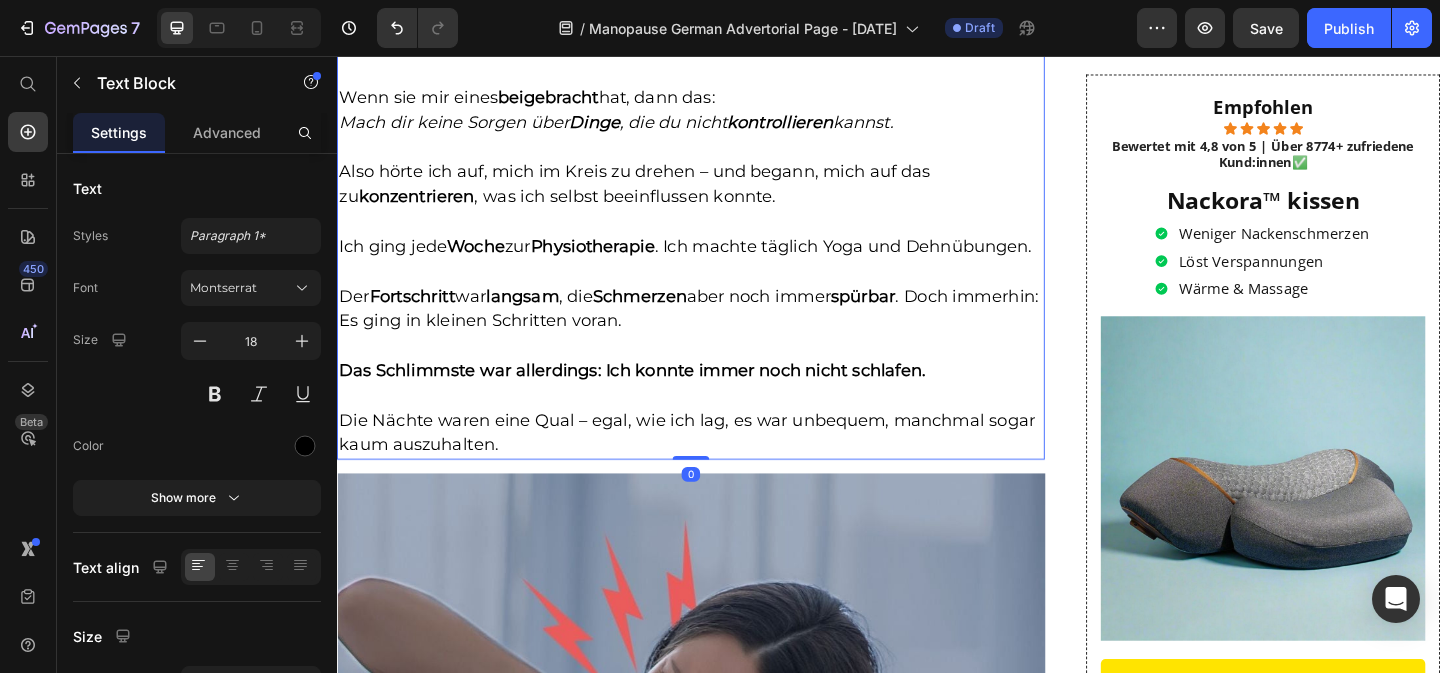 click on "erinnerte" at bounding box center (430, 20) 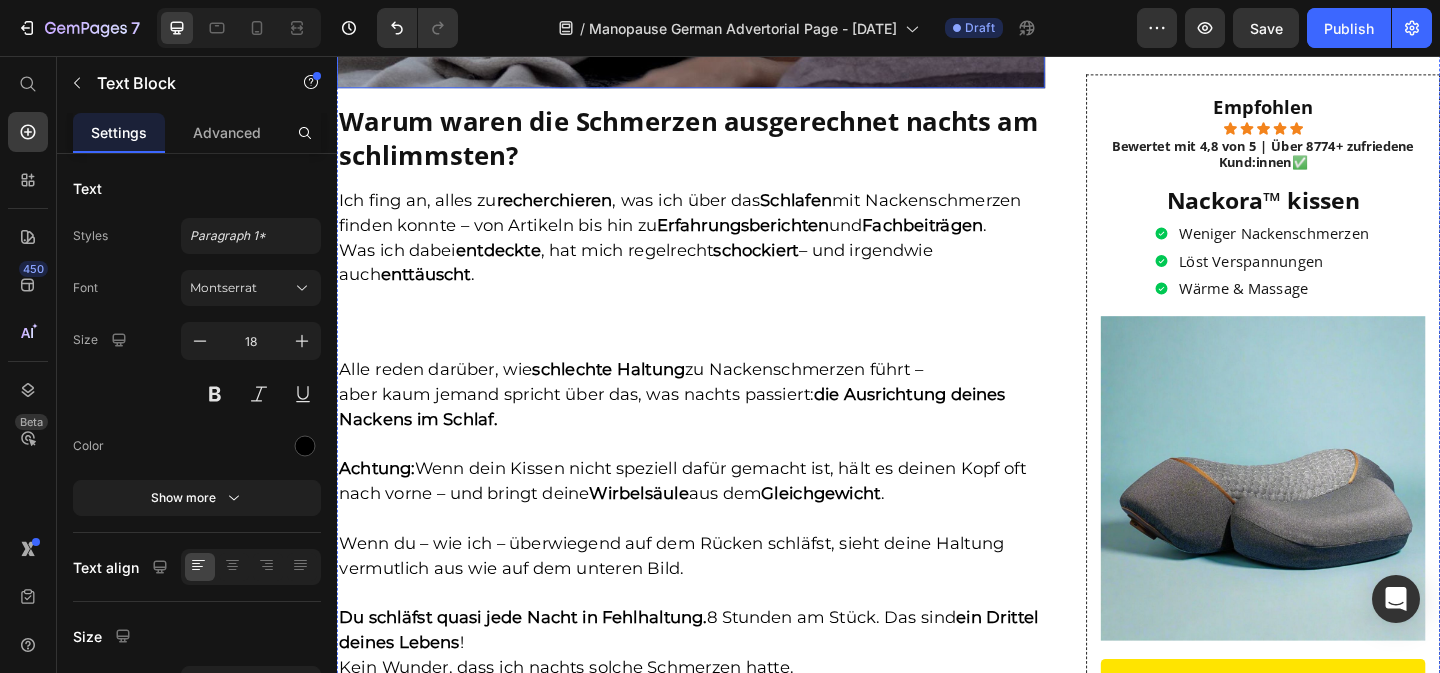scroll, scrollTop: 3891, scrollLeft: 0, axis: vertical 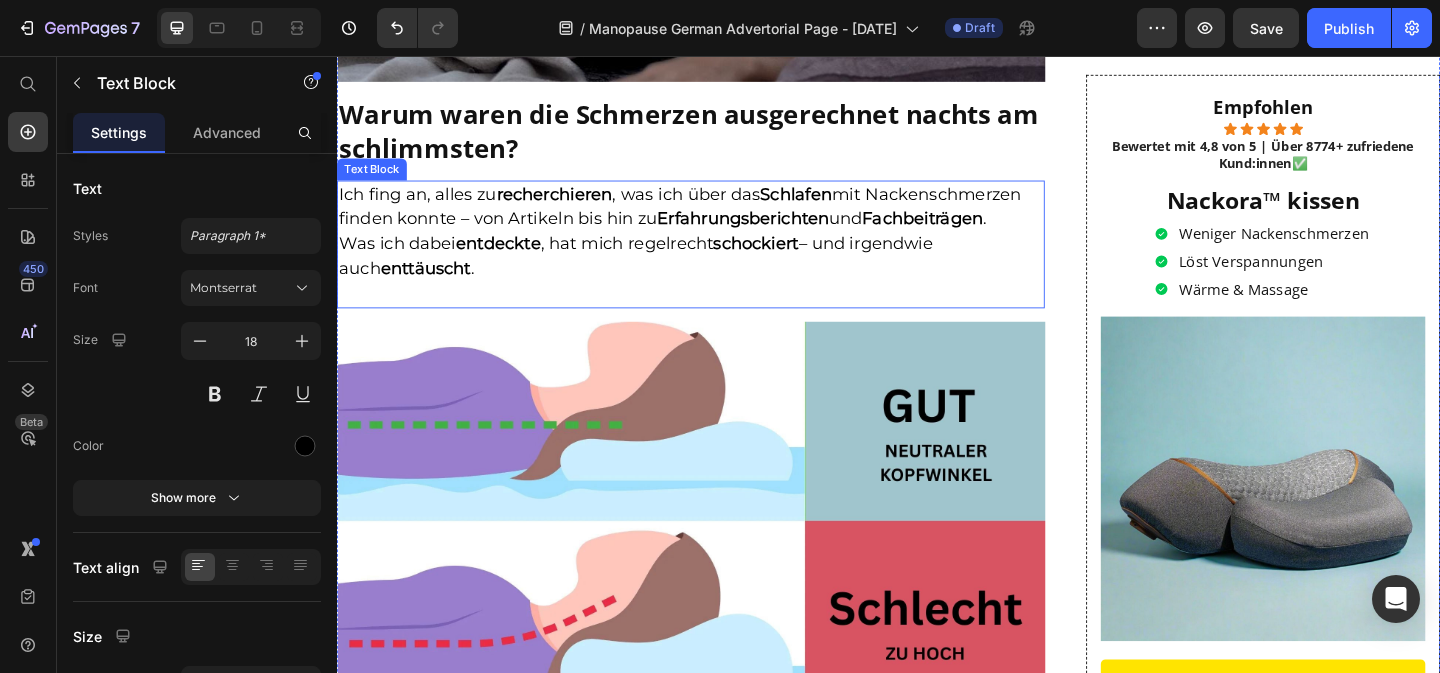 click on "Ich fing an, alles zu  recherchieren , was ich über das  Schlafen  mit Nackenschmerzen finden konnte – von Artikeln bis hin zu  Erfahrungsberichten  und  Fachbeiträgen ." at bounding box center [722, 220] 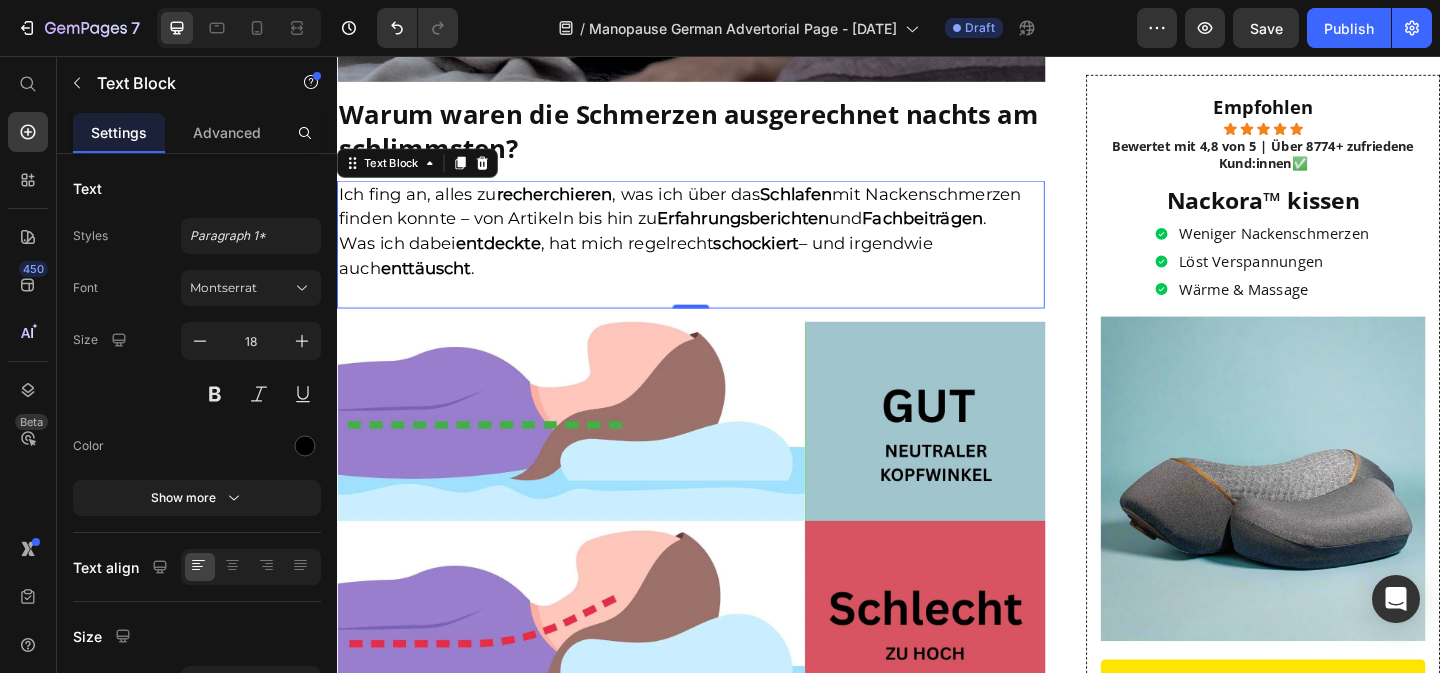 click on "Ich fing an, alles zu  recherchieren , was ich über das  Schlafen  mit Nackenschmerzen finden konnte – von Artikeln bis hin zu  Erfahrungsberichten  und  Fachbeiträgen . Was ich dabei  entdeckte , hat mich regelrecht  schockiert  – und irgendwie auch  enttäuscht ." at bounding box center (722, 260) 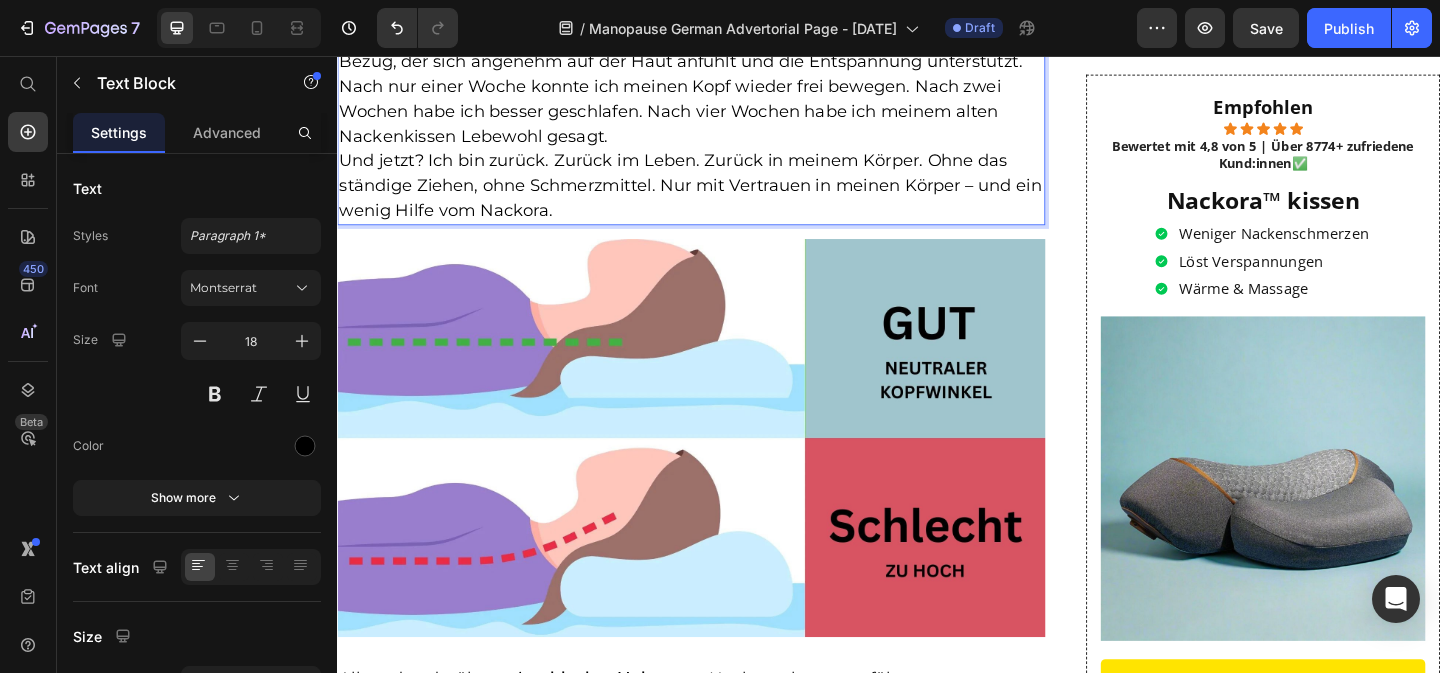 scroll, scrollTop: 4119, scrollLeft: 0, axis: vertical 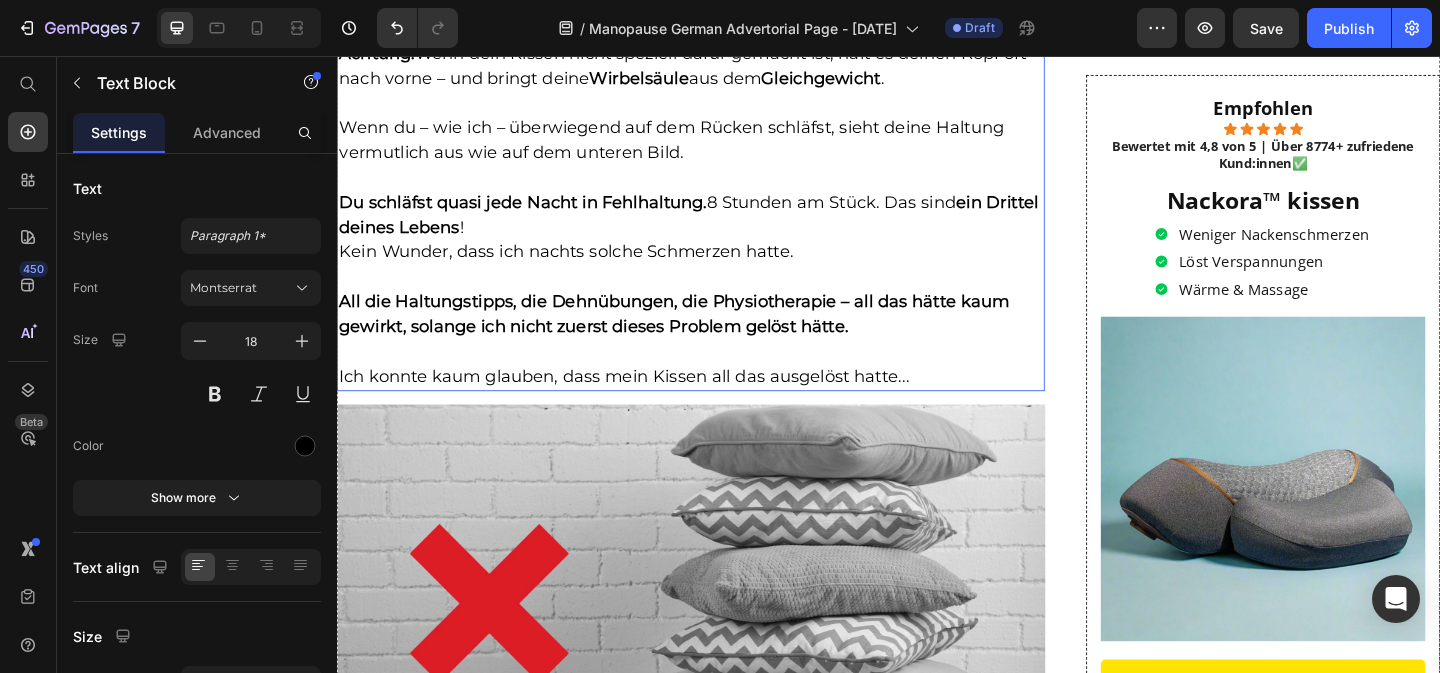click on "Achtung:  Wenn dein Kissen nicht speziell dafür gemacht ist, hält es deinen Kopf oft nach vorne – und bringt deine  Wirbelsäule  aus dem  Gleichgewicht ." at bounding box center [722, 67] 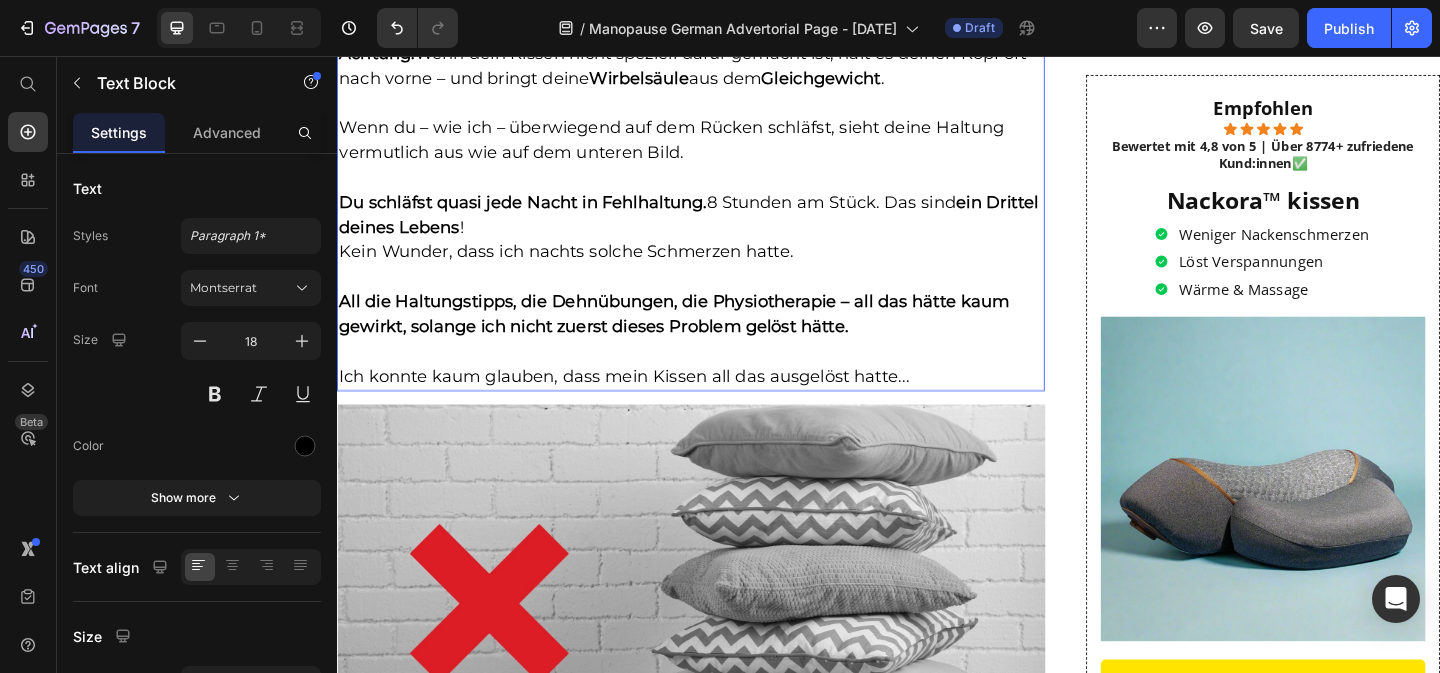 scroll, scrollTop: 0, scrollLeft: 0, axis: both 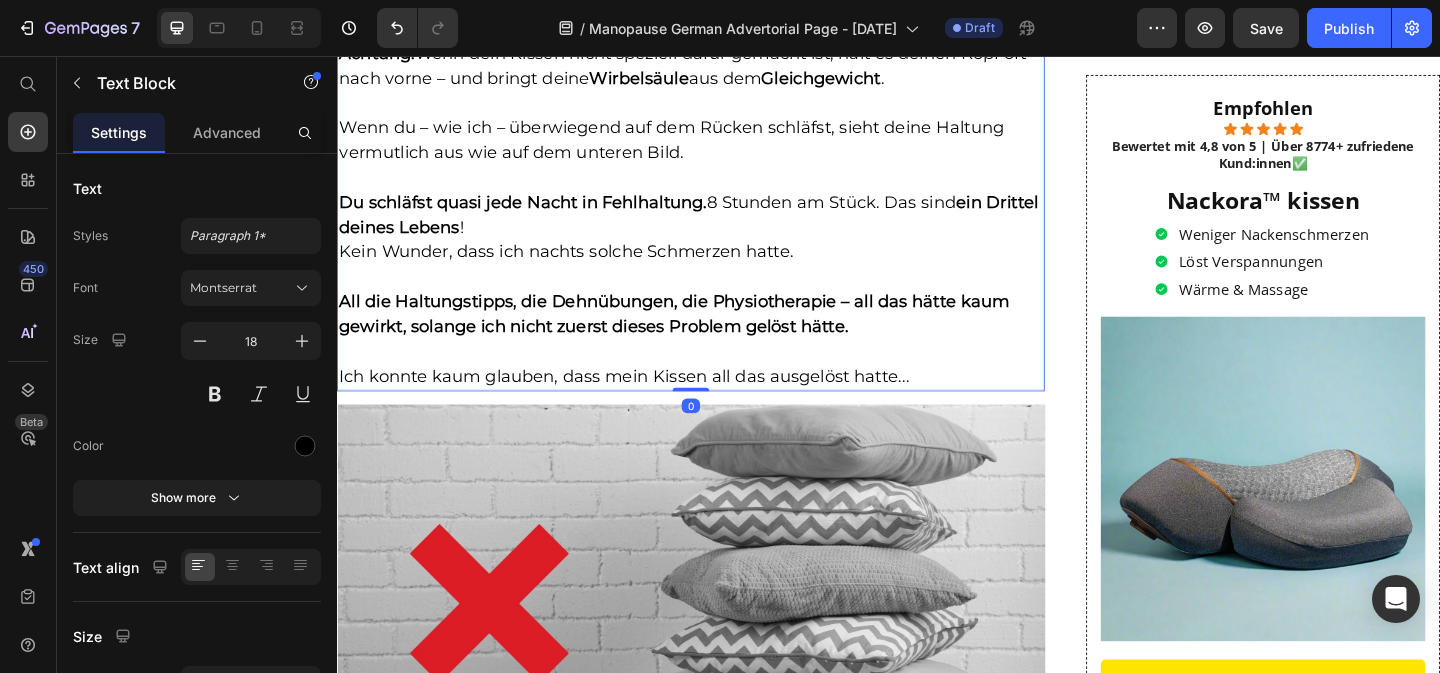 click on "Achtung:  Wenn dein Kissen nicht speziell dafür gemacht ist, hält es deinen Kopf oft nach vorne – und bringt deine  Wirbelsäule  aus dem  Gleichgewicht ." at bounding box center (722, 67) 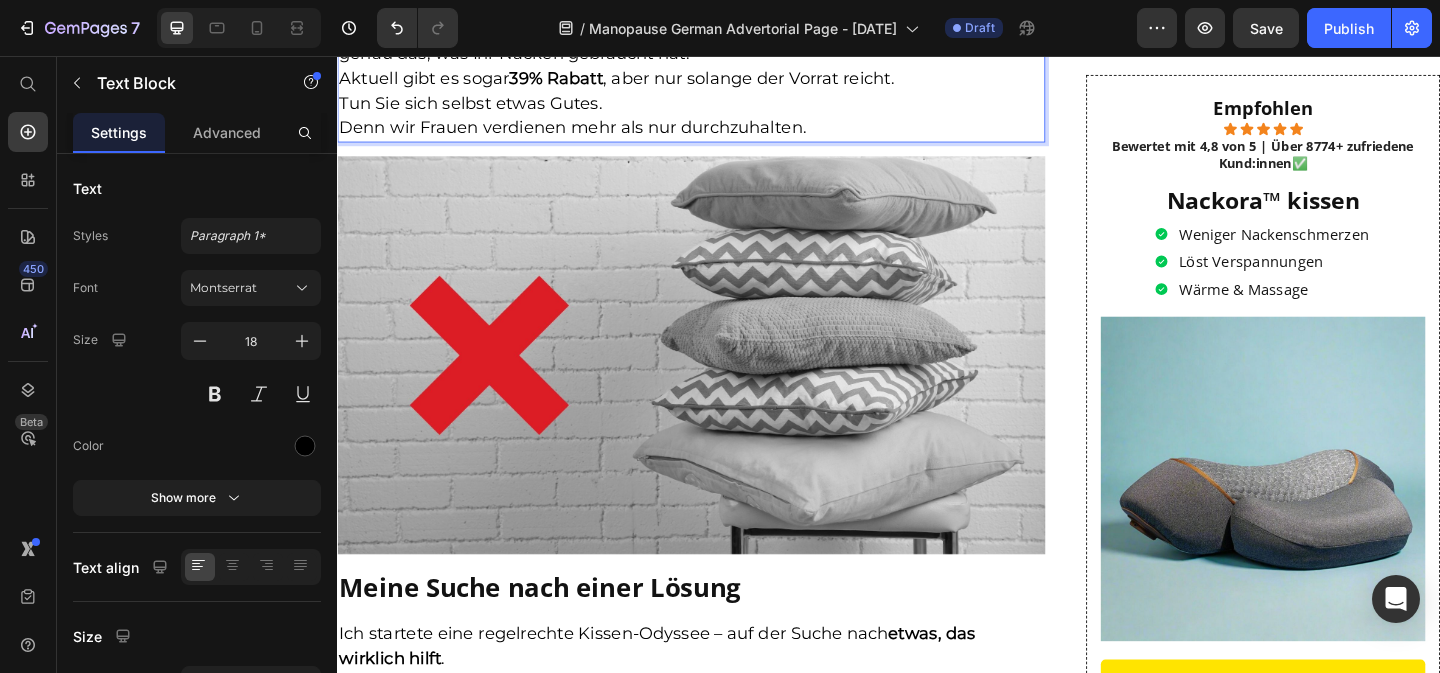 click on "Aktuell gibt es sogar  39% Rabatt , aber nur solange der Vorrat reicht." at bounding box center (722, 80) 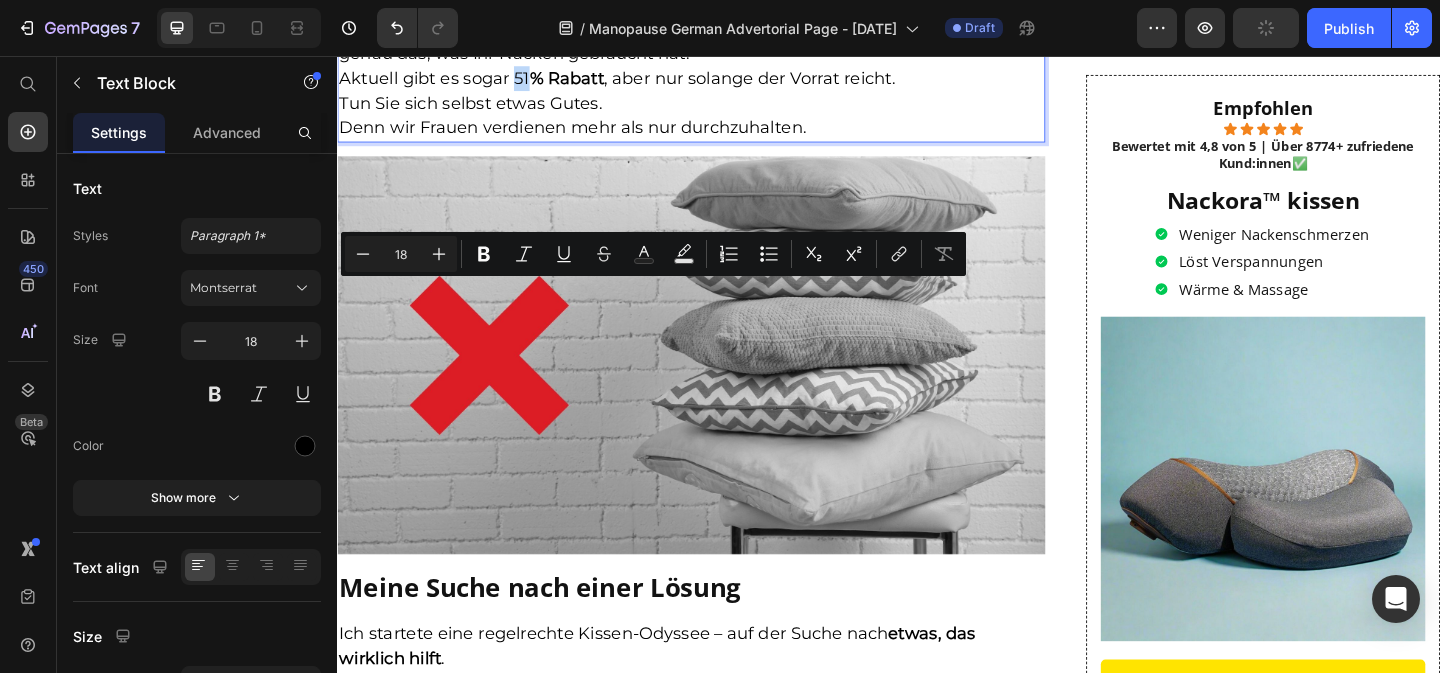 drag, startPoint x: 545, startPoint y: 311, endPoint x: 531, endPoint y: 312, distance: 14.035668 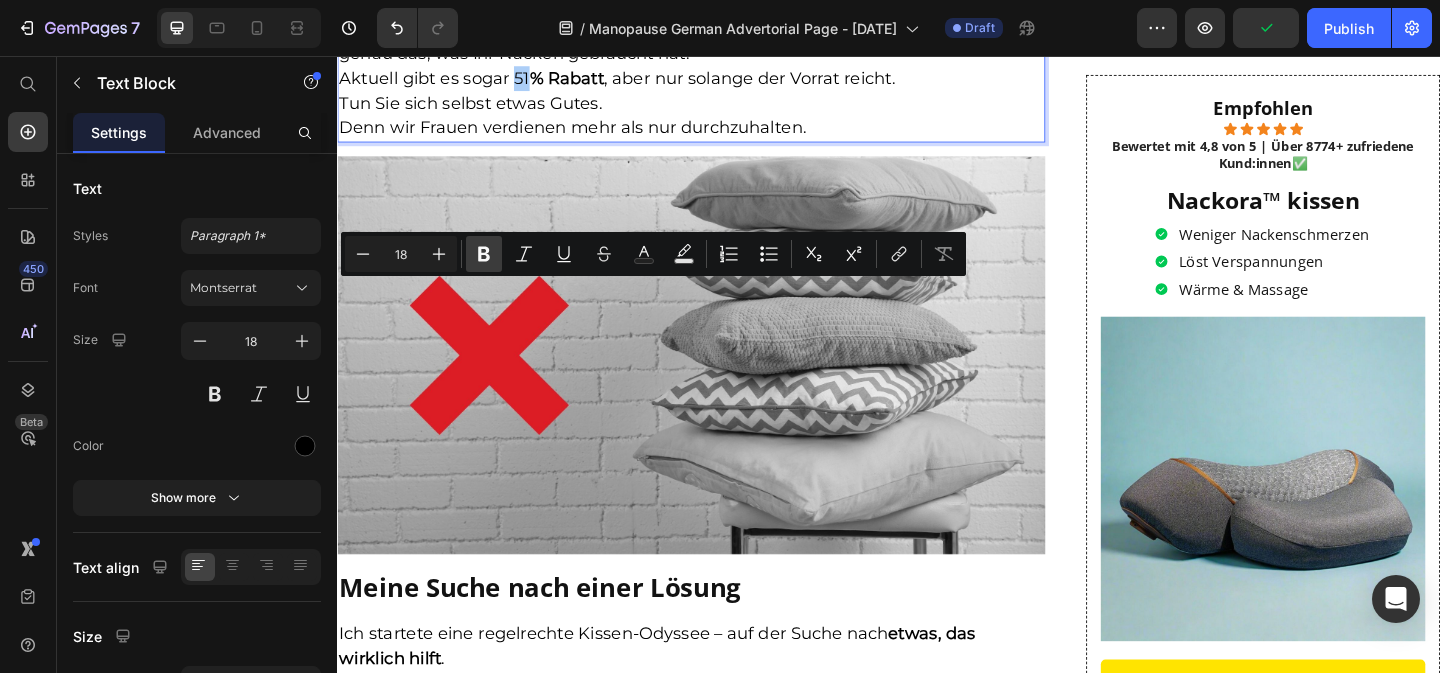 click 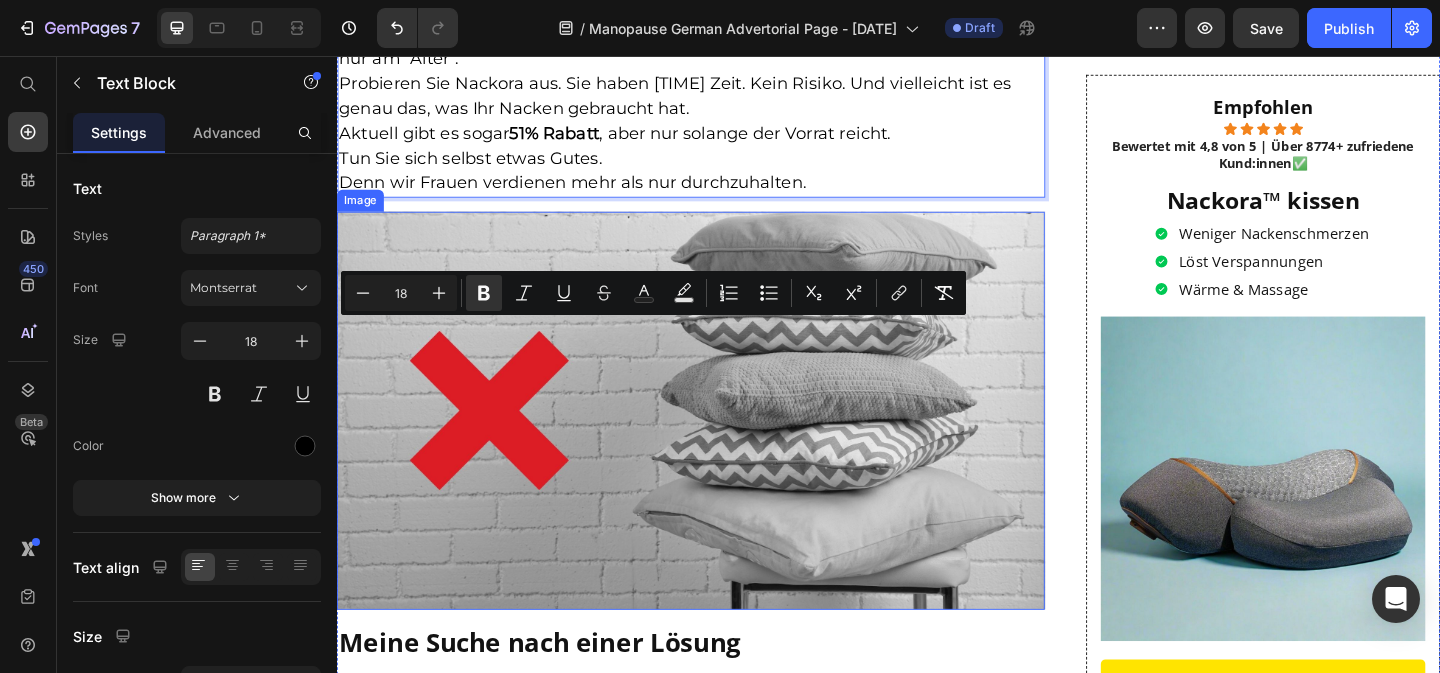 scroll, scrollTop: 4838, scrollLeft: 0, axis: vertical 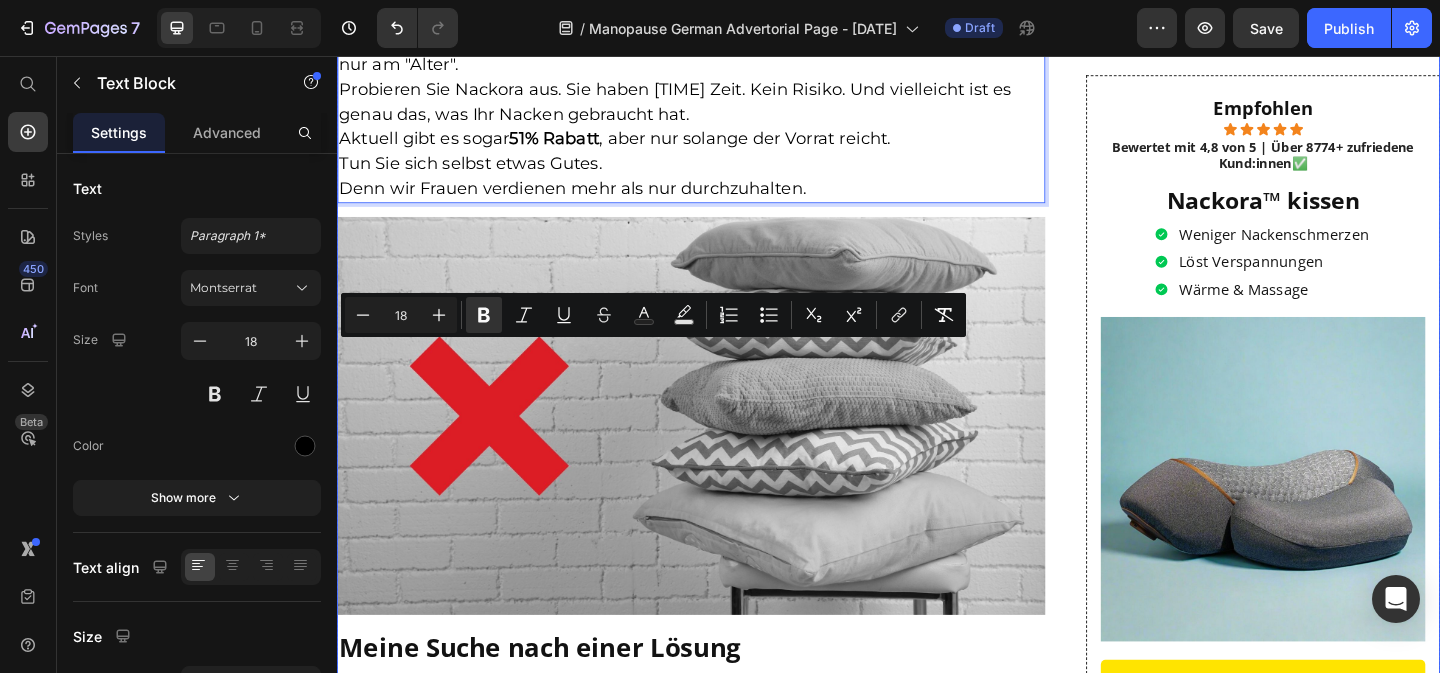 click on "⁠⁠⁠⁠⁠⁠⁠ Das vergessene Menopause-Symptom, das Ihren Nacken zerstört (und was Sie dagegen tun können) Heading Niemand hat mich auf  dieses  Symptom der Menopause vorbereitet. Text Block Row Maria Keller, 48, Hamburg Text Block Row Ich habe alles erwartet: Hitzewallungen, Schlafprobleme, Stimmungsschwankungen. Aber nicht, dass ich morgens mit diesem steifen, eingesperrten Gefühl im Nacken aufwache. Jeden Tag . Als wäre mein Kopf zu schwer für meinen eigenen Körper. Und dann kamen diese kleinen Bewegungen, die sich anstrengend anfühlten. Drehen. Dehnen. Sitzen. Alles zog sich in den Schultern zusammen. Ich dachte: „Ist das jetzt mein Leben?“ Text Block Image Aber wie so viele Frauen habe ich es ignoriert.   Zwischen Familie, Arbeit und Verpflichtungen war für mich selbst kaum Zeit.  Ich gab dem Stress die Schuld. Meinem Kissen. Meinem Schreibtisch.  Aber egal was ich änderte – nichts half langfristig. Text Block Video Was ich nicht wusste:  Text Block Image ⁠⁠⁠⁠⁠⁠⁠" at bounding box center (937, 1868) 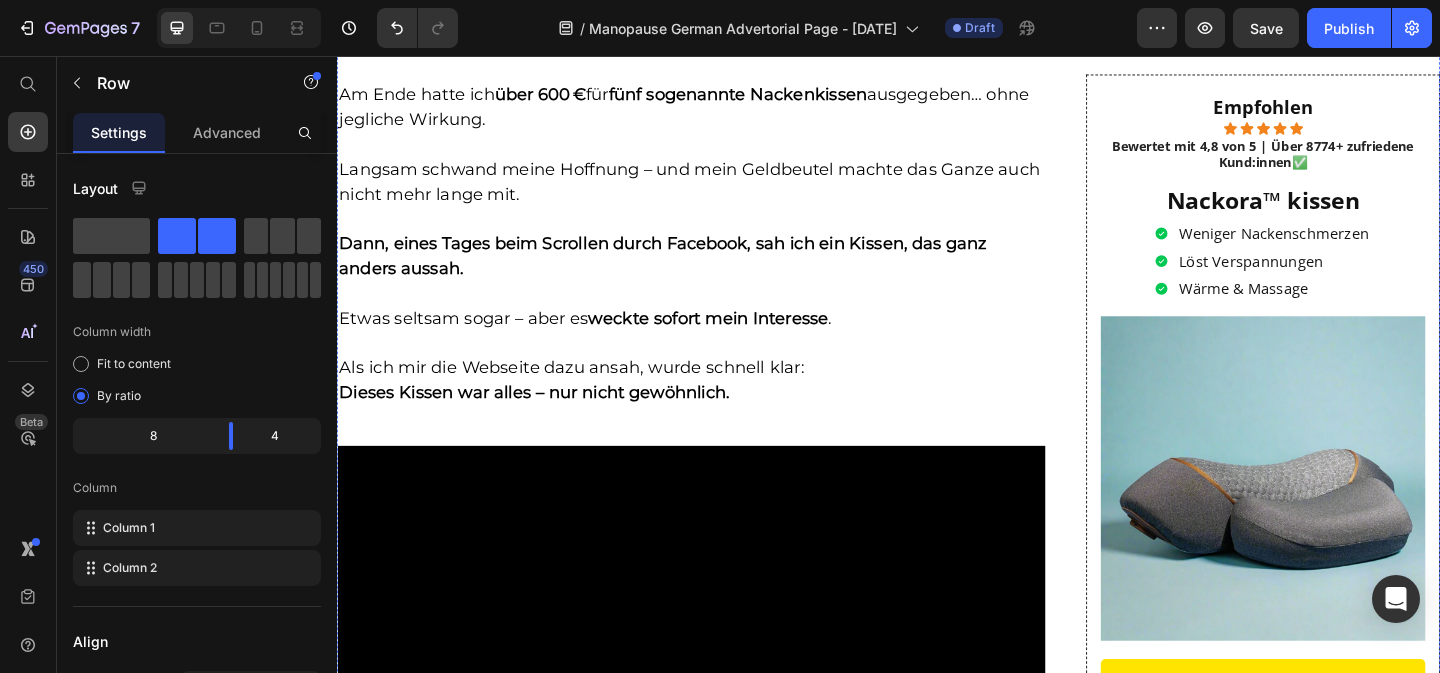 scroll, scrollTop: 5653, scrollLeft: 0, axis: vertical 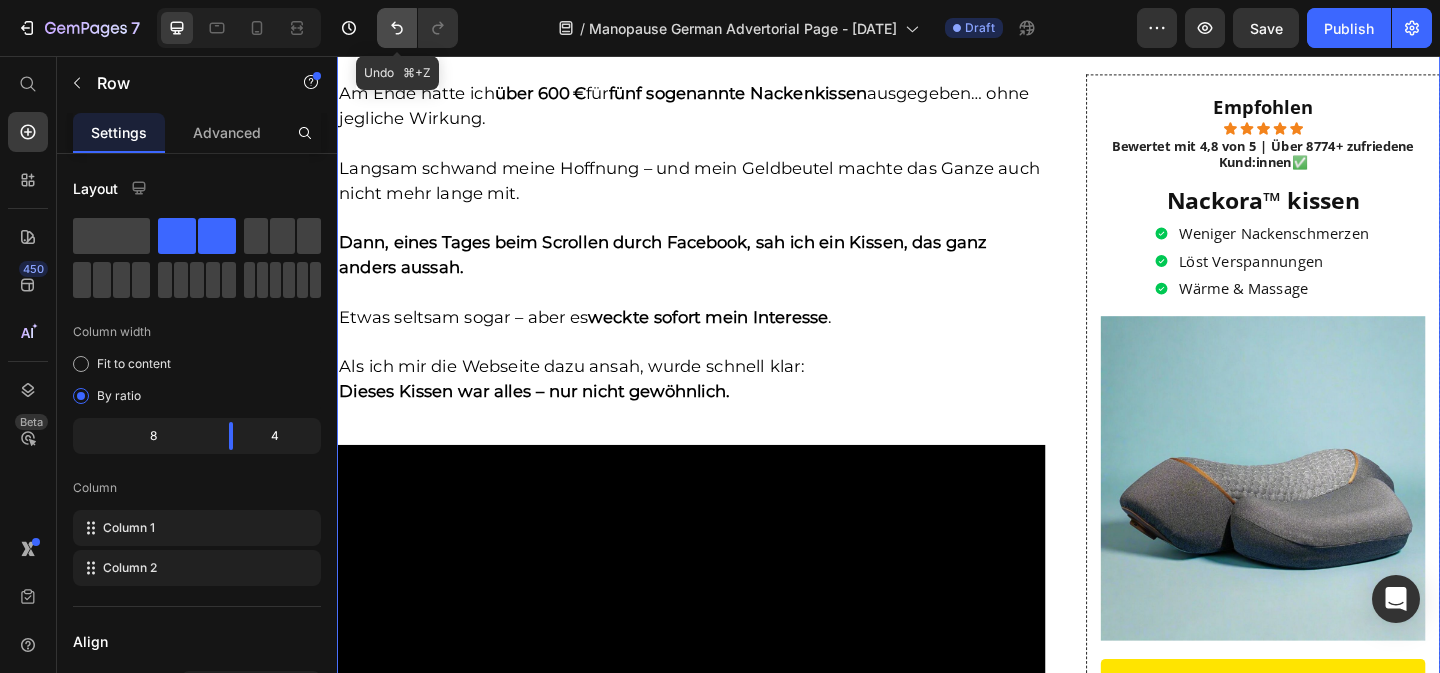 click 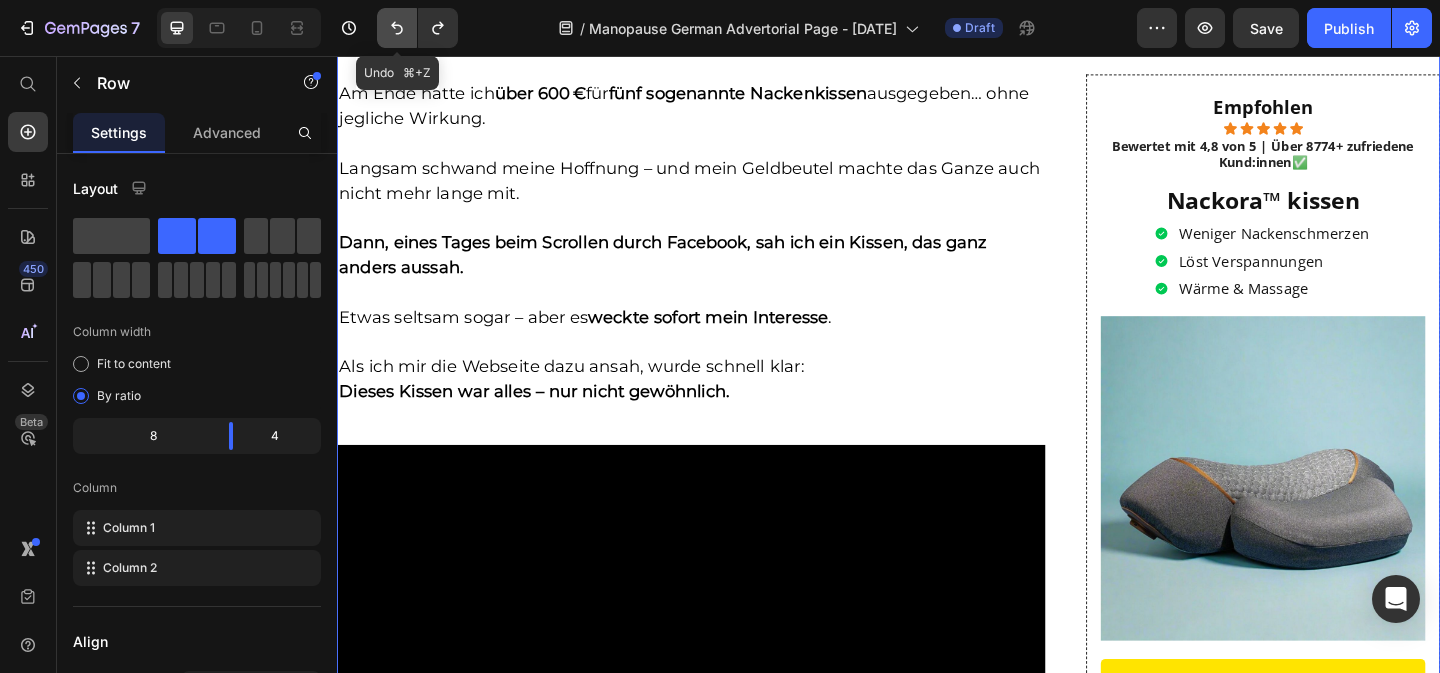 click 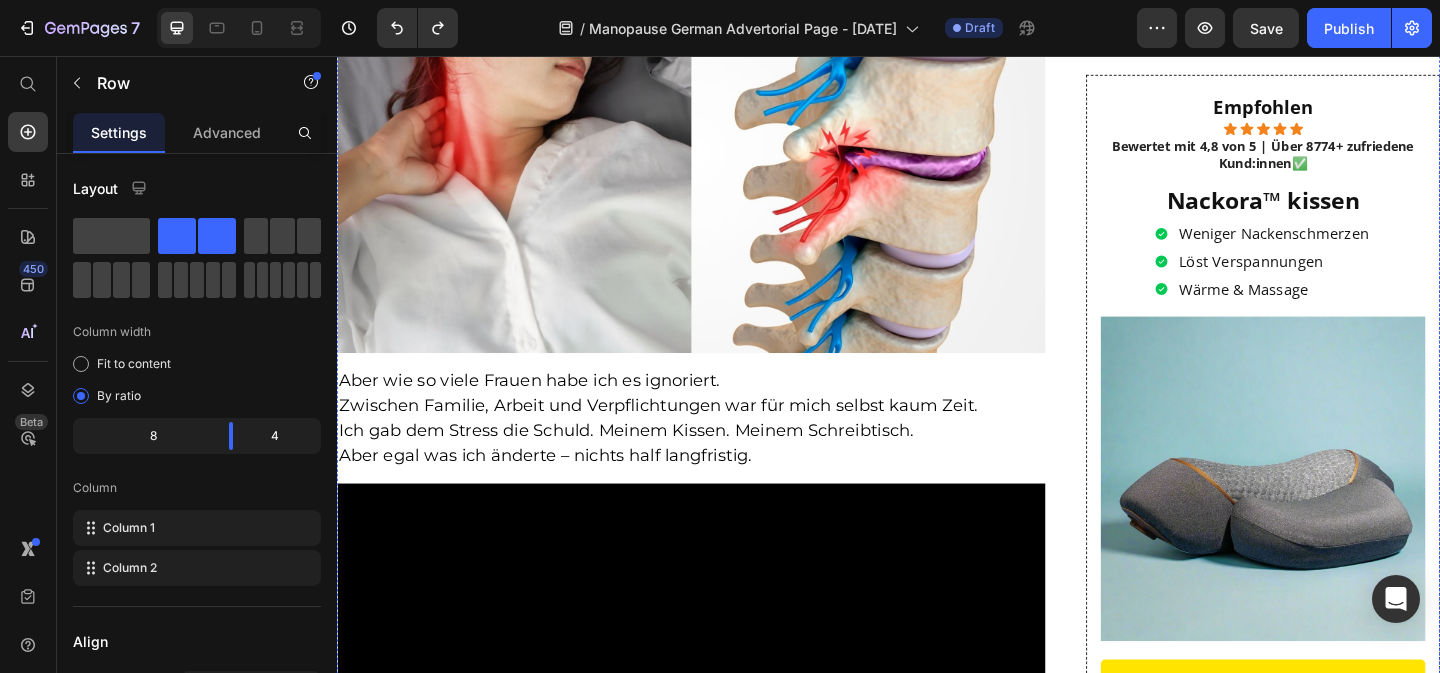 scroll, scrollTop: 0, scrollLeft: 0, axis: both 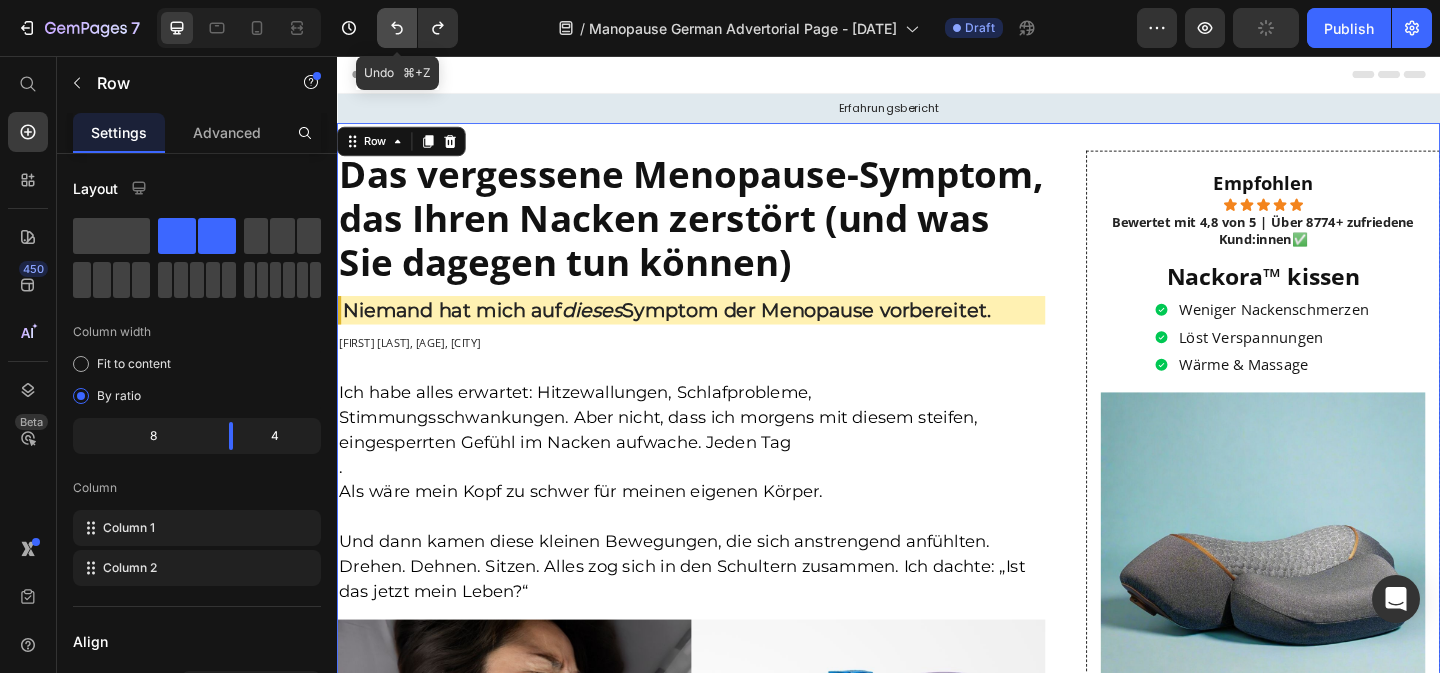 click 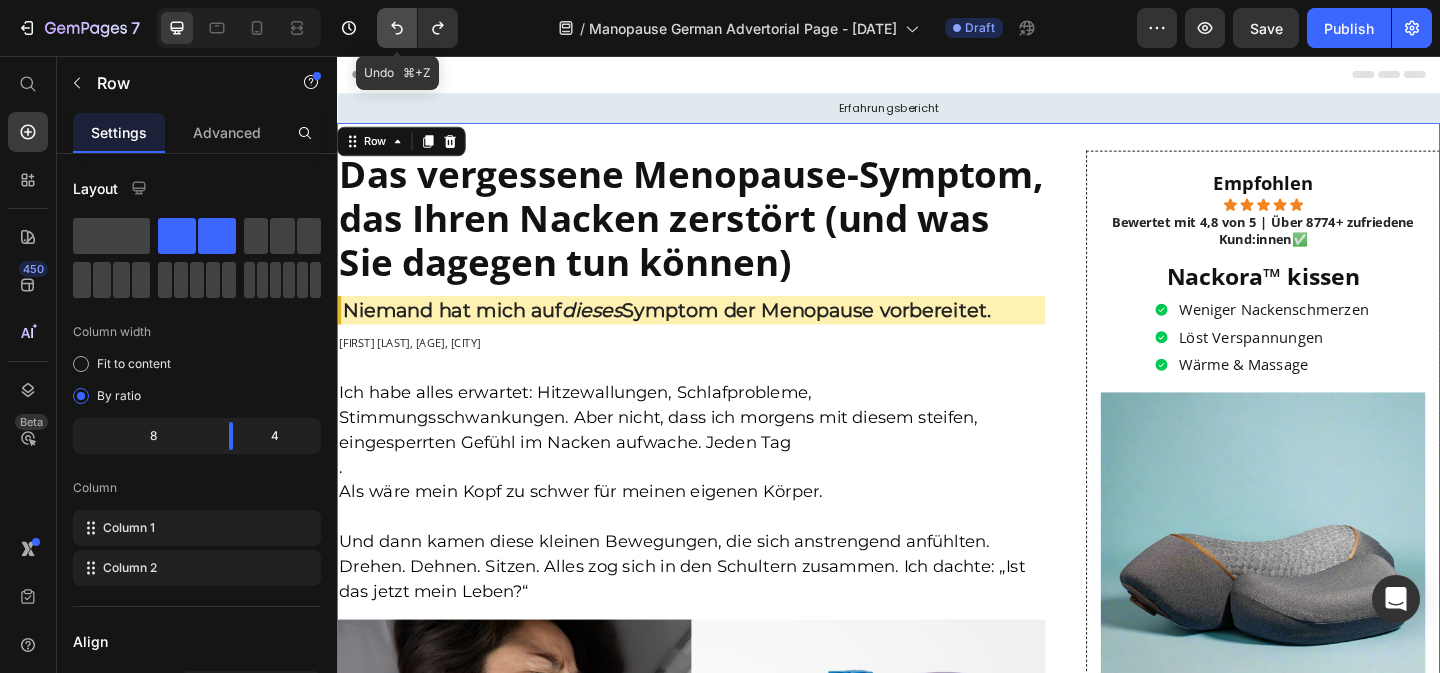 click 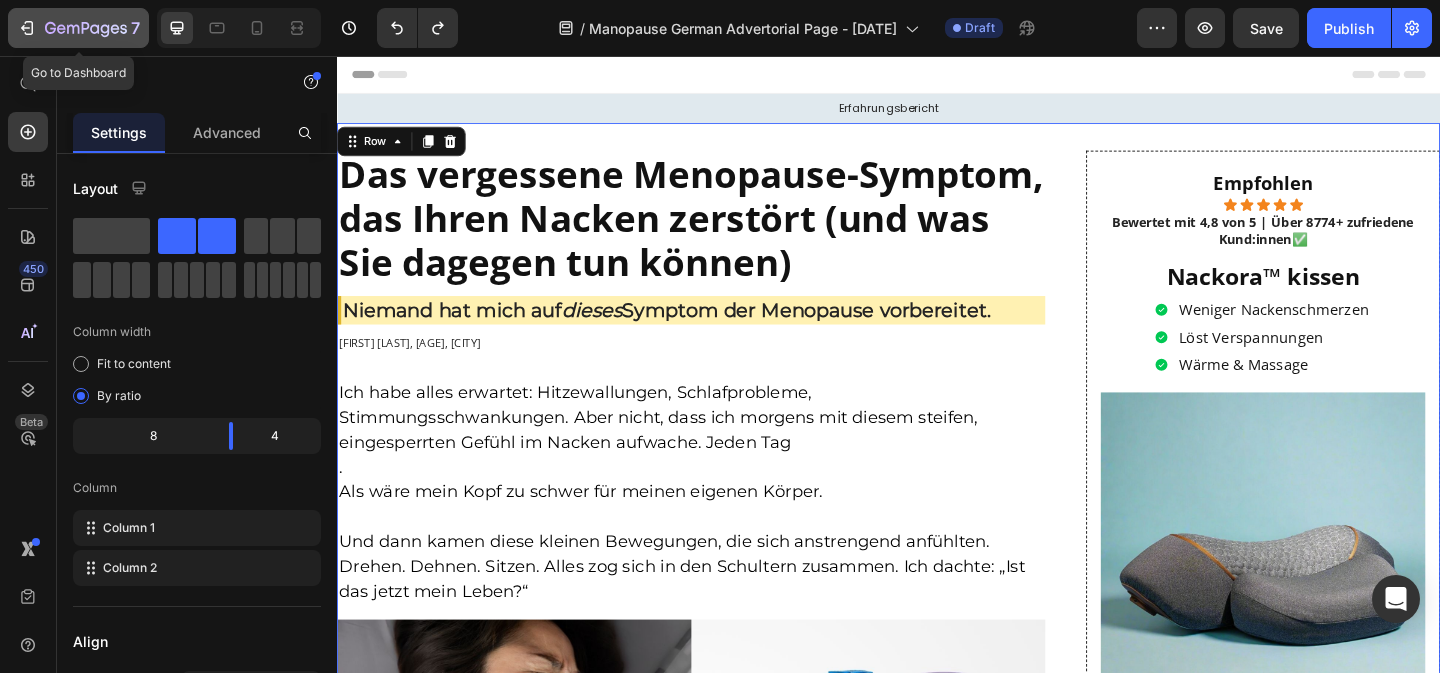 click 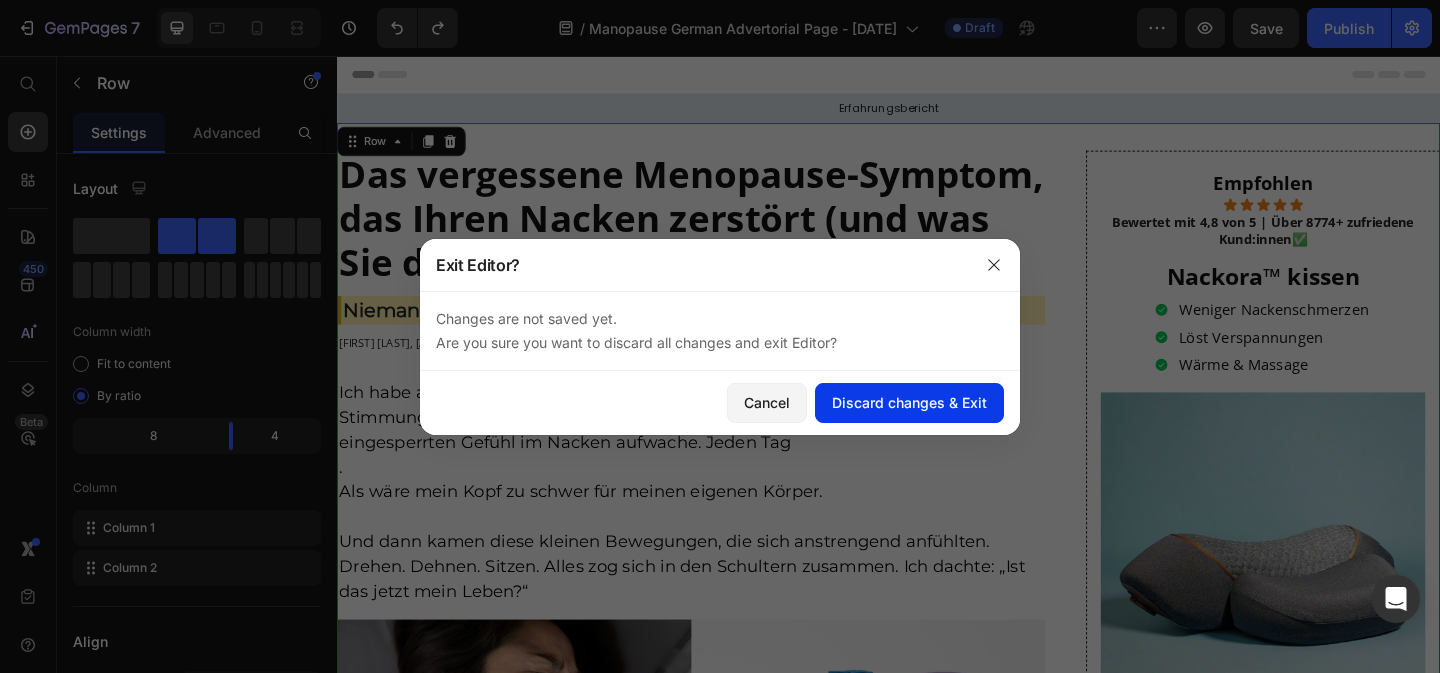 click on "Discard changes & Exit" at bounding box center (909, 402) 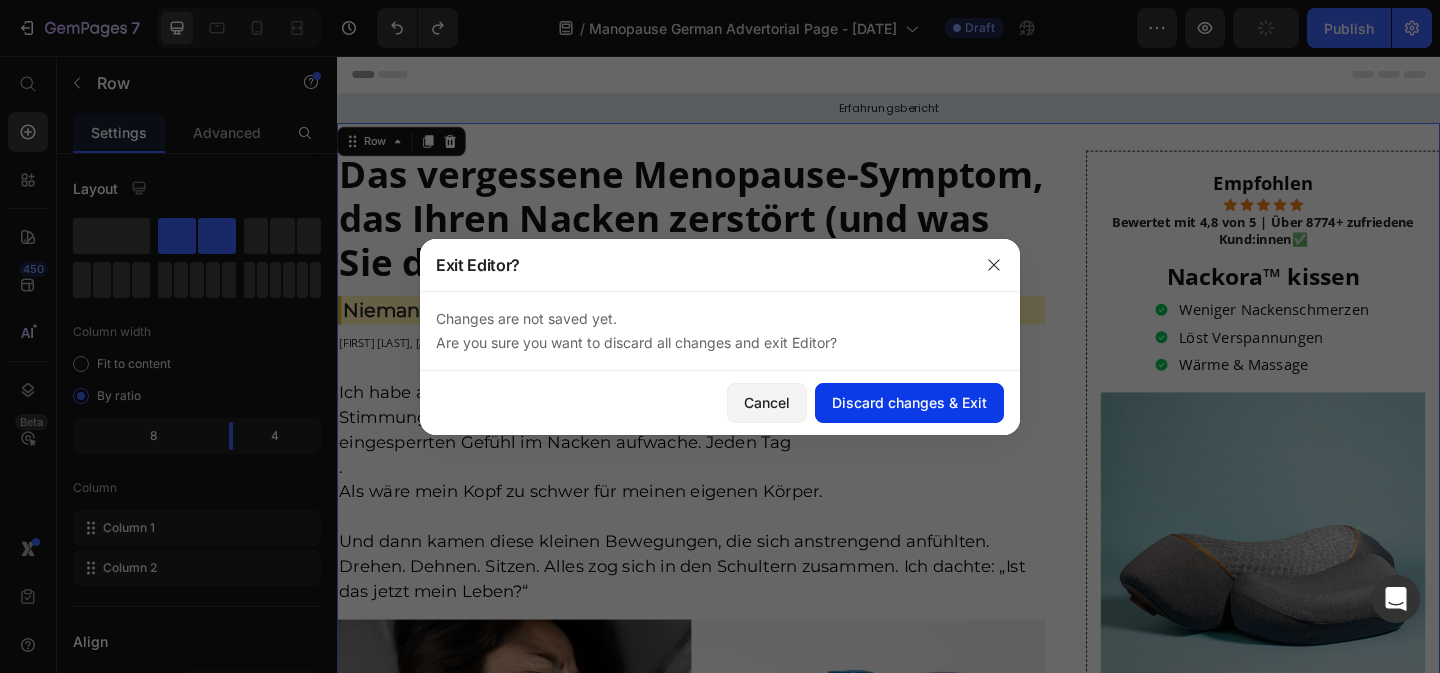 click on "Discard changes & Exit" at bounding box center [909, 402] 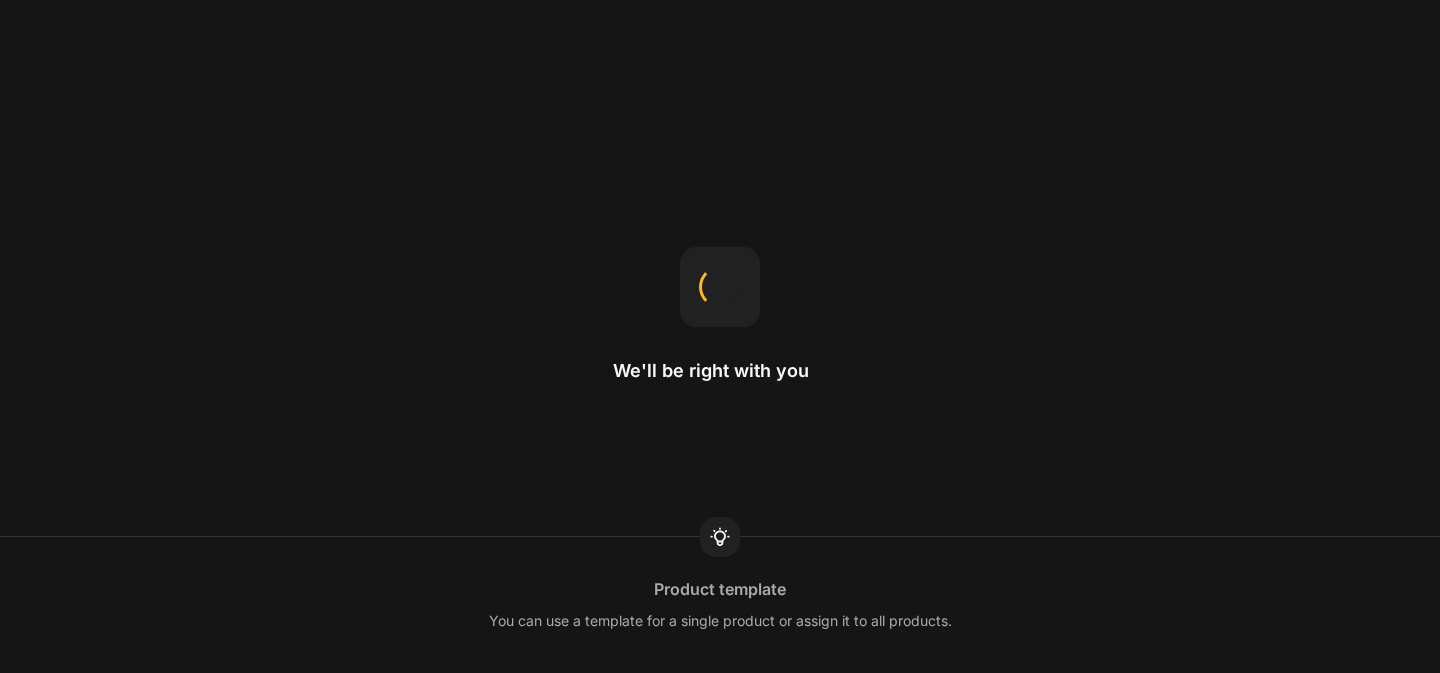 scroll, scrollTop: 0, scrollLeft: 0, axis: both 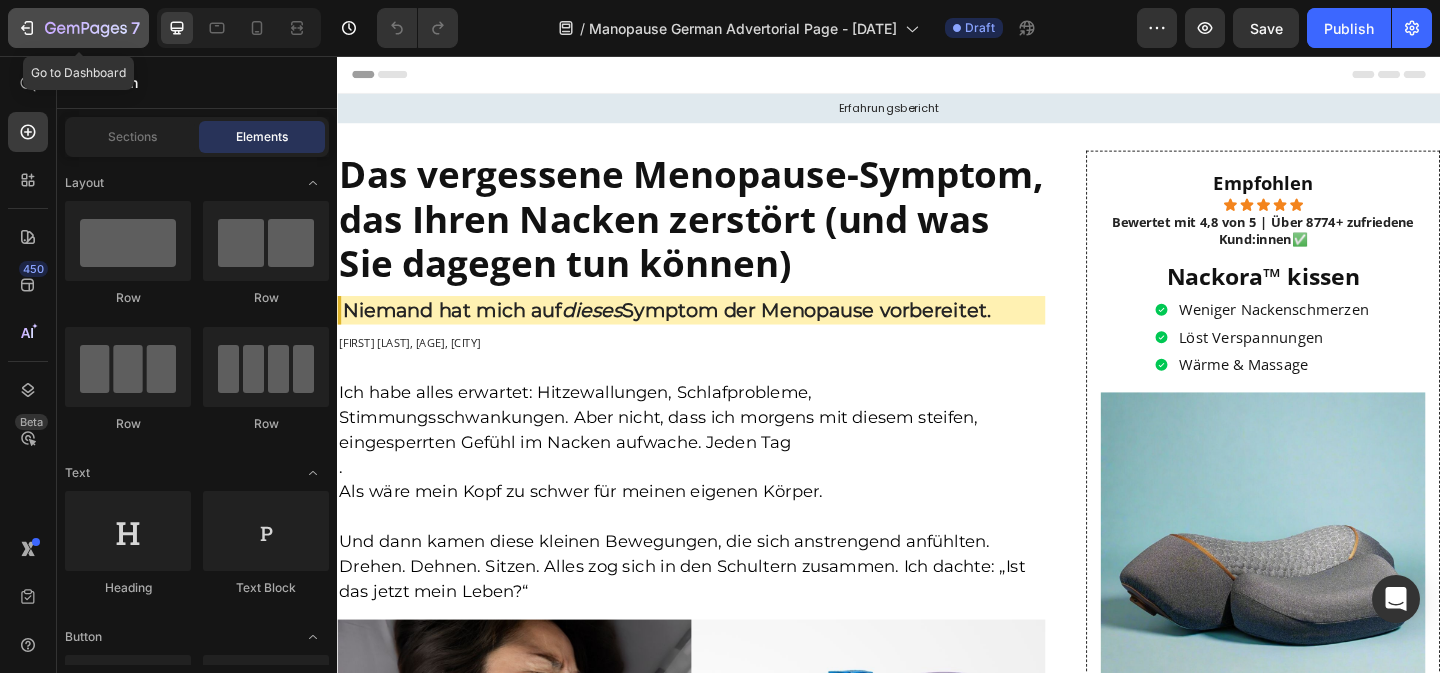 click 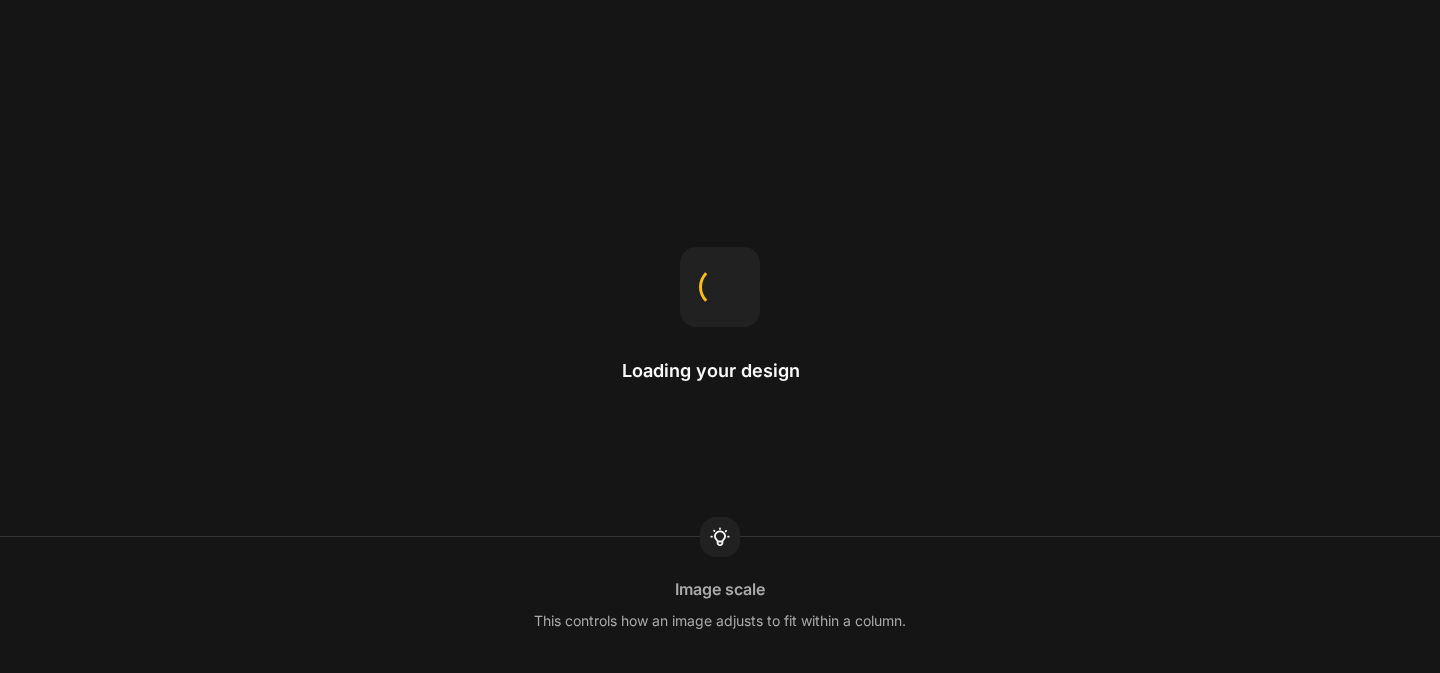 scroll, scrollTop: 0, scrollLeft: 0, axis: both 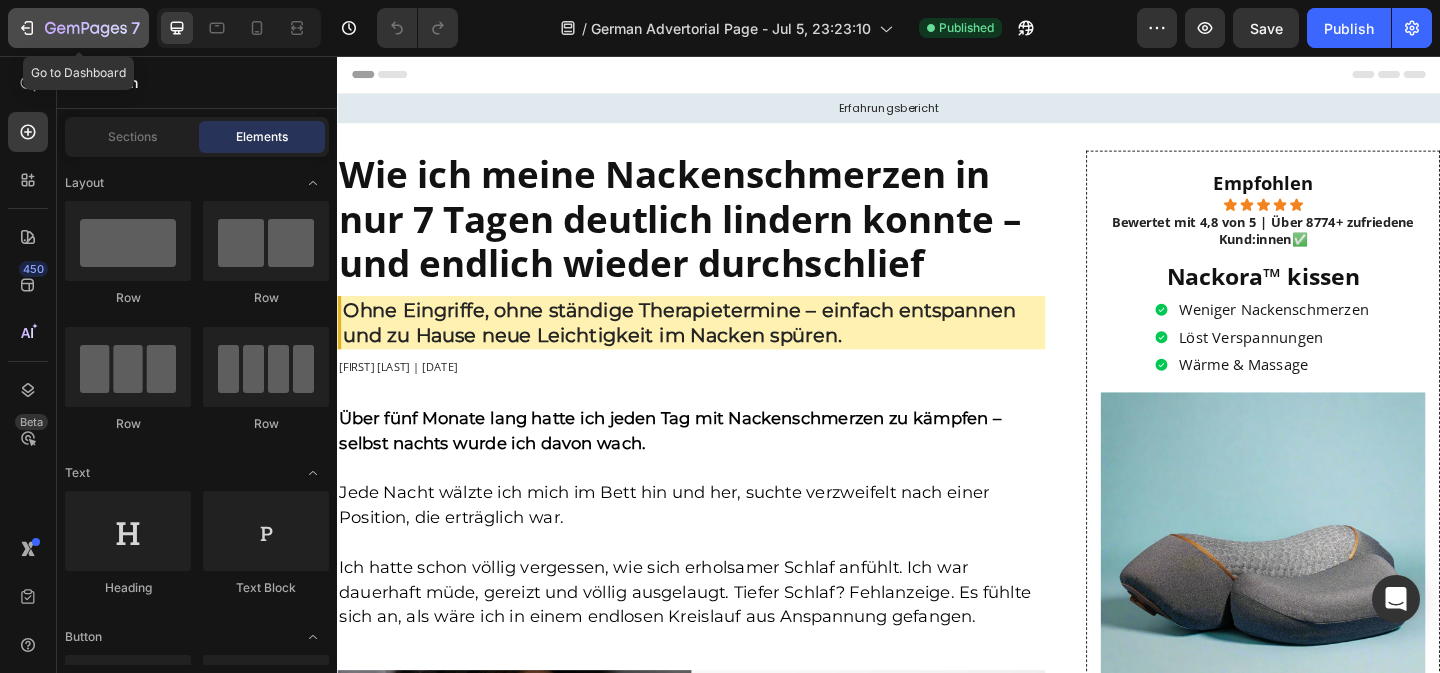 click 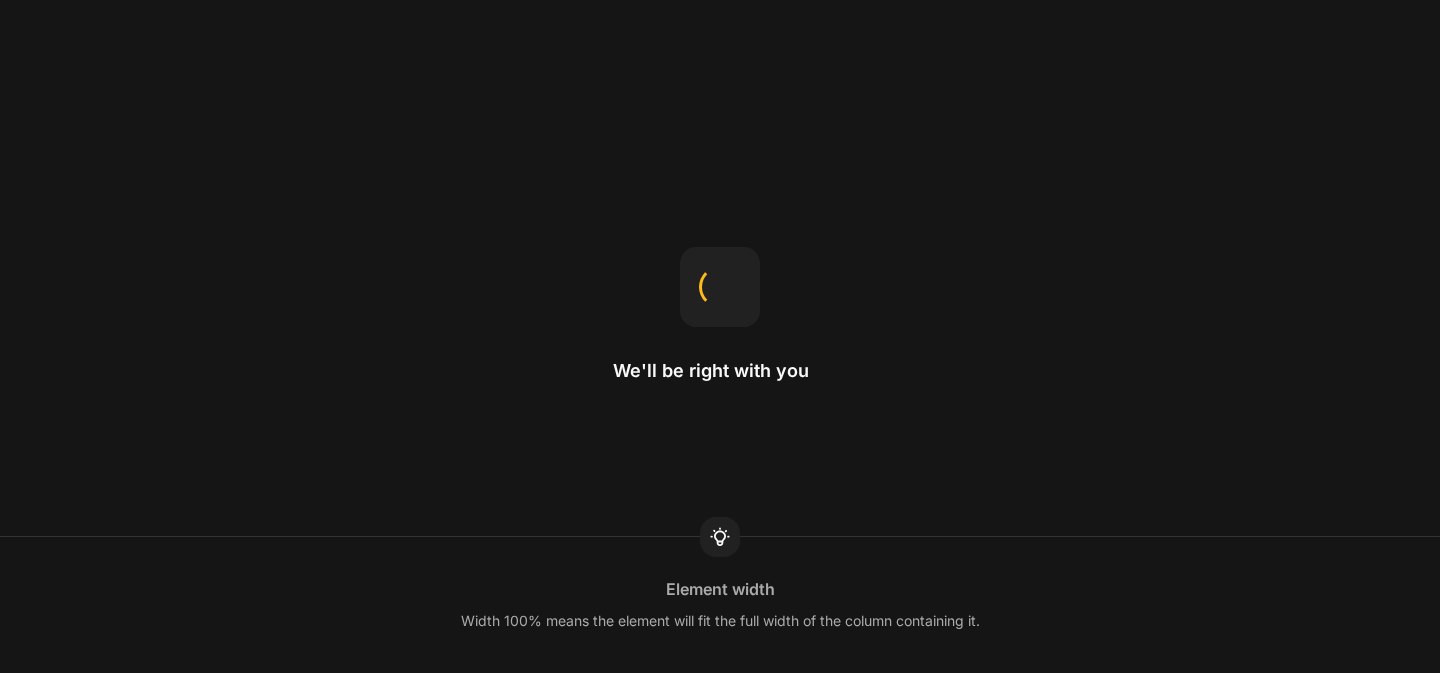 scroll, scrollTop: 0, scrollLeft: 0, axis: both 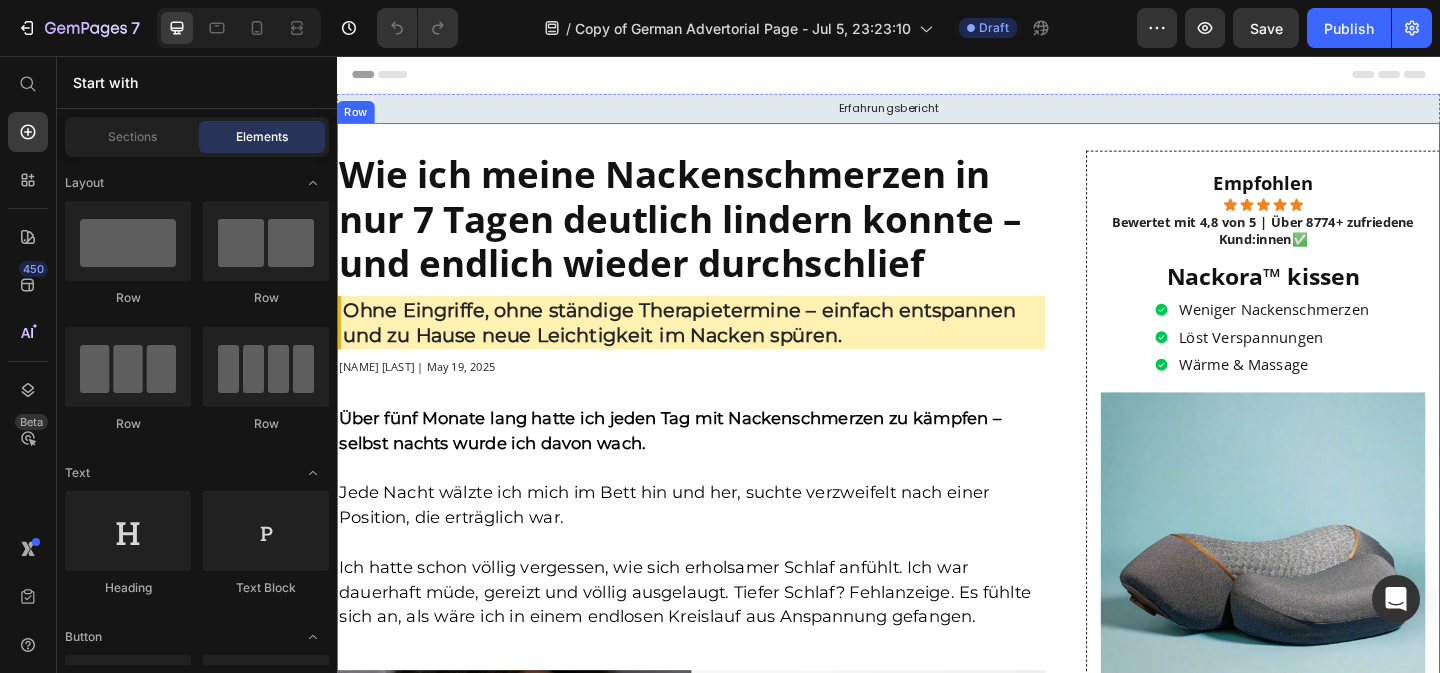 click on "[NAME] [LAST] | May 19, 2025 Text Block Row Über fünf Monate lang hatte ich jeden Tag mit Nackenschmerzen zu kämpfen – selbst nachts wurde ich davon wach.   Jede Nacht wälzte ich mich im Bett hin und her, suchte verzweifelt nach einer Position, die erträglich war.   Ich hatte schon völlig vergessen, wie sich erholsamer Schlaf anfühlt. Ich war dauerhaft müde, gereizt und völlig ausgelaugt. Tiefer Schlaf? Fehlanzeige. Es fühlte sich an, als wäre ich in einem endlosen Kreislauf aus Anspannung gefangen.   Text Block Image Eines Nachts wachte ich plötzlich auf – ein dumpfer  Schmerz  zog sich über die linke Seite meines Nackens.     Ich hatte keine Ahnung, was das war. Selbst nach der Tablette konnte ich nicht mehr richtig schlafen.   Text Block Video ." at bounding box center (722, 6105) 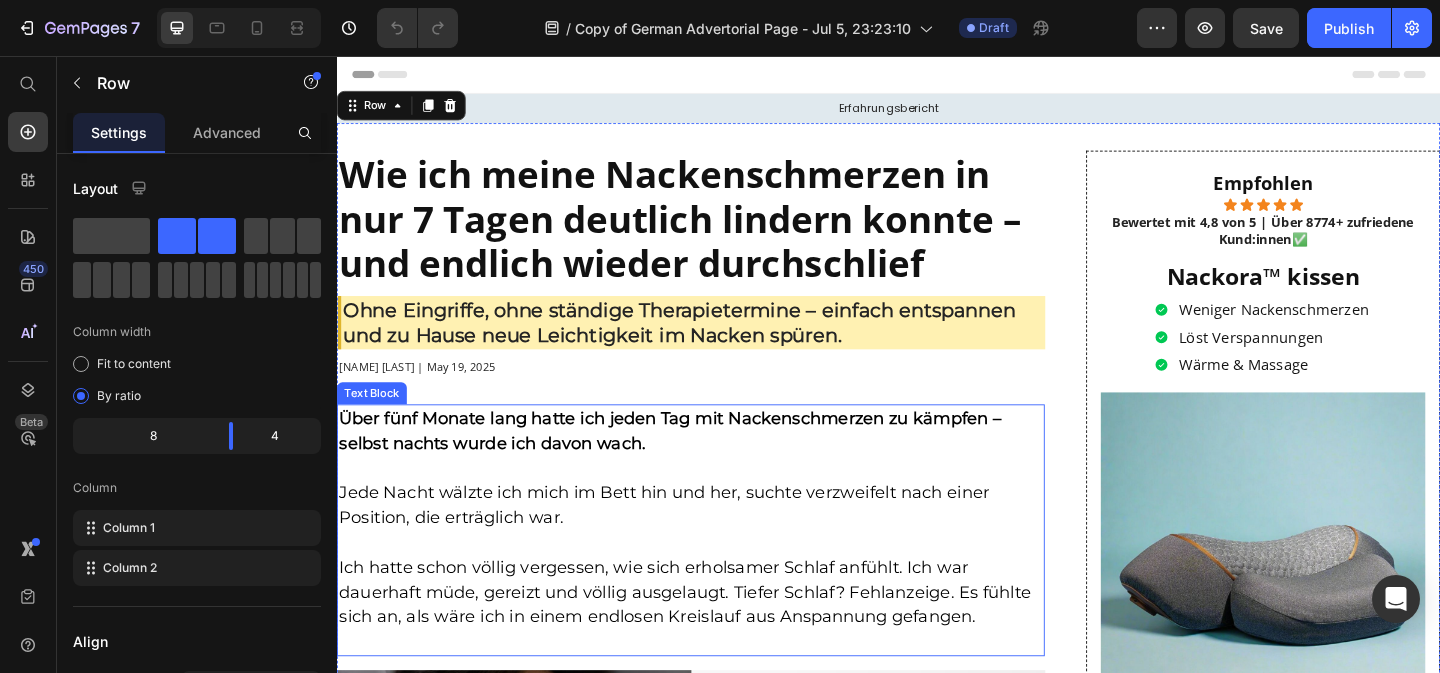 click on "Jede Nacht wälzte ich mich im Bett hin und her, suchte verzweifelt nach einer Position, die erträglich war." at bounding box center (722, 545) 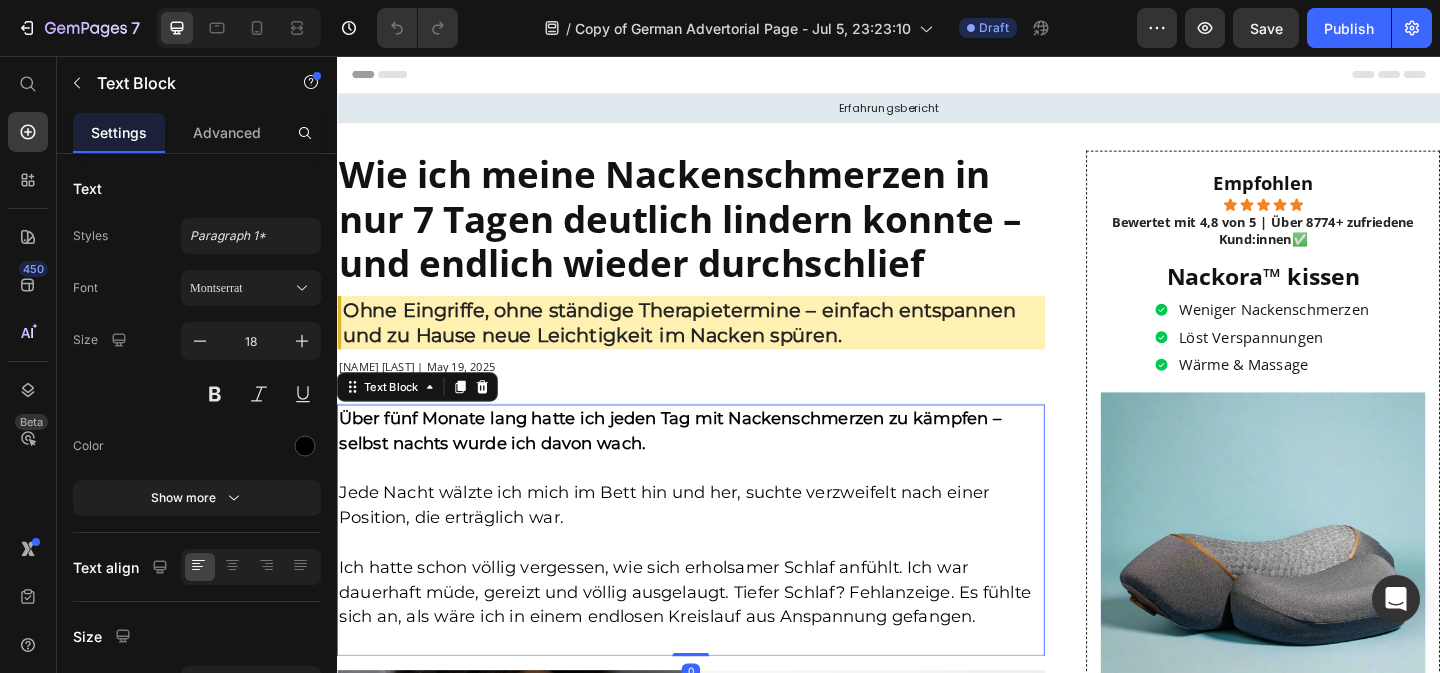 click on "Jede Nacht wälzte ich mich im Bett hin und her, suchte verzweifelt nach einer Position, die erträglich war." at bounding box center (722, 545) 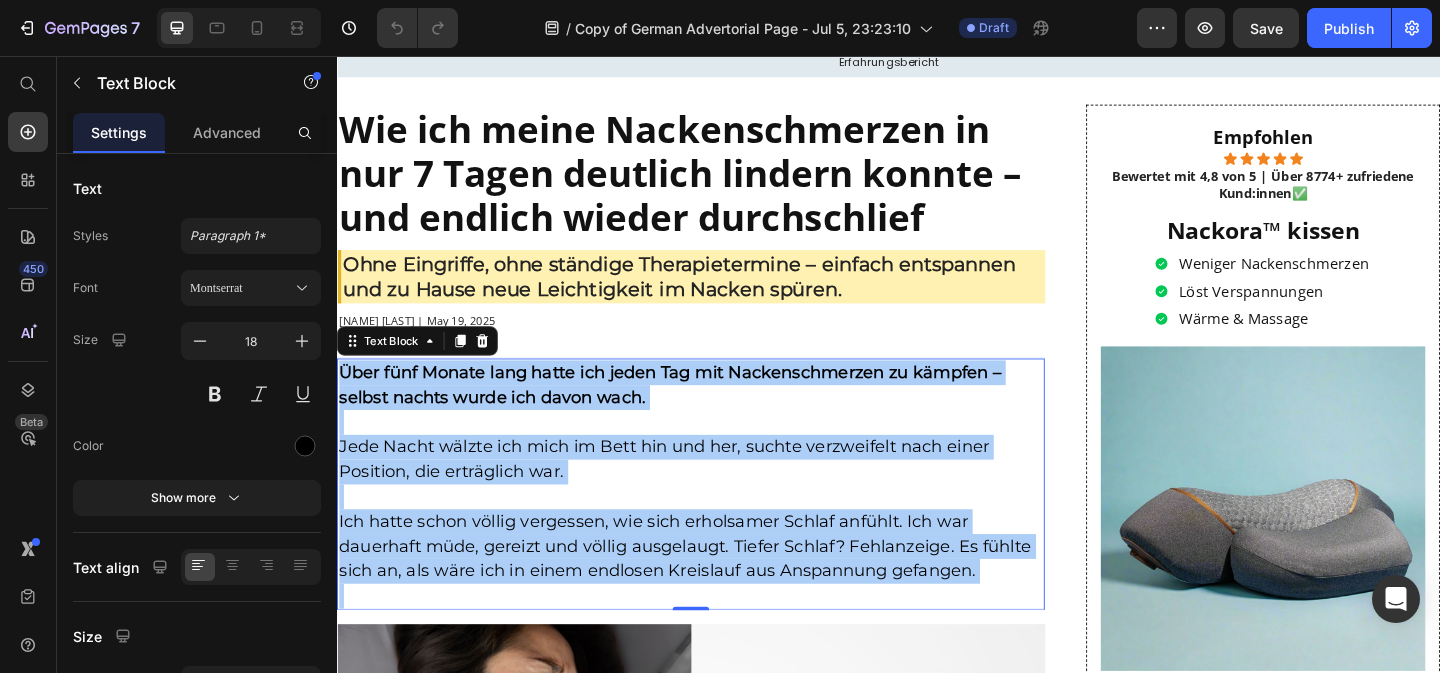 scroll, scrollTop: 44, scrollLeft: 0, axis: vertical 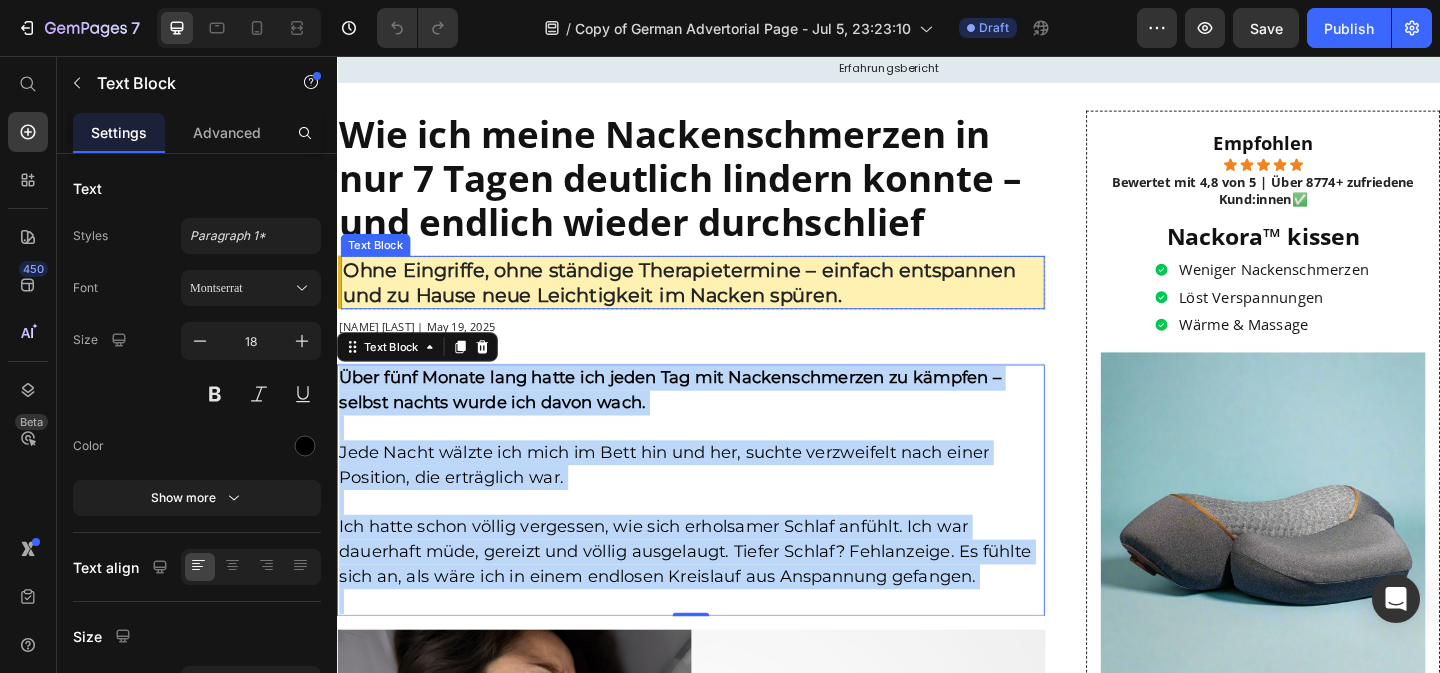click on "Ohne Eingriffe, ohne ständige Therapietermine – einfach entspannen und zu Hause neue Leichtigkeit im Nacken spüren." at bounding box center [709, 302] 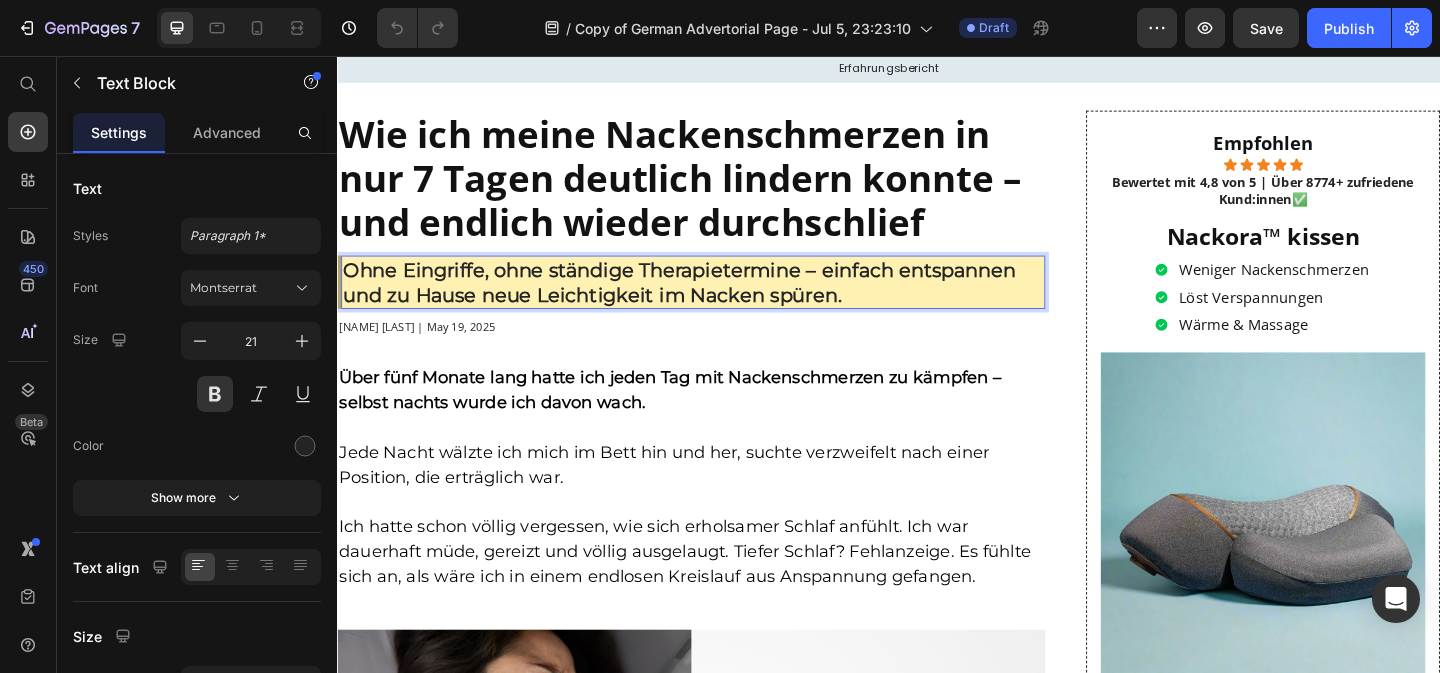 click on "Ohne Eingriffe, ohne ständige Therapietermine – einfach entspannen und zu Hause neue Leichtigkeit im Nacken spüren." at bounding box center [709, 302] 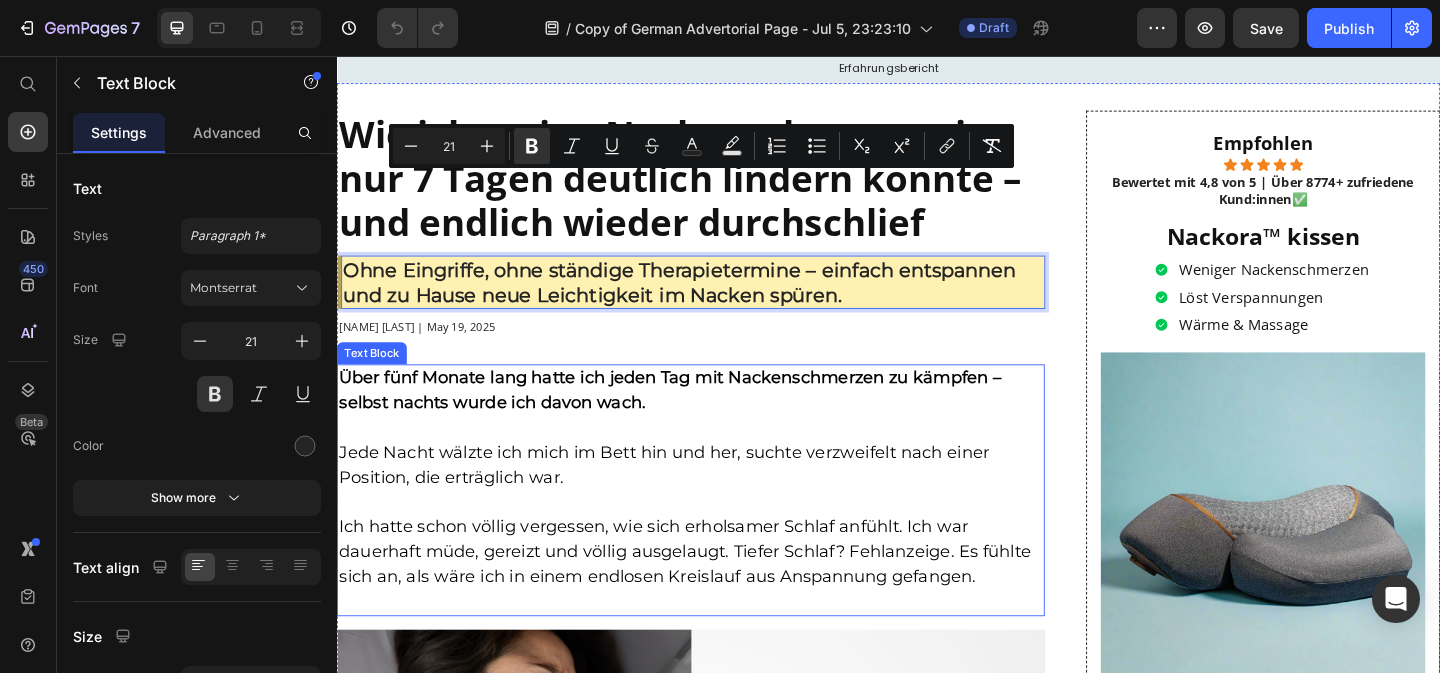 scroll, scrollTop: 137, scrollLeft: 0, axis: vertical 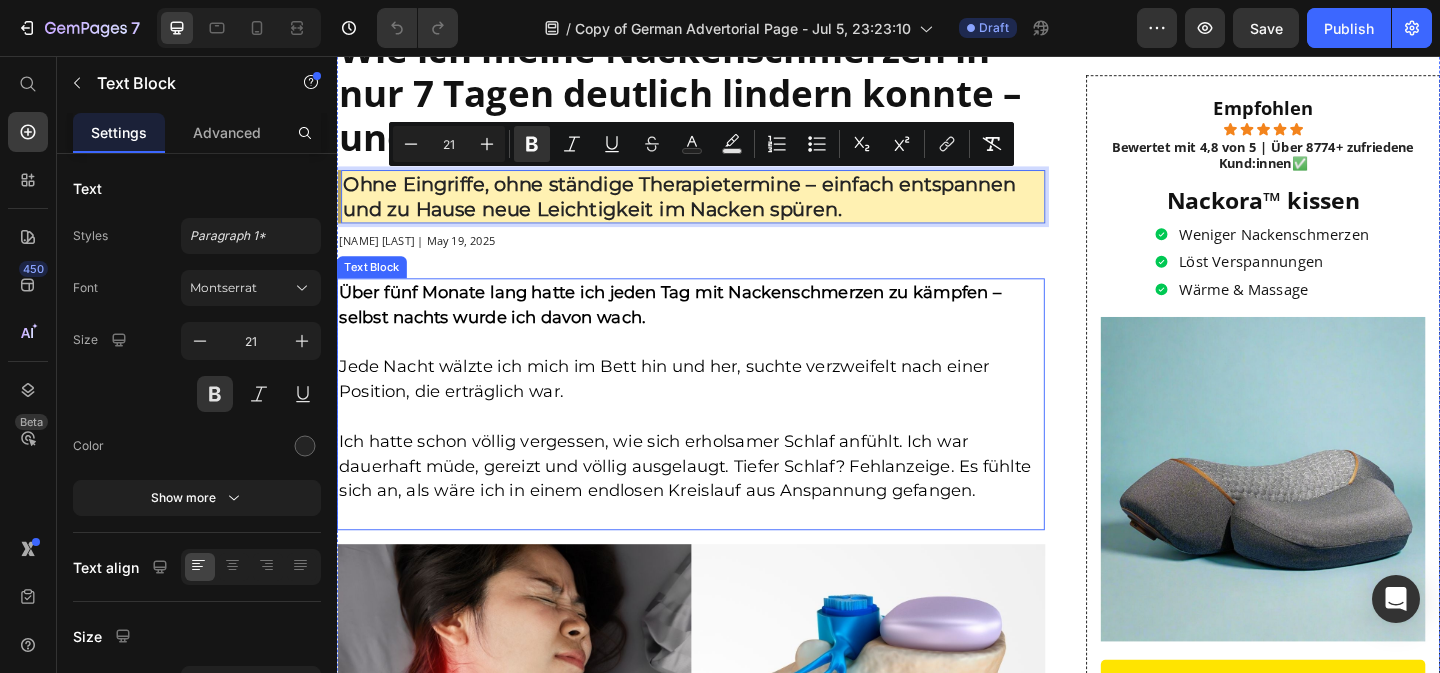 click on "Ich hatte schon völlig vergessen, wie sich erholsamer Schlaf anfühlt. Ich war dauerhaft müde, gereizt und völlig ausgelaugt. Tiefer Schlaf? Fehlanzeige. Es fühlte sich an, als wäre ich in einem endlosen Kreislauf aus Anspannung gefangen." at bounding box center (722, 502) 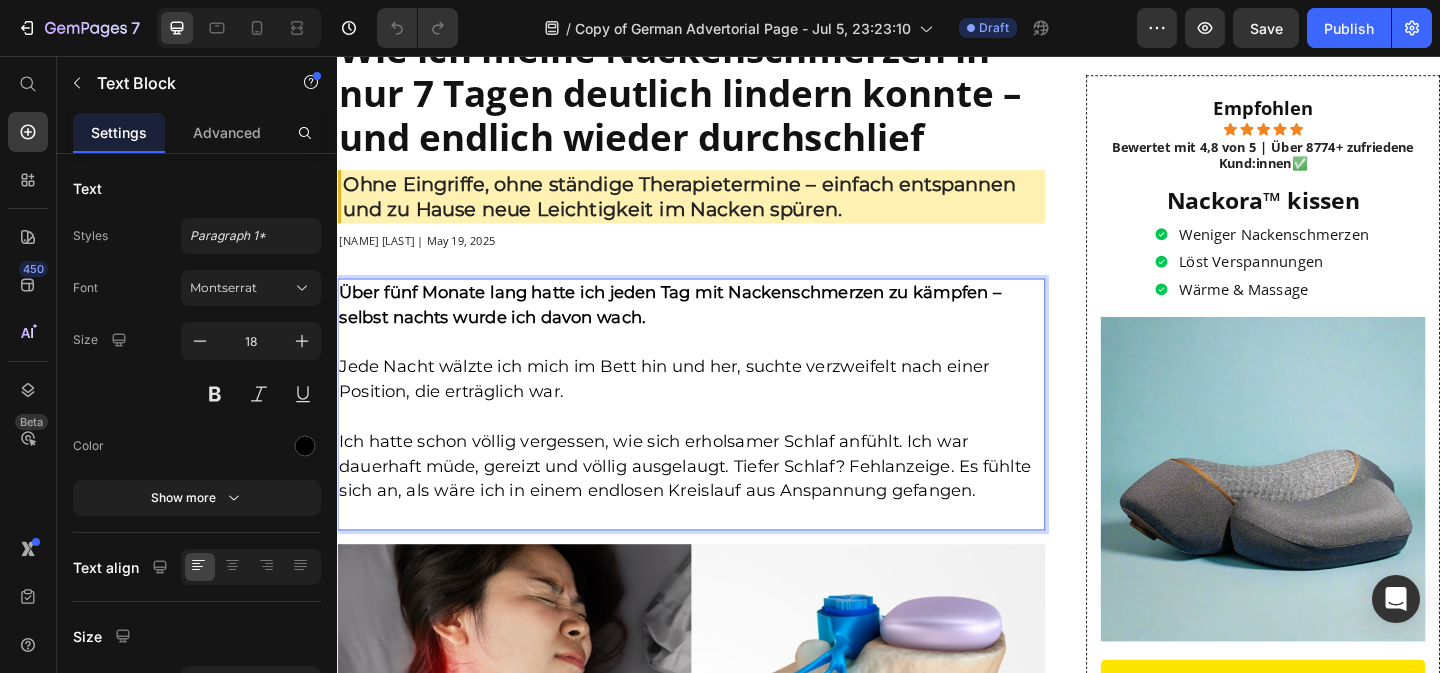 click on "Ich hatte schon völlig vergessen, wie sich erholsamer Schlaf anfühlt. Ich war dauerhaft müde, gereizt und völlig ausgelaugt. Tiefer Schlaf? Fehlanzeige. Es fühlte sich an, als wäre ich in einem endlosen Kreislauf aus Anspannung gefangen." at bounding box center (722, 502) 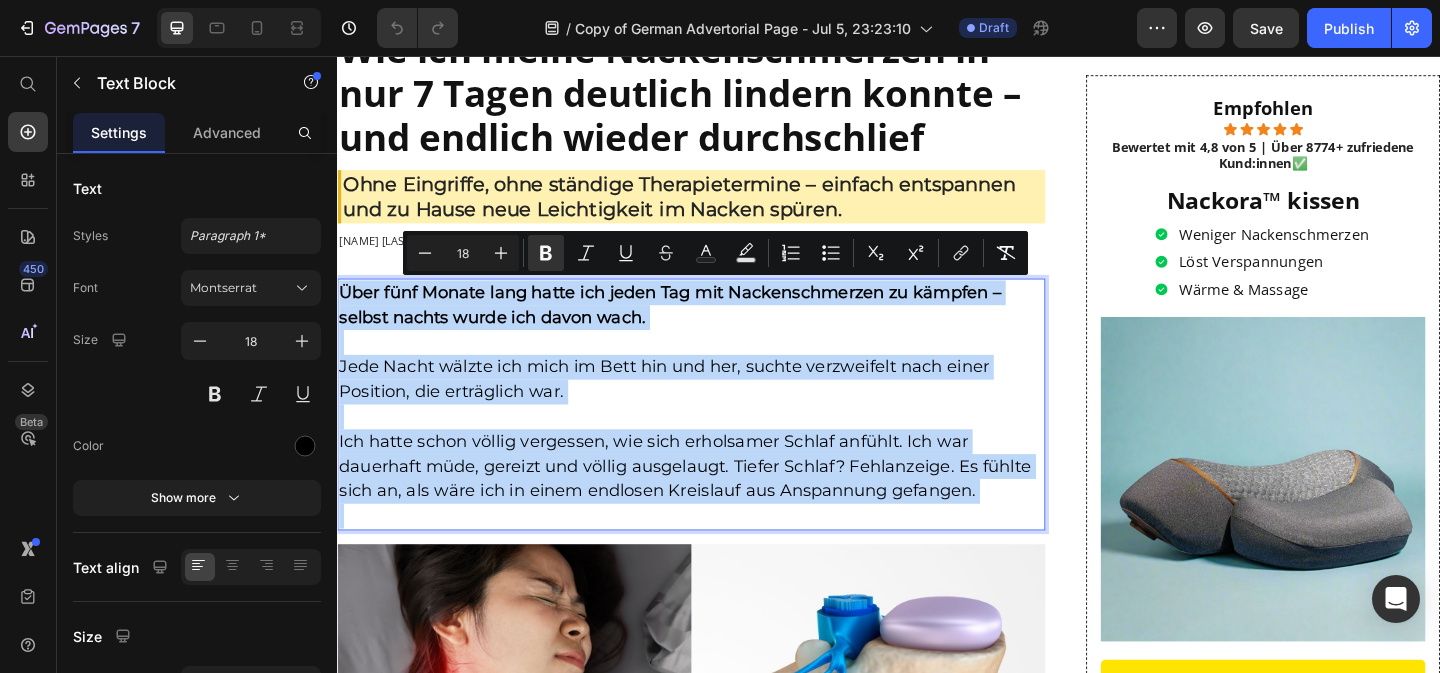 copy on "Über fünf Monate lang hatte ich jeden Tag mit Nackenschmerzen zu kämpfen – selbst nachts wurde ich davon wach. Jede Nacht wälzte ich mich im Bett hin und her, suchte verzweifelt nach einer Position, die erträglich war. Ich hatte schon völlig vergessen, wie sich erholsamer Schlaf anfühlt. Ich war dauerhaft müde, gereizt und völlig ausgelaugt. Tiefer Schlaf? Fehlanzeige. Es fühlte sich an, als wäre ich in einem endlosen Kreislauf aus Anspannung gefangen." 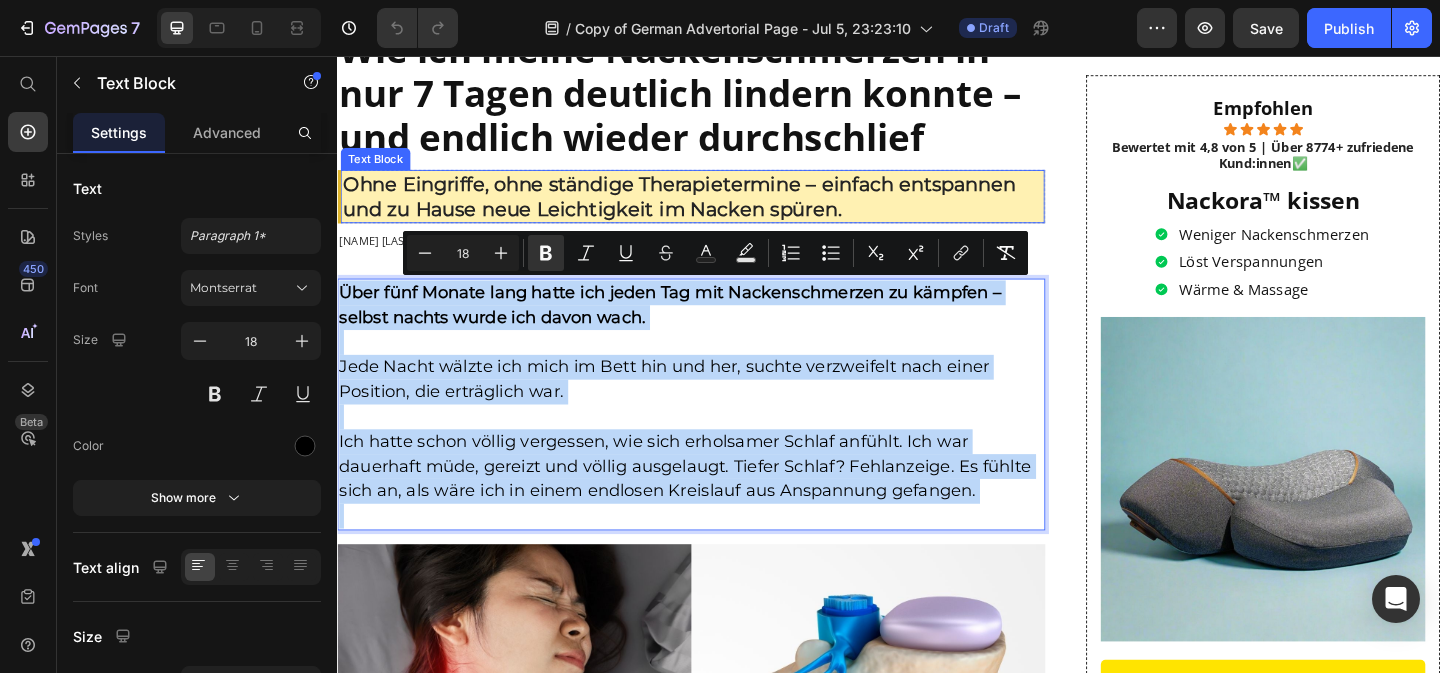 click on "Ohne Eingriffe, ohne ständige Therapietermine – einfach entspannen und zu Hause neue Leichtigkeit im Nacken spüren." at bounding box center [709, 209] 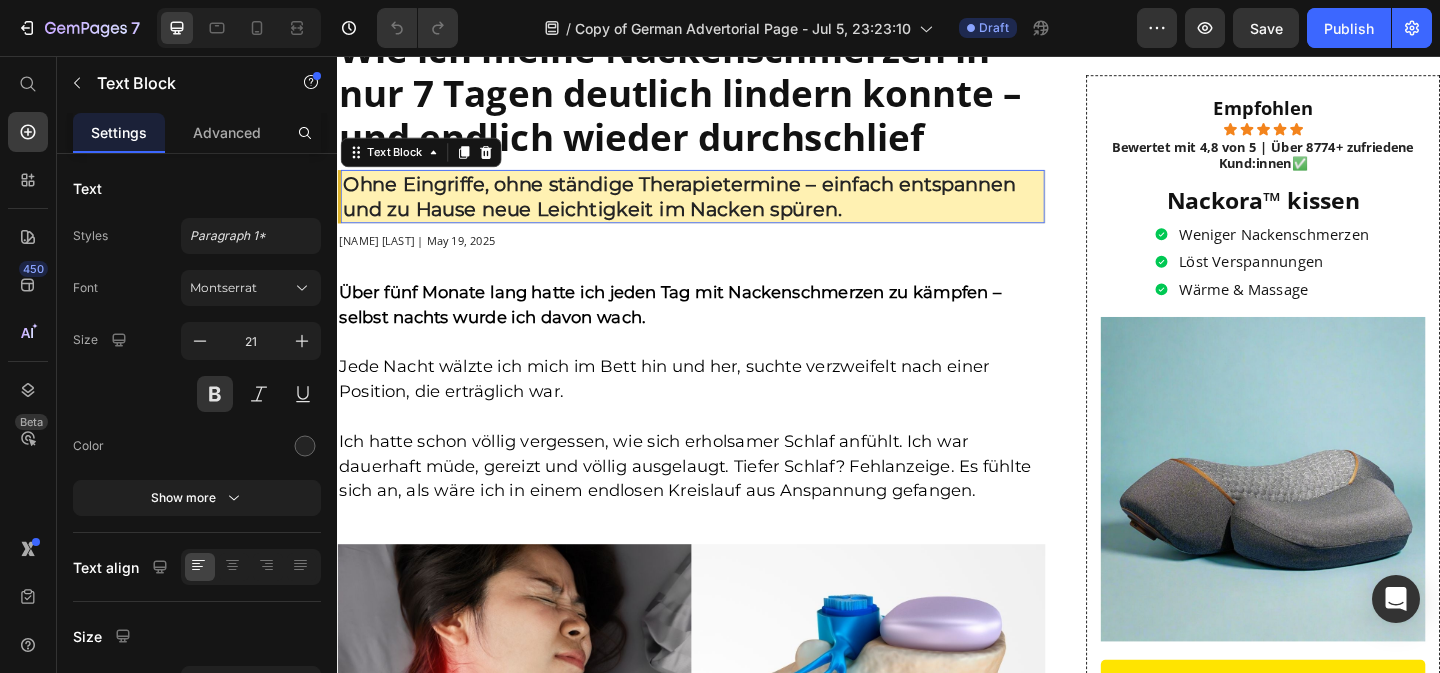 click on "Ohne Eingriffe, ohne ständige Therapietermine – einfach entspannen und zu Hause neue Leichtigkeit im Nacken spüren." at bounding box center (709, 209) 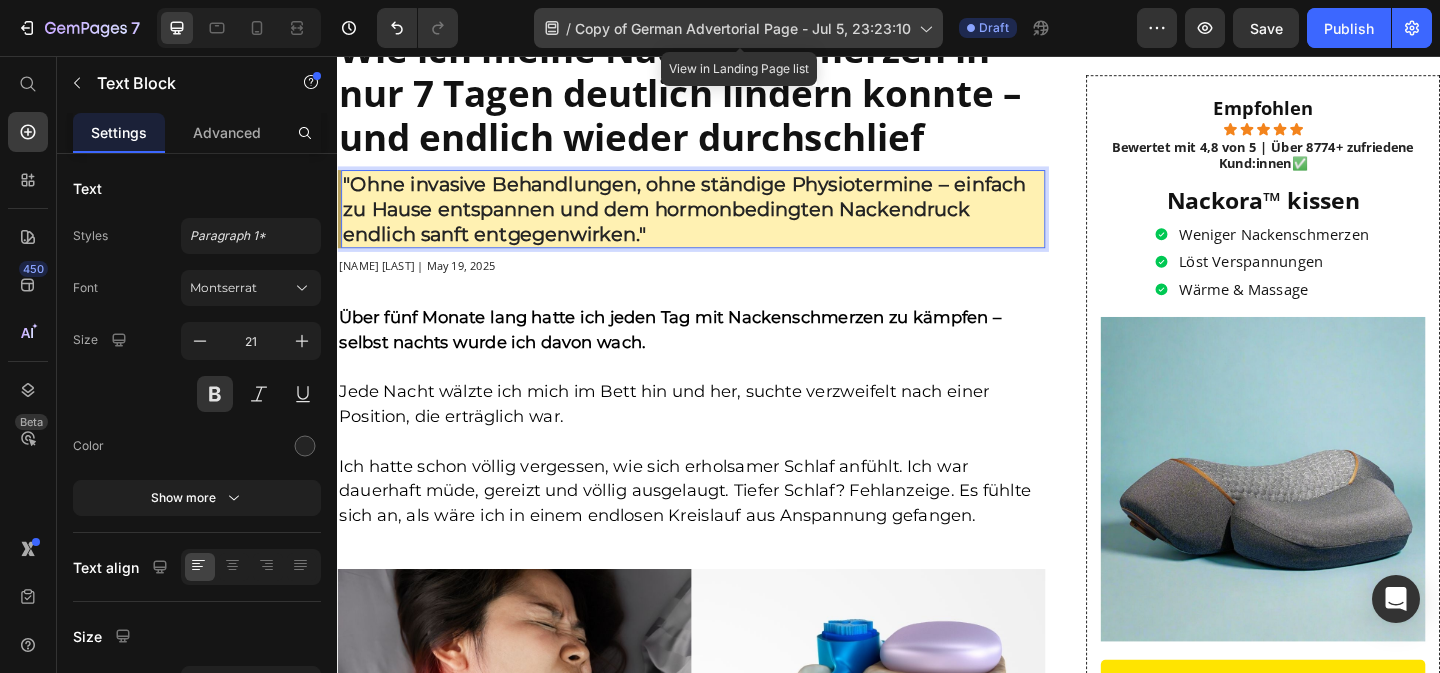 click on "Copy of German Advertorial Page - Jul 5, 23:23:10" at bounding box center (743, 28) 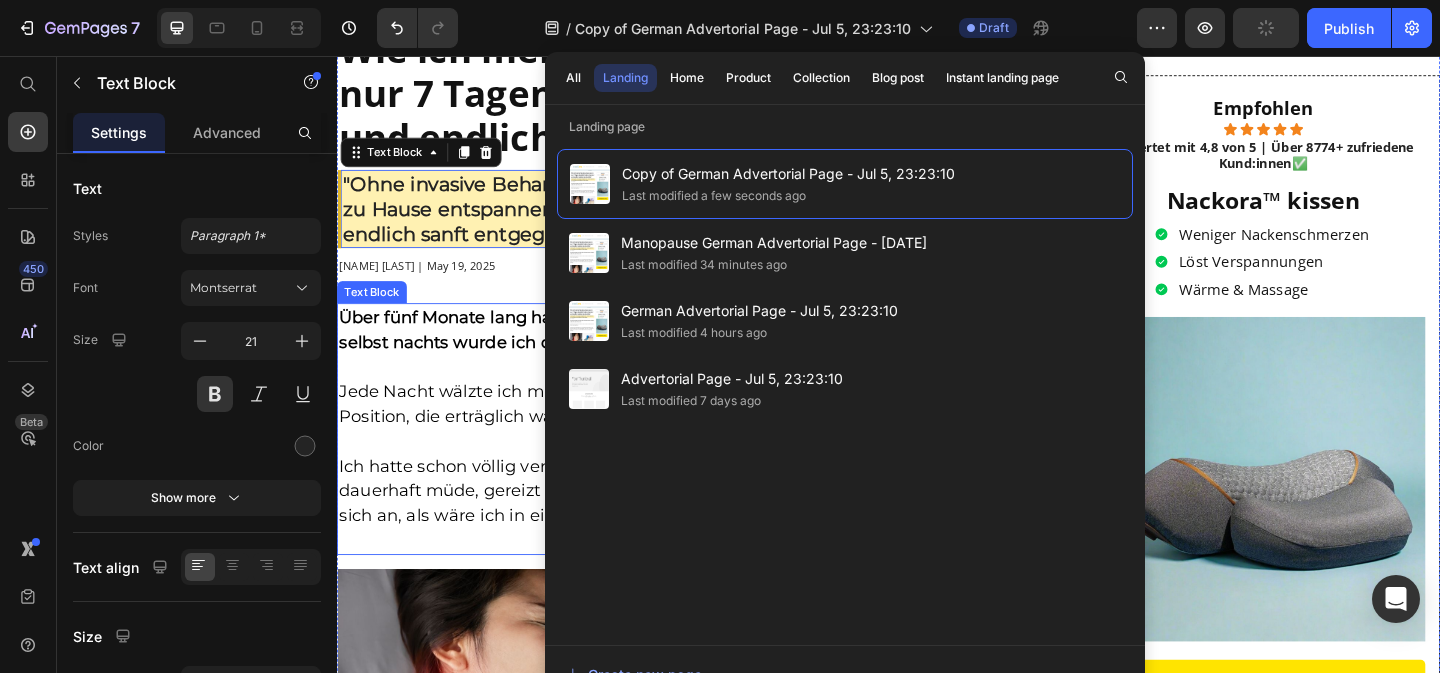 click on "[NAME] [LAST] | May 19, 2025" at bounding box center (424, 285) 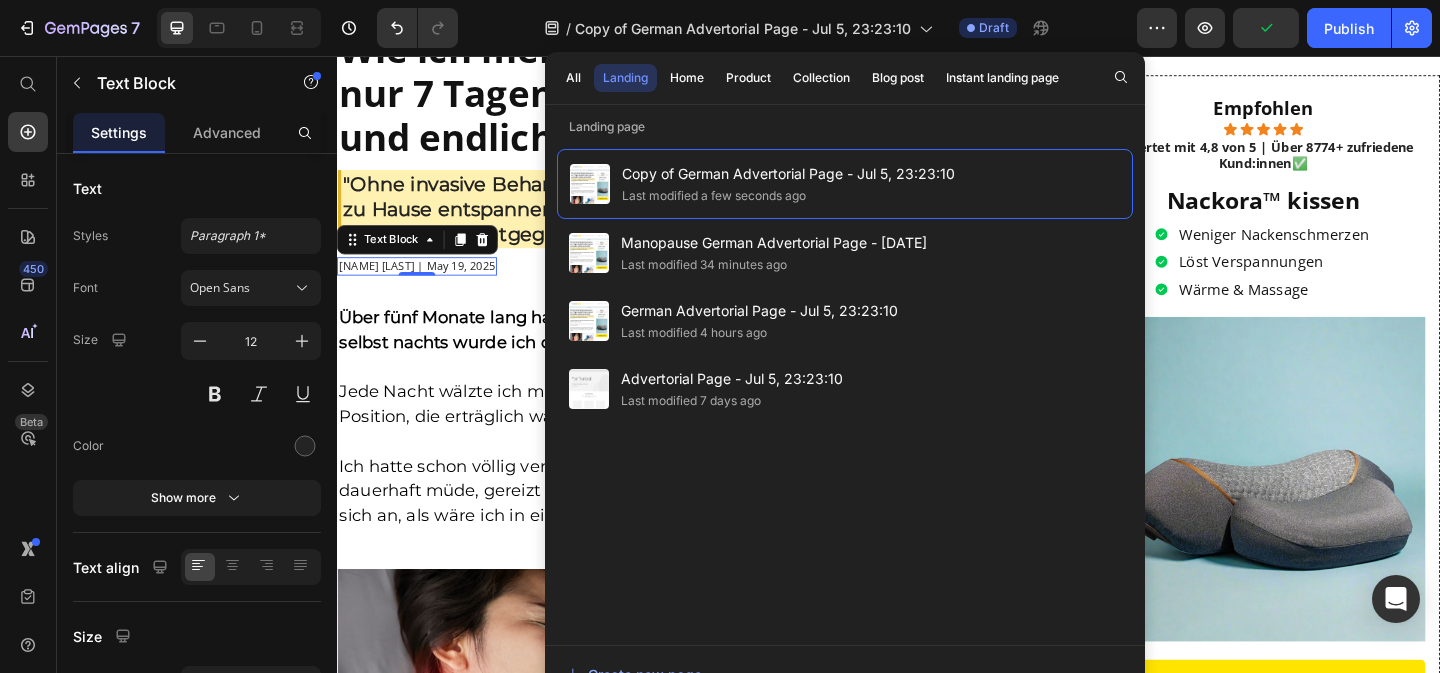 click on "[NAME] [LAST] | May 19, 2025" at bounding box center (424, 285) 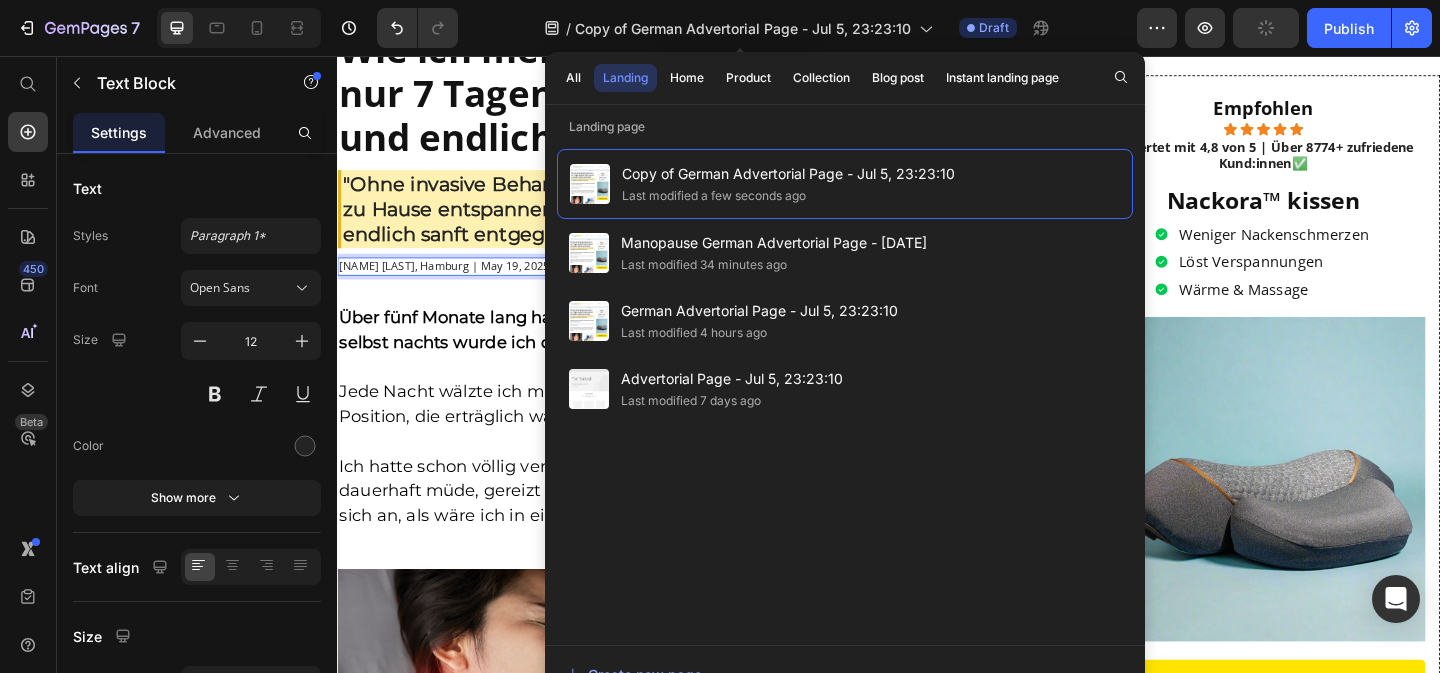 click on "/  Copy of German Advertorial Page - Jul 5, 23:23:10 View in Landing Page list Draft" 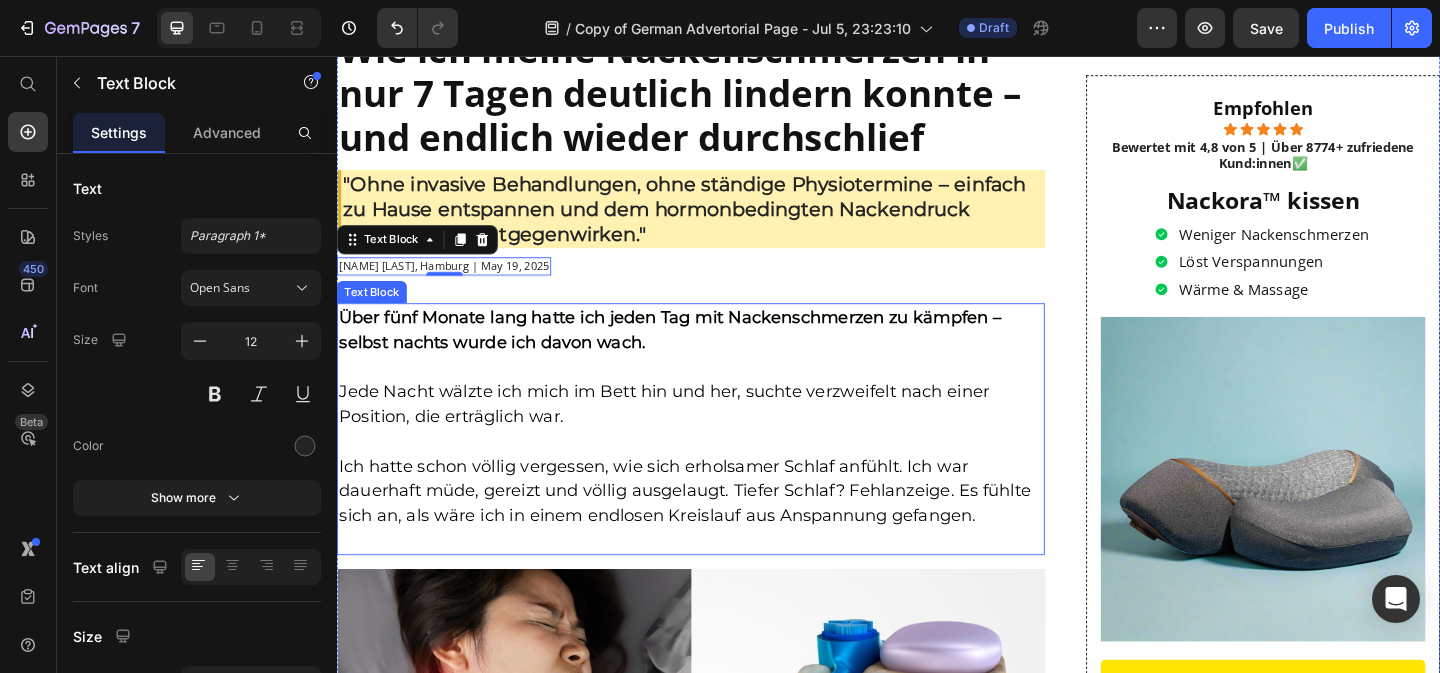 click on "Über fünf Monate lang hatte ich jeden Tag mit Nackenschmerzen zu kämpfen – selbst nachts wurde ich davon wach." at bounding box center [699, 353] 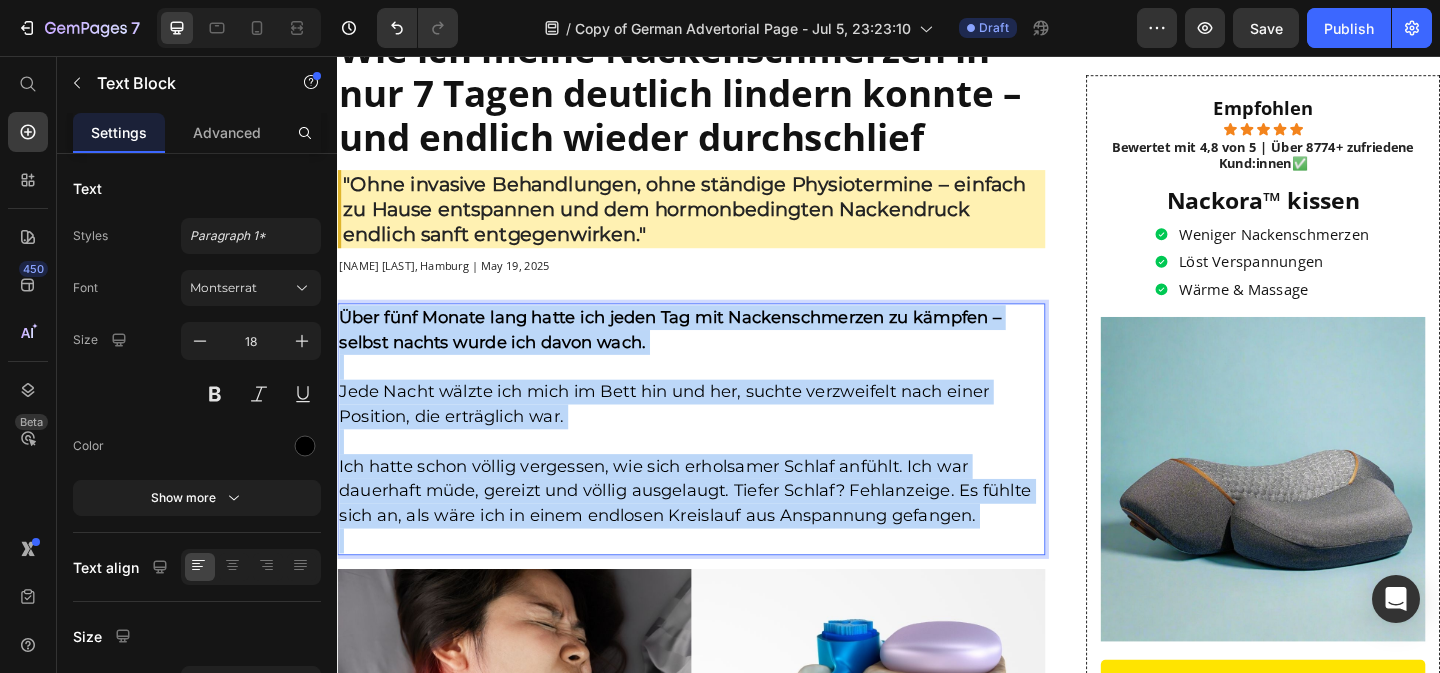 click on "Über fünf Monate lang hatte ich jeden Tag mit Nackenschmerzen zu kämpfen – selbst nachts wurde ich davon wach." at bounding box center (699, 353) 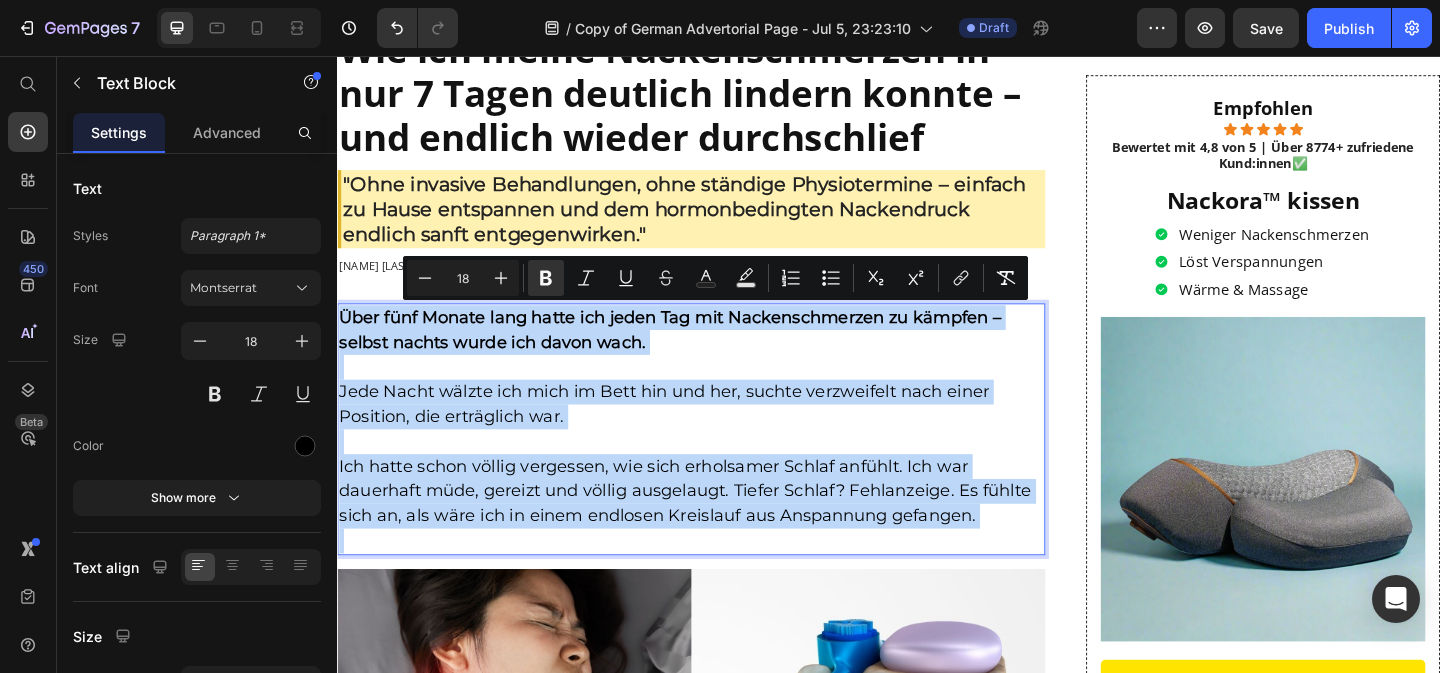copy on "Über fünf Monate lang hatte ich jeden Tag mit Nackenschmerzen zu kämpfen – selbst nachts wurde ich davon wach. Jede Nacht wälzte ich mich im Bett hin und her, suchte verzweifelt nach einer Position, die erträglich war. Ich hatte schon völlig vergessen, wie sich erholsamer Schlaf anfühlt. Ich war dauerhaft müde, gereizt und völlig ausgelaugt. Tiefer Schlaf? Fehlanzeige. Es fühlte sich an, als wäre ich in einem endlosen Kreislauf aus Anspannung gefangen." 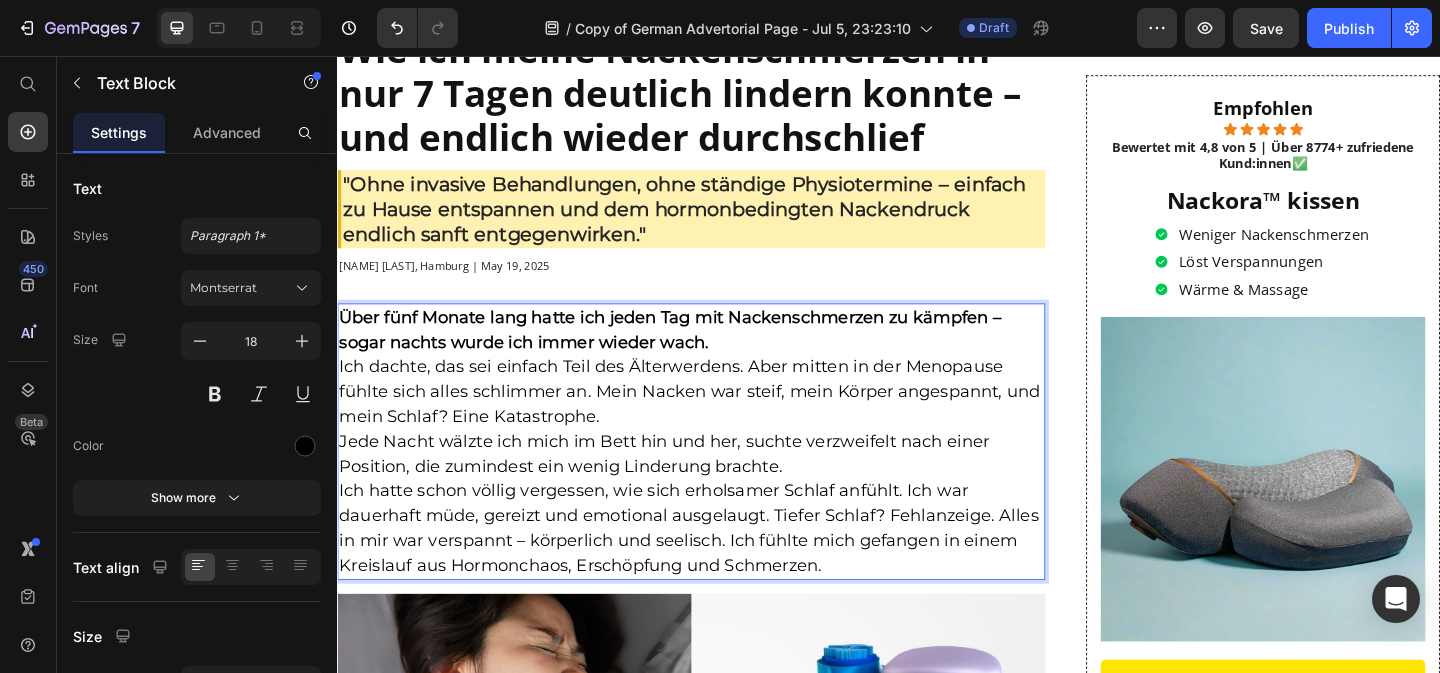 click on "Ich dachte, das sei einfach Teil des Älterwerdens. Aber mitten in der Menopause fühlte sich alles schlimmer an. Mein Nacken war steif, mein Körper angespannt, und mein Schlaf? Eine Katastrophe." at bounding box center (722, 421) 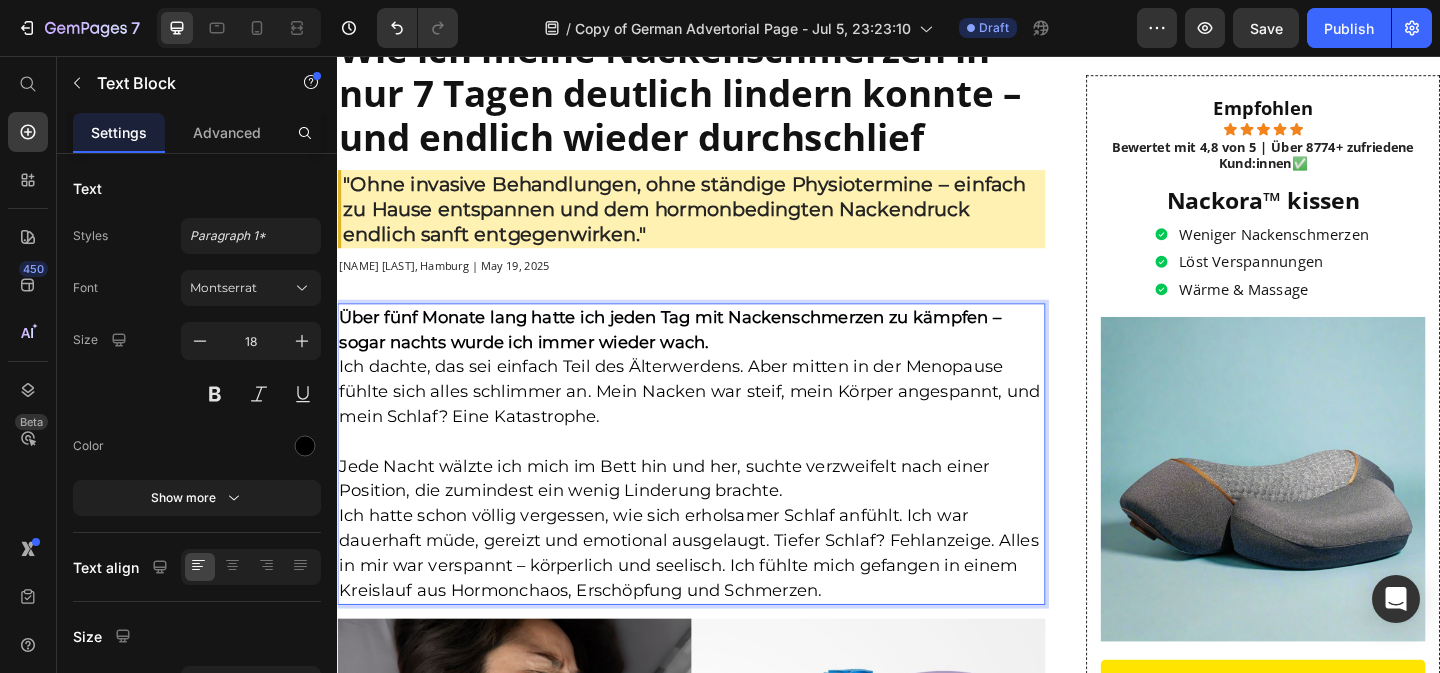 click on "Jede Nacht wälzte ich mich im Bett hin und her, suchte verzweifelt nach einer Position, die zumindest ein wenig Linderung brachte." at bounding box center [722, 516] 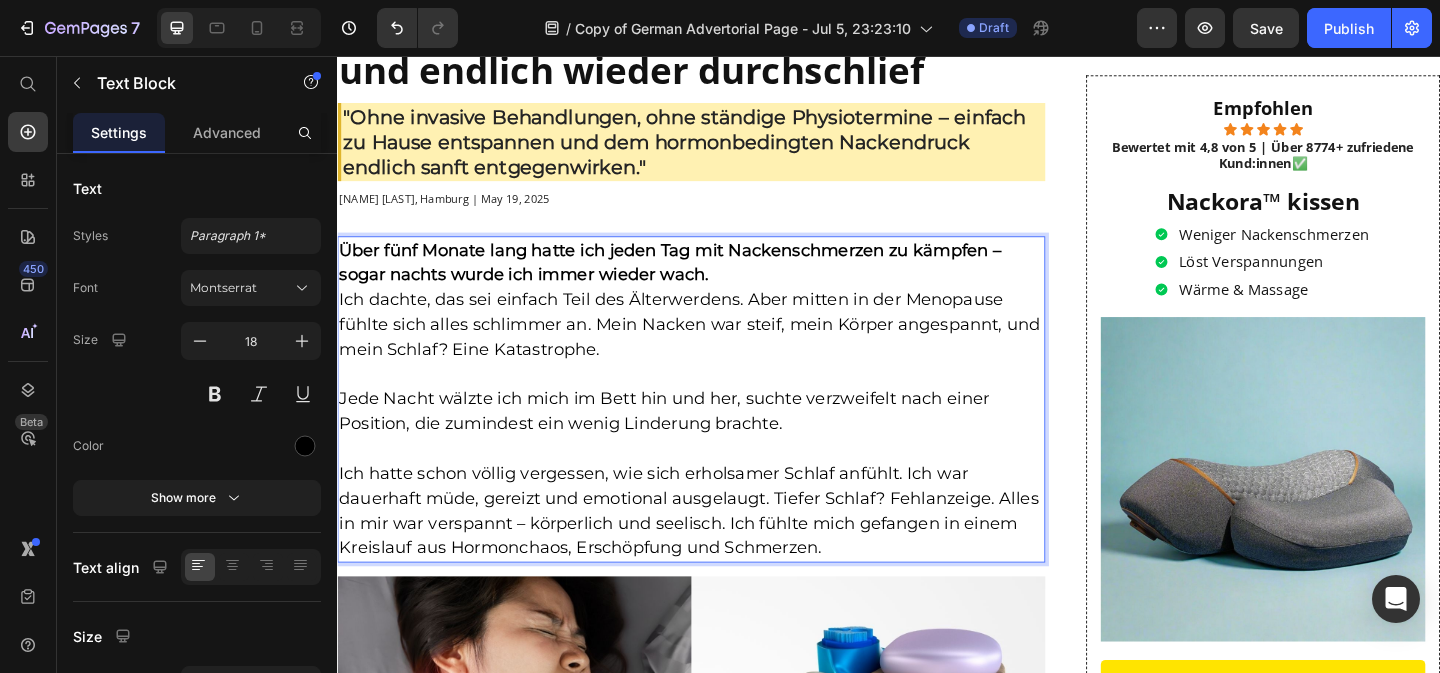 scroll, scrollTop: 229, scrollLeft: 0, axis: vertical 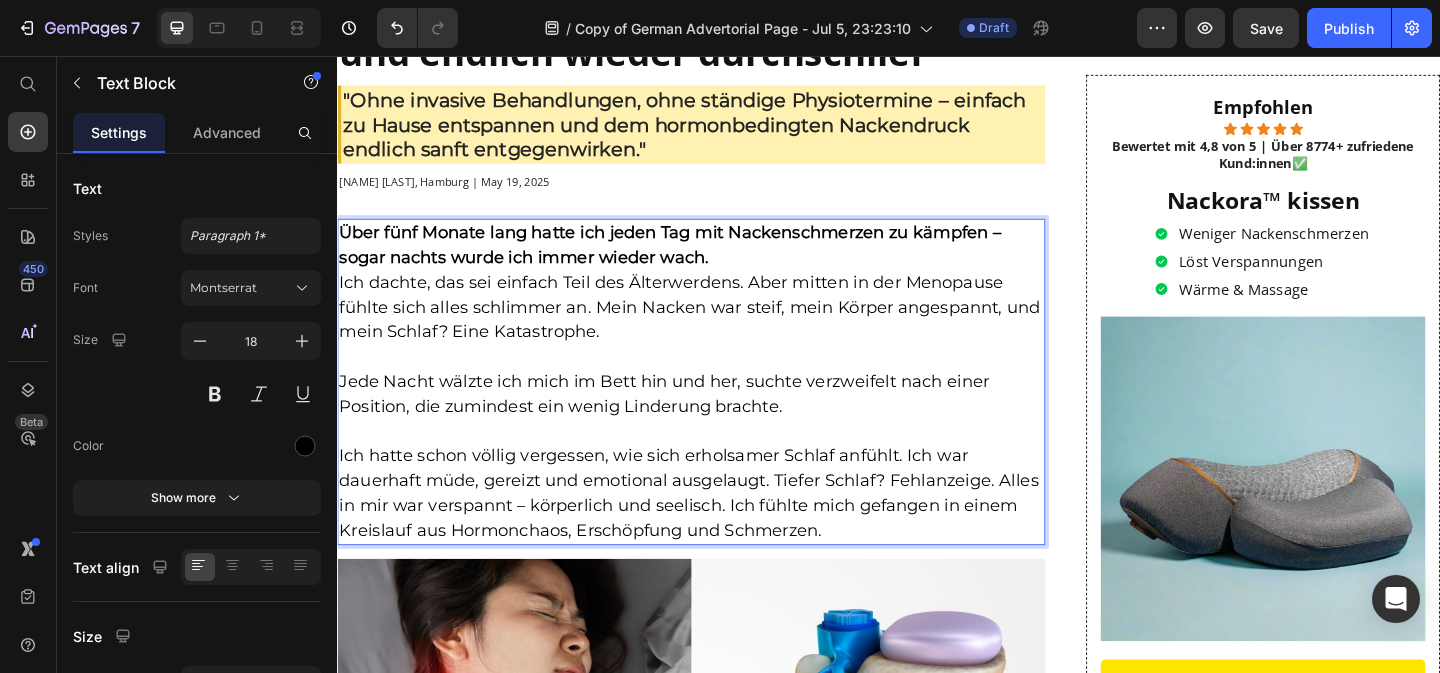 click on "Ich hatte schon völlig vergessen, wie sich erholsamer Schlaf anfühlt. Ich war dauerhaft müde, gereizt und emotional ausgelaugt. Tiefer Schlaf? Fehlanzeige. Alles in mir war verspannt – körperlich und seelisch. Ich fühlte mich gefangen in einem Kreislauf aus Hormonchaos, Erschöpfung und Schmerzen." at bounding box center (722, 532) 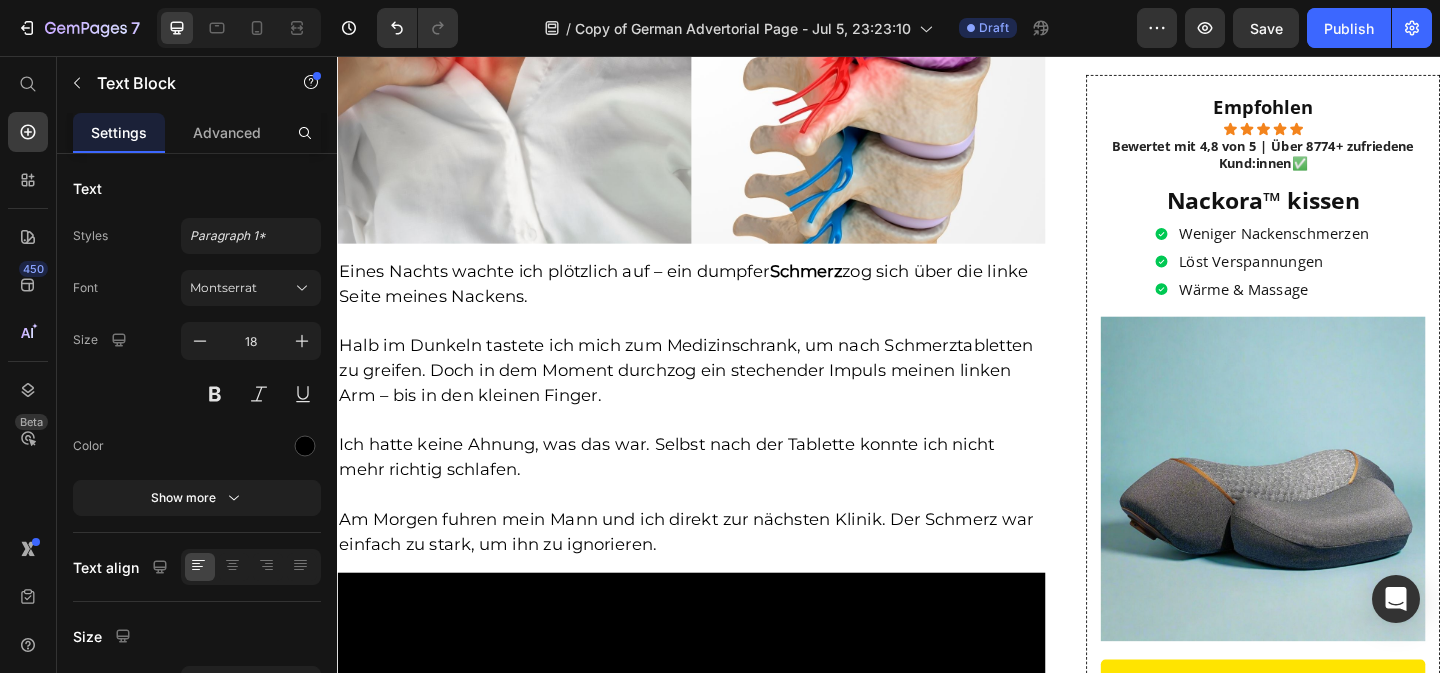 scroll, scrollTop: 1055, scrollLeft: 0, axis: vertical 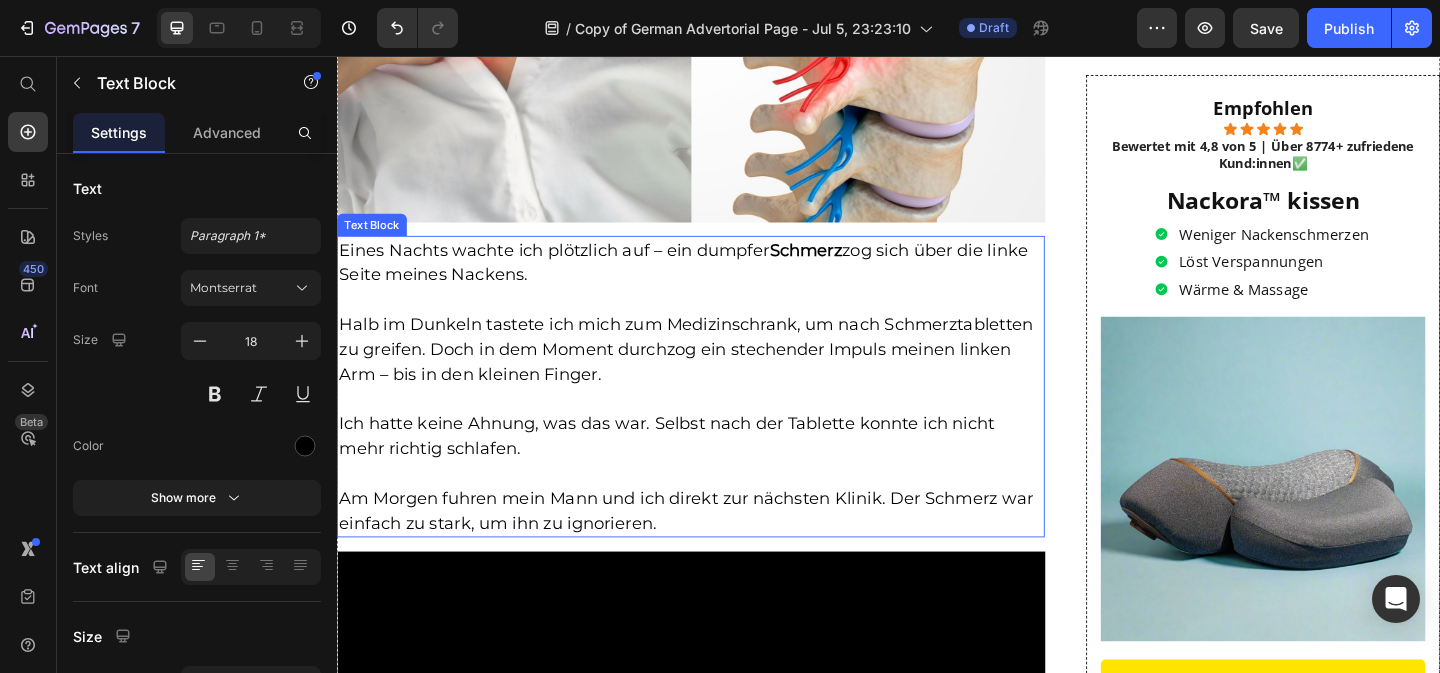 click on "Halb im Dunkeln tastete ich mich zum Medizinschrank, um nach Schmerztabletten zu greifen. Doch in dem Moment durchzog ein stechender Impuls meinen linken Arm – bis in den kleinen Finger." at bounding box center (722, 375) 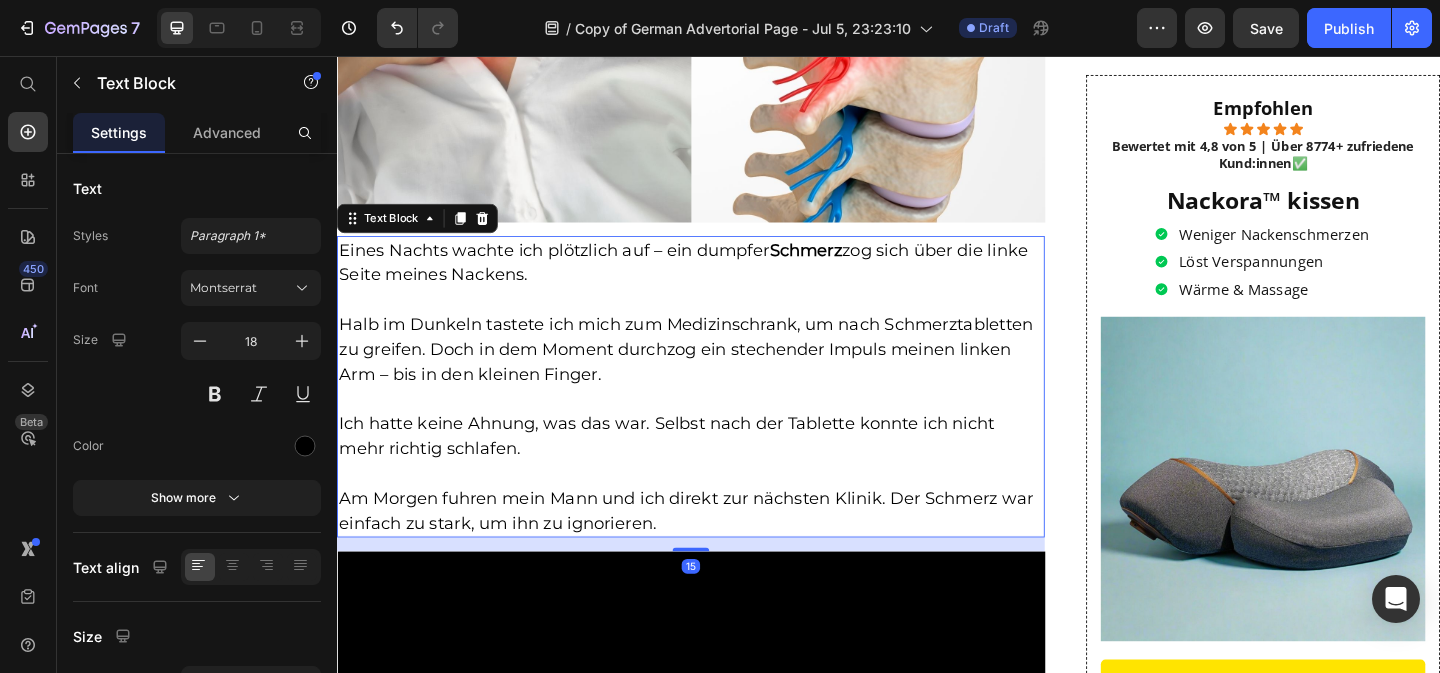 click on "Halb im Dunkeln tastete ich mich zum Medizinschrank, um nach Schmerztabletten zu greifen. Doch in dem Moment durchzog ein stechender Impuls meinen linken Arm – bis in den kleinen Finger." at bounding box center (722, 375) 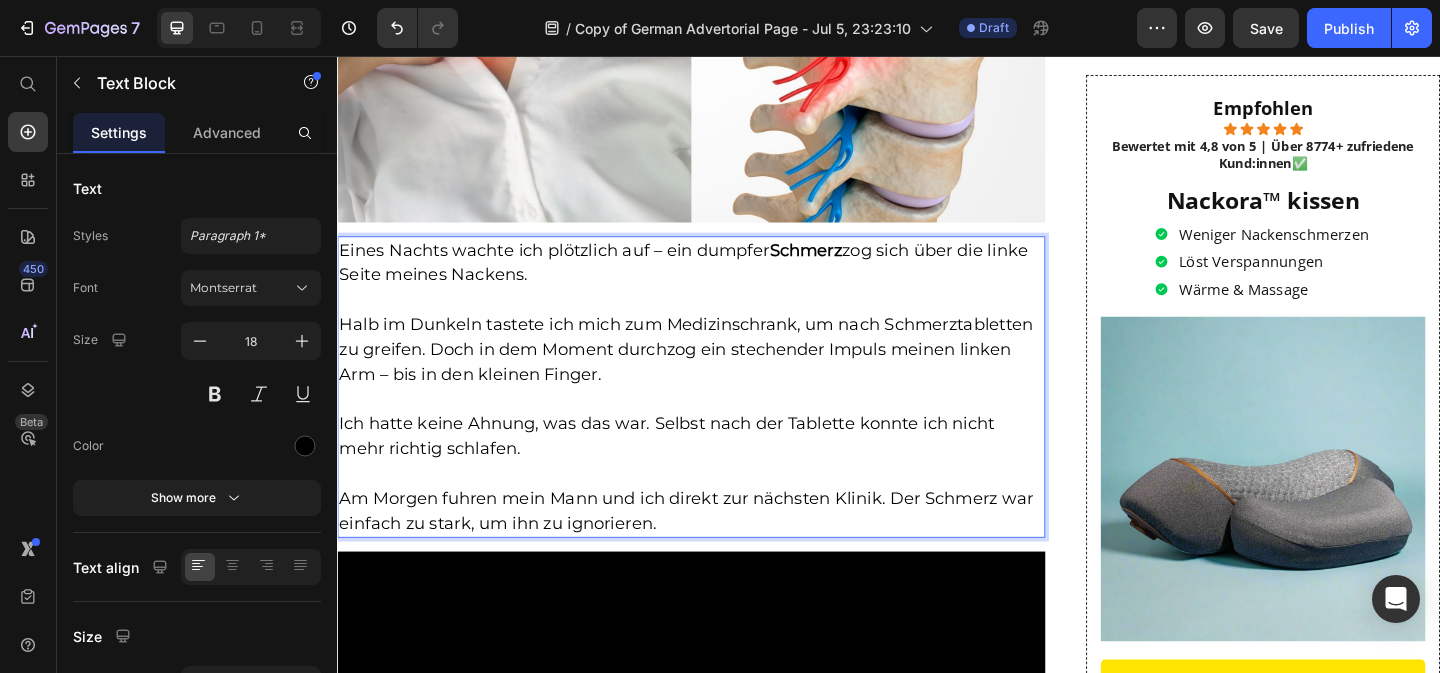 click on "Halb im Dunkeln tastete ich mich zum Medizinschrank, um nach Schmerztabletten zu greifen. Doch in dem Moment durchzog ein stechender Impuls meinen linken Arm – bis in den kleinen Finger." at bounding box center [722, 375] 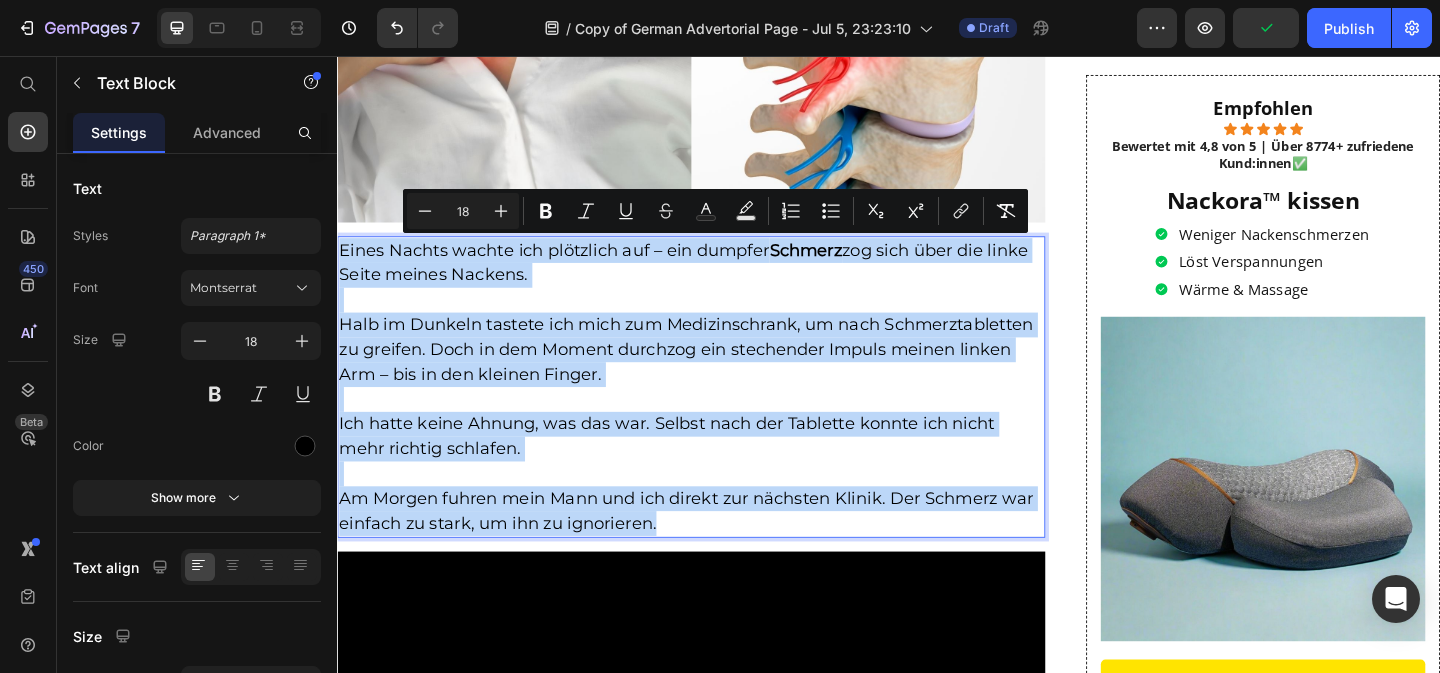 copy on "Eines Nachts wachte ich plötzlich auf – ein dumpfer Schmerz zog sich über die linke Seite meines Nackens. Halb im Dunkeln tastete ich mich zum Medizinschrank, um nach Schmerztabletten zu greifen. Doch in dem Moment durchzog ein stechender Impuls meinen linken Arm – bis in den kleinen Finger. Ich hatte keine Ahnung, was das war. Selbst nach der Tablette konnte ich nicht mehr richtig schlafen. Am Morgen fuhren mein Mann und ich direkt zur nächsten Klinik. Der Schmerz war einfach zu stark, um ihn zu ignorieren." 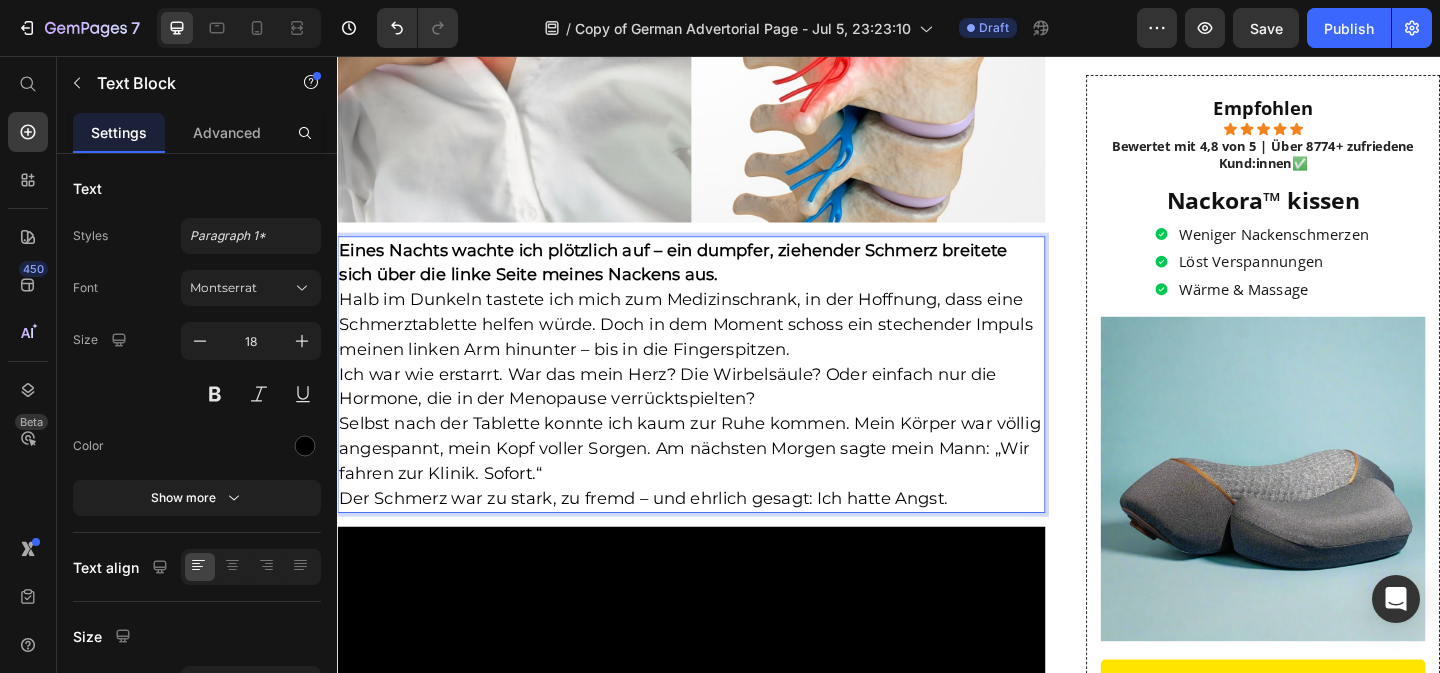 click on "Eines Nachts wachte ich plötzlich auf – ein dumpfer, ziehender Schmerz breitete sich über die linke Seite meines Nackens aus." at bounding box center (722, 281) 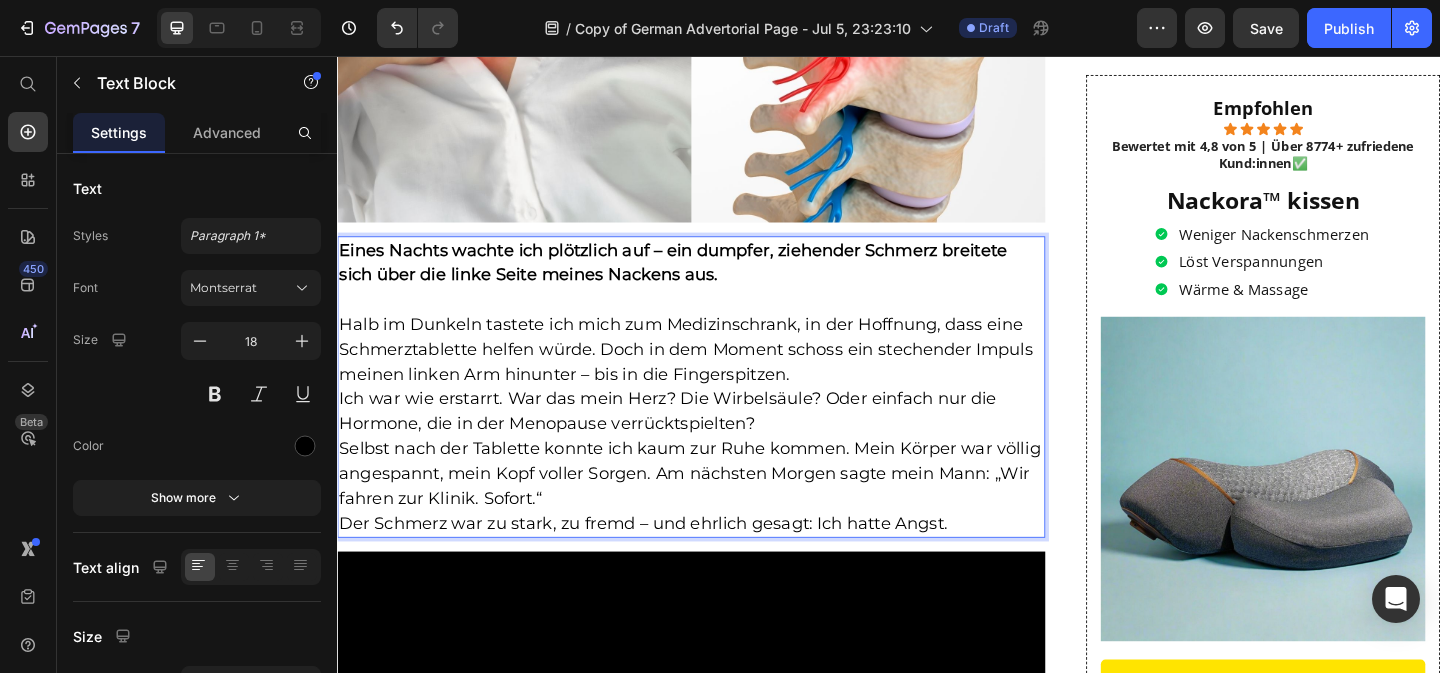 click on "Halb im Dunkeln tastete ich mich zum Medizinschrank, in der Hoffnung, dass eine Schmerztablette helfen würde. Doch in dem Moment schoss ein stechender Impuls meinen linken Arm hinunter – bis in die Fingerspitzen." at bounding box center [722, 375] 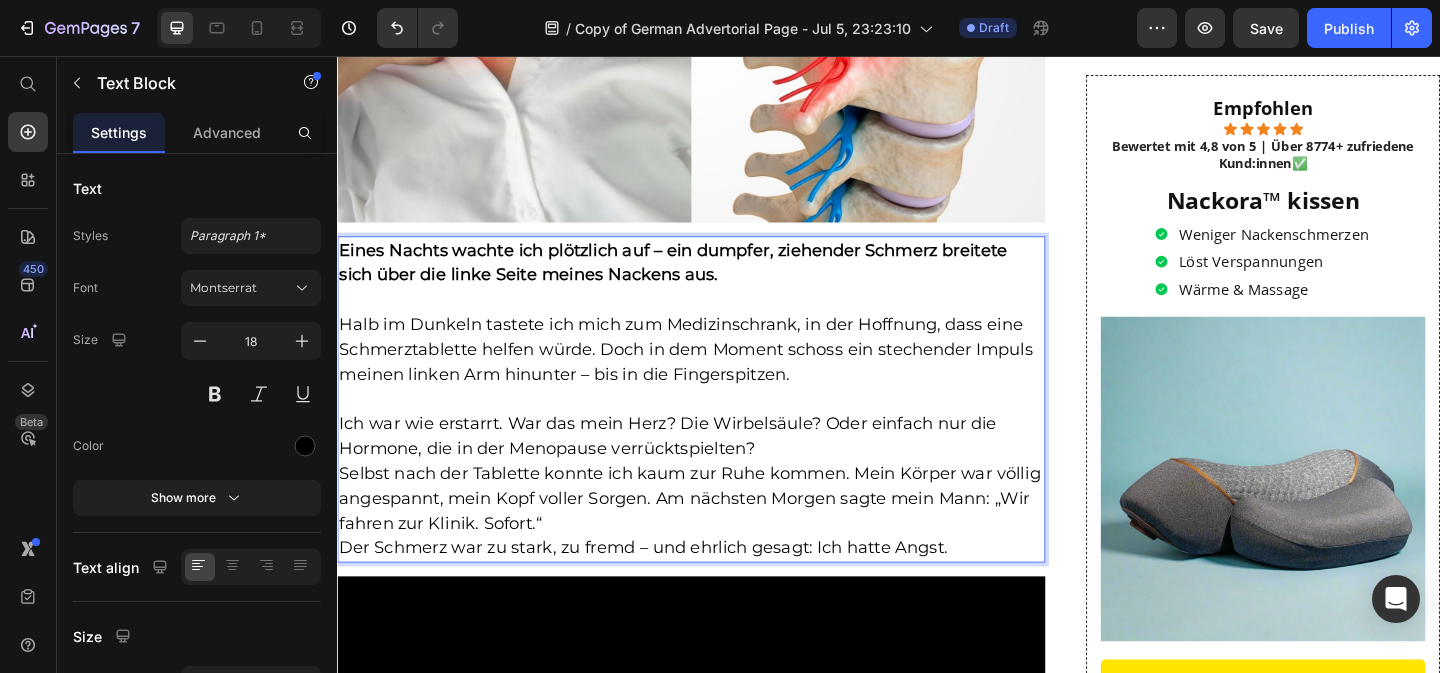 click on "Ich war wie erstarrt. War das mein Herz? Die Wirbelsäule? Oder einfach nur die Hormone, die in der Menopause verrücktspielten?" at bounding box center (722, 470) 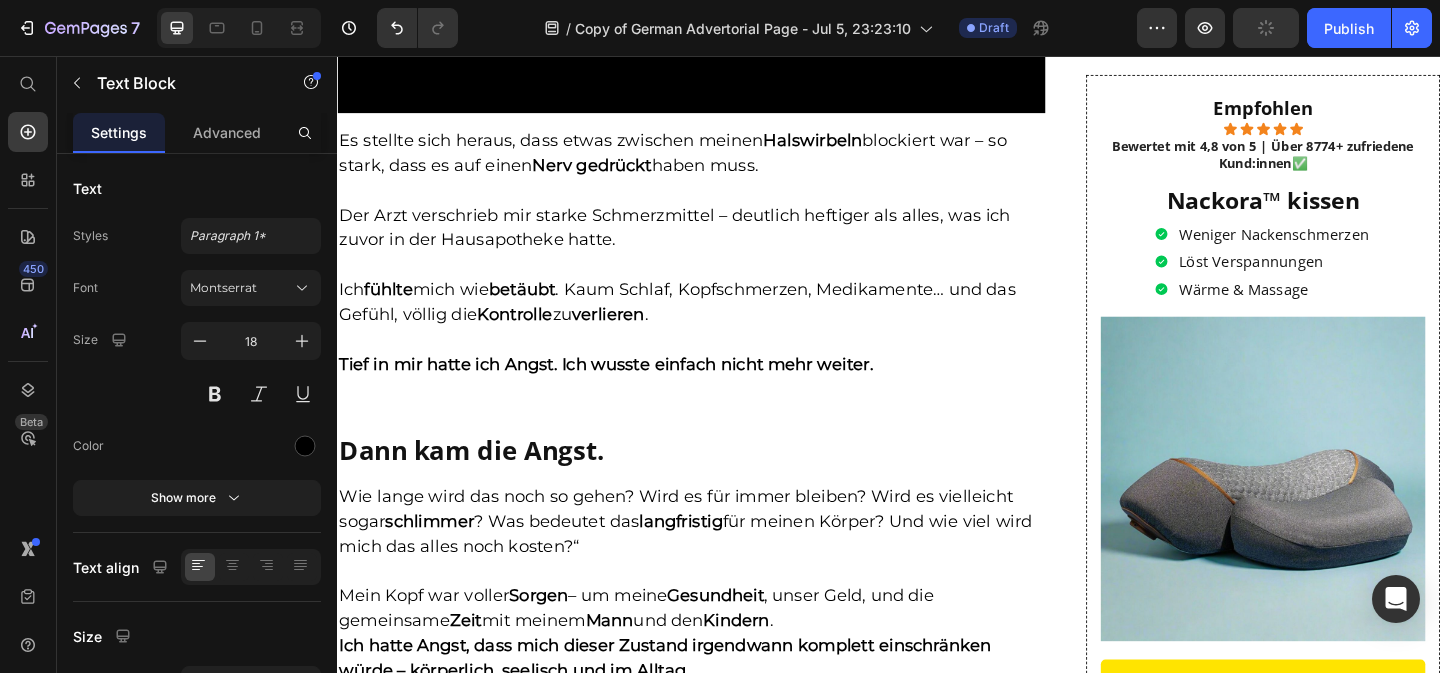 scroll, scrollTop: 2043, scrollLeft: 0, axis: vertical 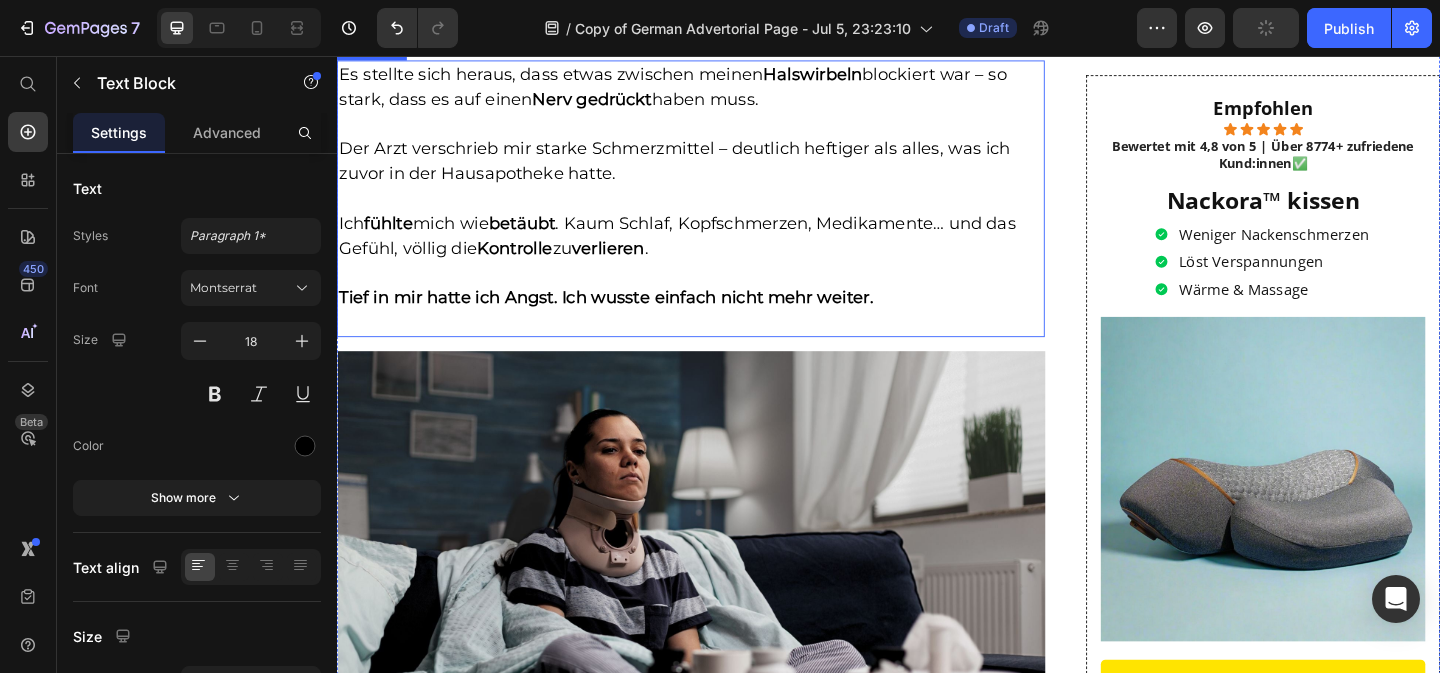 click at bounding box center [722, 211] 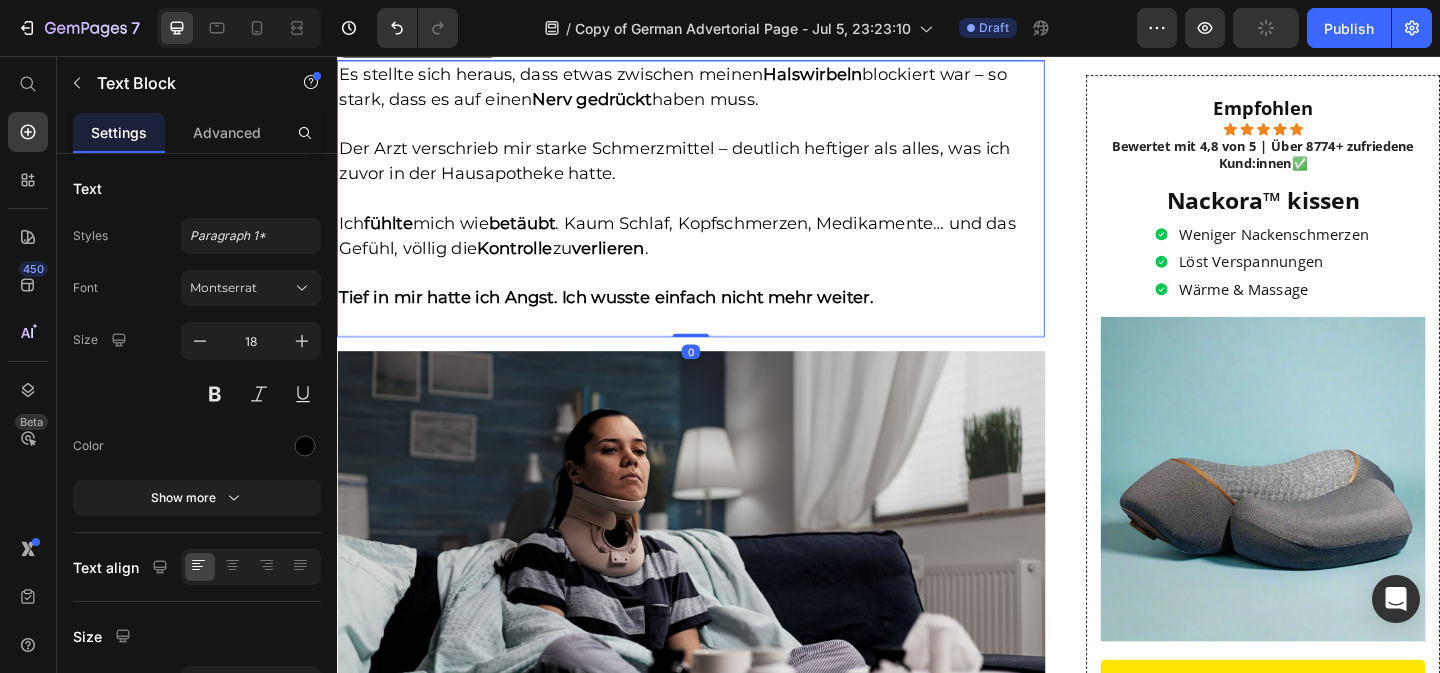 click on "betäubt" at bounding box center (538, 238) 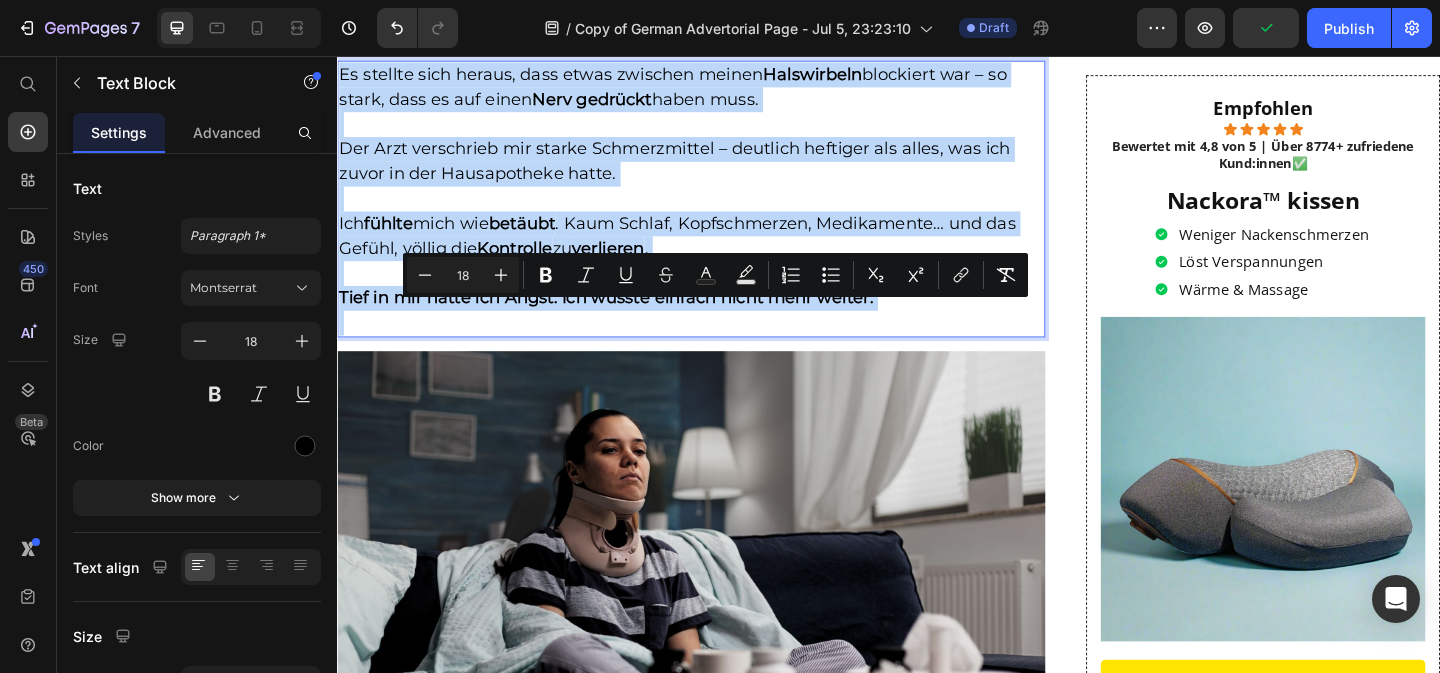 copy on "Es stellte sich heraus, dass etwas zwischen meinen  Halswirbeln  blockiert war – so stark, dass es auf einen  Nerv gedrückt  haben muss. Der Arzt verschrieb mir starke Schmerzmittel – deutlich heftiger als alles, was ich zuvor in der Hausapotheke hatte. Ich  fühlte  mich wie  betäubt . Kaum Schlaf, Kopfschmerzen, Medikamente… und das Gefühl, völlig die  Kontrolle  zu  verlieren . Tief in mir hatte ich Angst. Ich wusste einfach nicht mehr weiter." 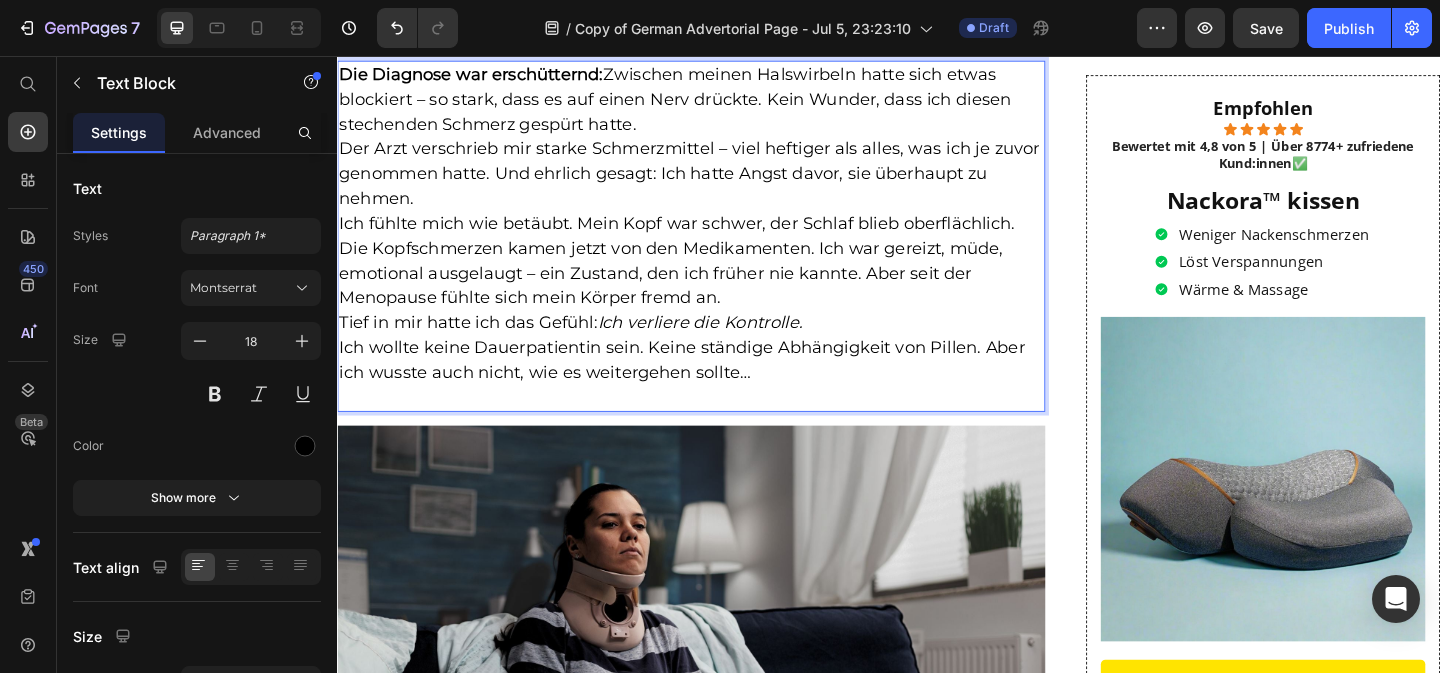 scroll, scrollTop: 49, scrollLeft: 0, axis: vertical 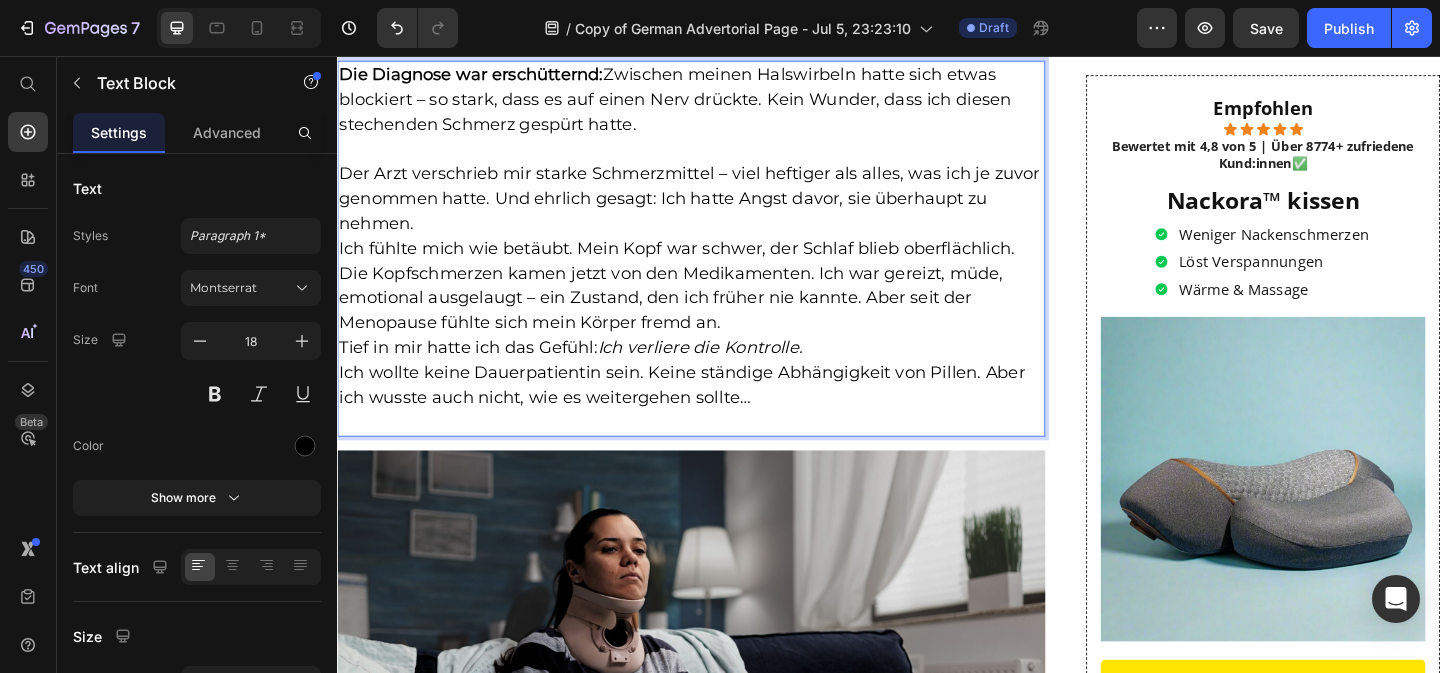 click on "Der Arzt verschrieb mir starke Schmerzmittel – viel heftiger als alles, was ich je zuvor genommen hatte. Und ehrlich gesagt: Ich hatte Angst davor, sie überhaupt zu nehmen." at bounding box center (722, 211) 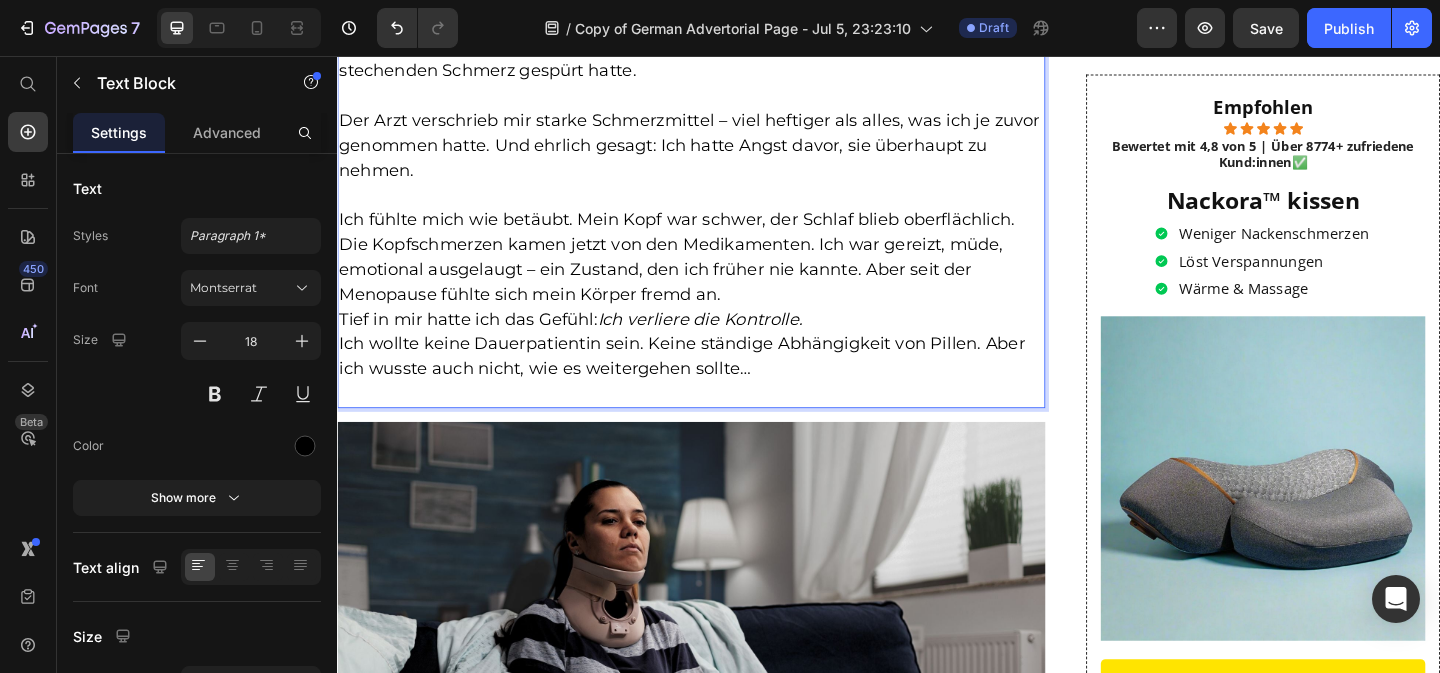 scroll, scrollTop: 2104, scrollLeft: 0, axis: vertical 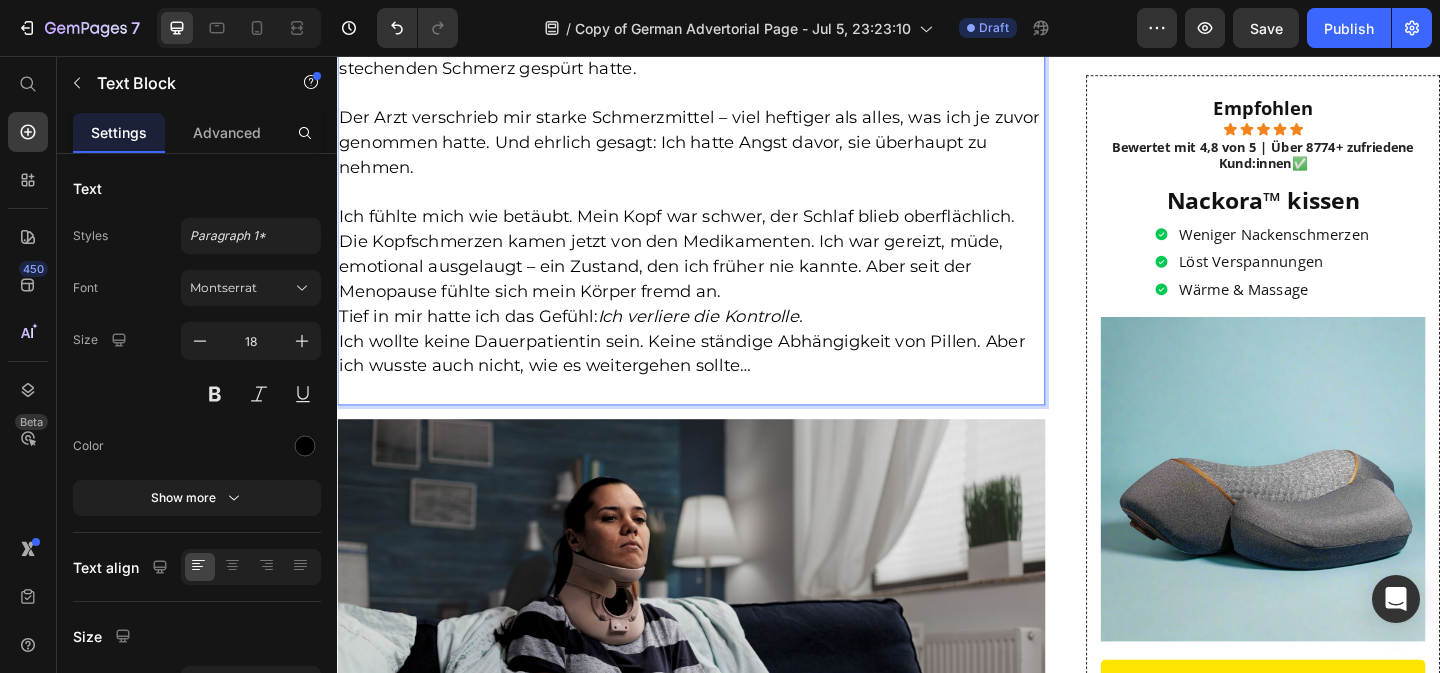 click on "Ich fühlte mich wie betäubt. Mein Kopf war schwer, der Schlaf blieb oberflächlich. Die Kopfschmerzen kamen jetzt von den Medikamenten. Ich war gereizt, müde, emotional ausgelaugt – ein Zustand, den ich früher nie kannte. Aber seit der Menopause fühlte sich mein Körper fremd an." at bounding box center (722, 272) 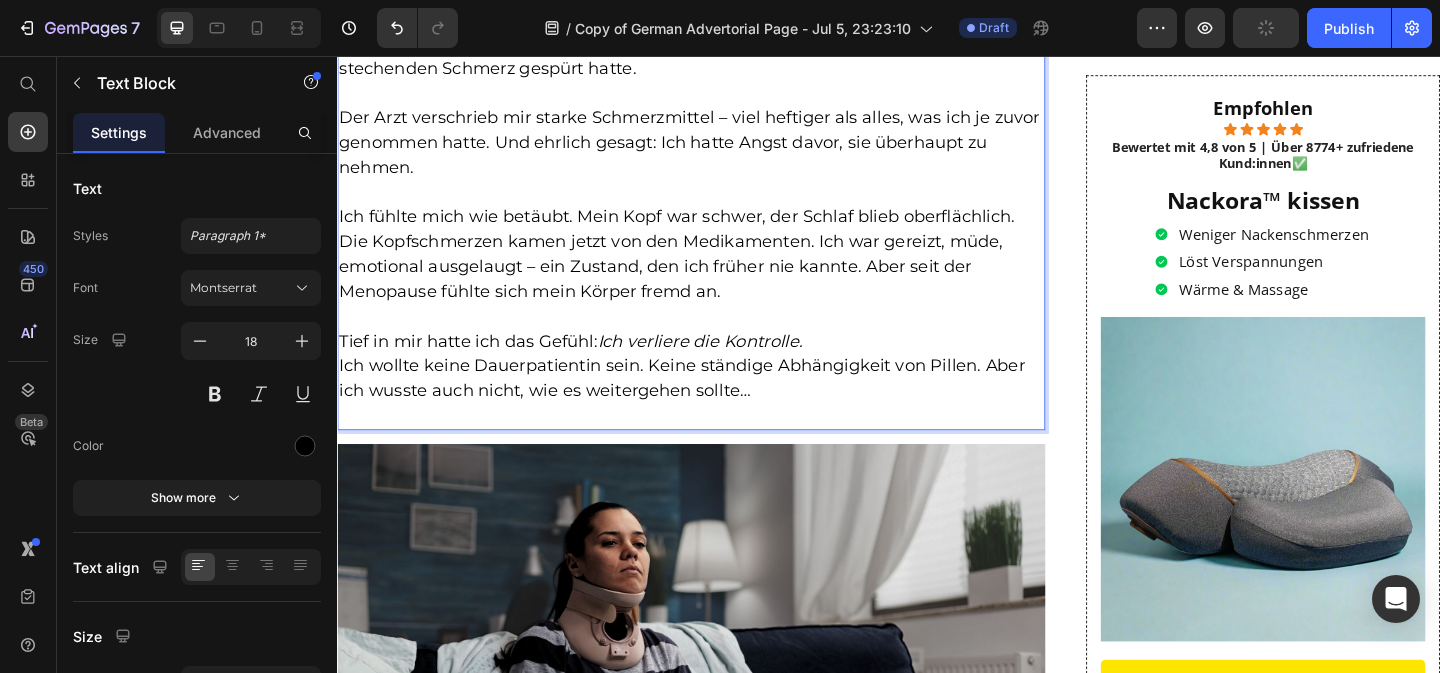 click on "Tief in mir hatte ich das Gefühl: Ich verliere die Kontrolle." at bounding box center [722, 366] 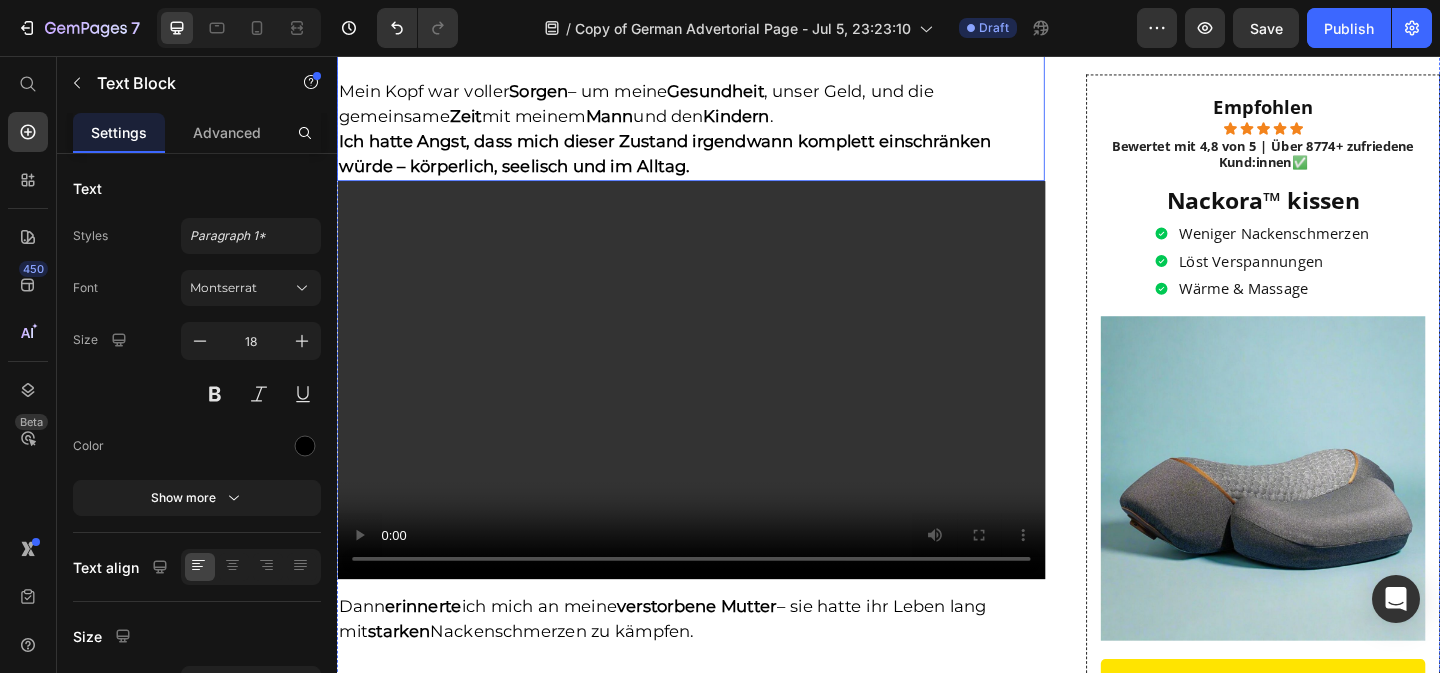 scroll, scrollTop: 3136, scrollLeft: 0, axis: vertical 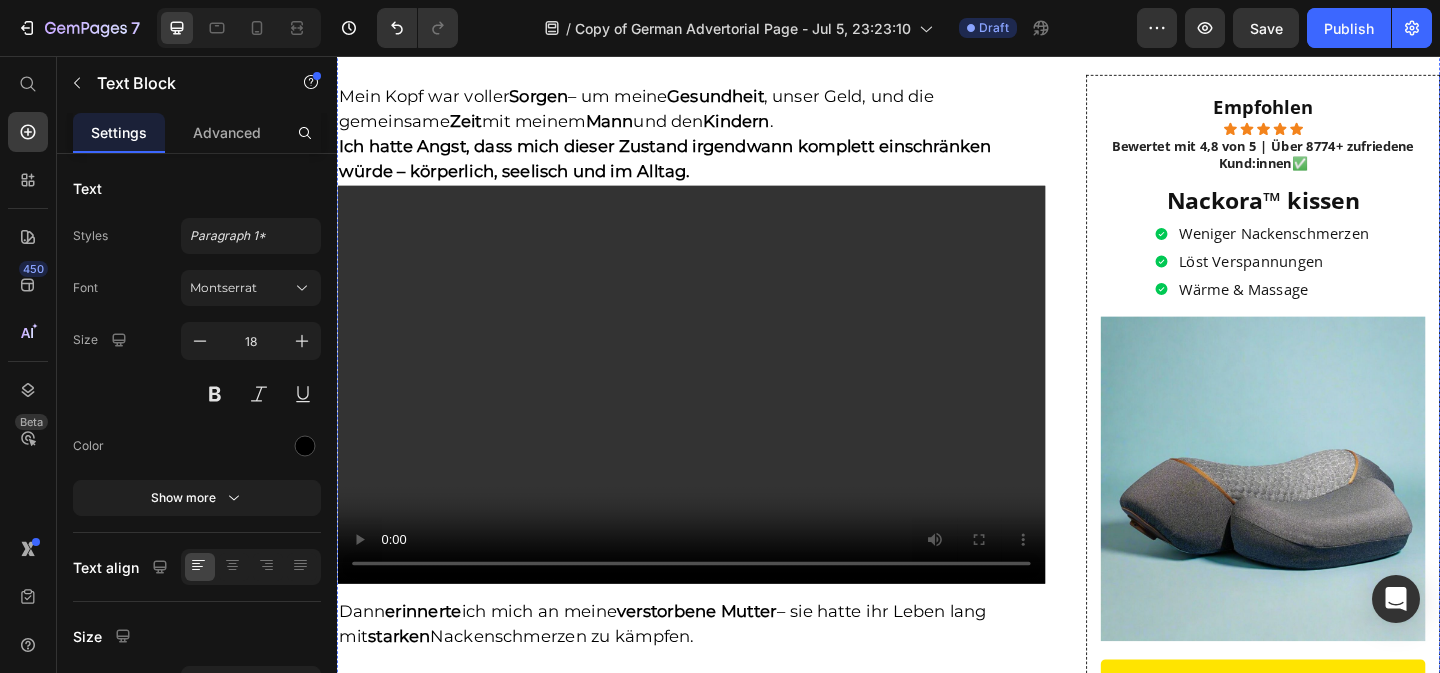 click on "Dann kam die Angst." at bounding box center [483, -59] 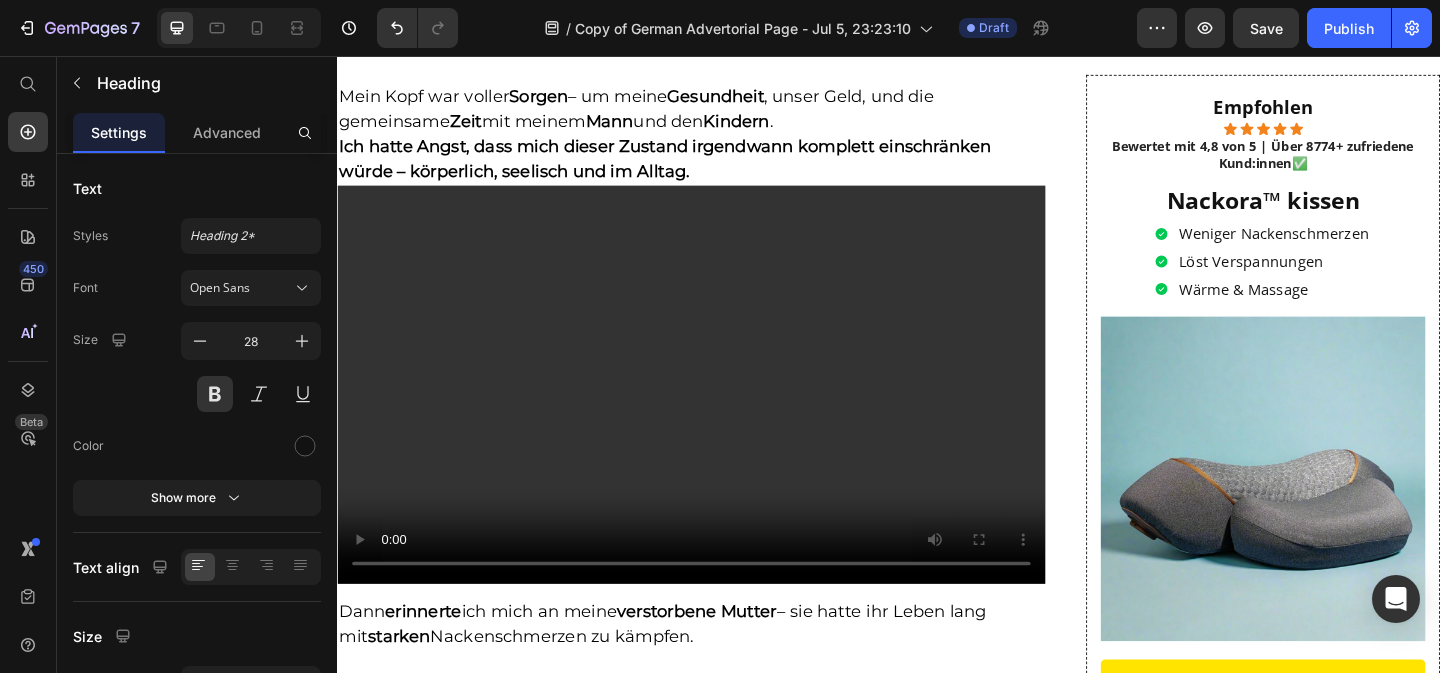 scroll, scrollTop: 0, scrollLeft: 0, axis: both 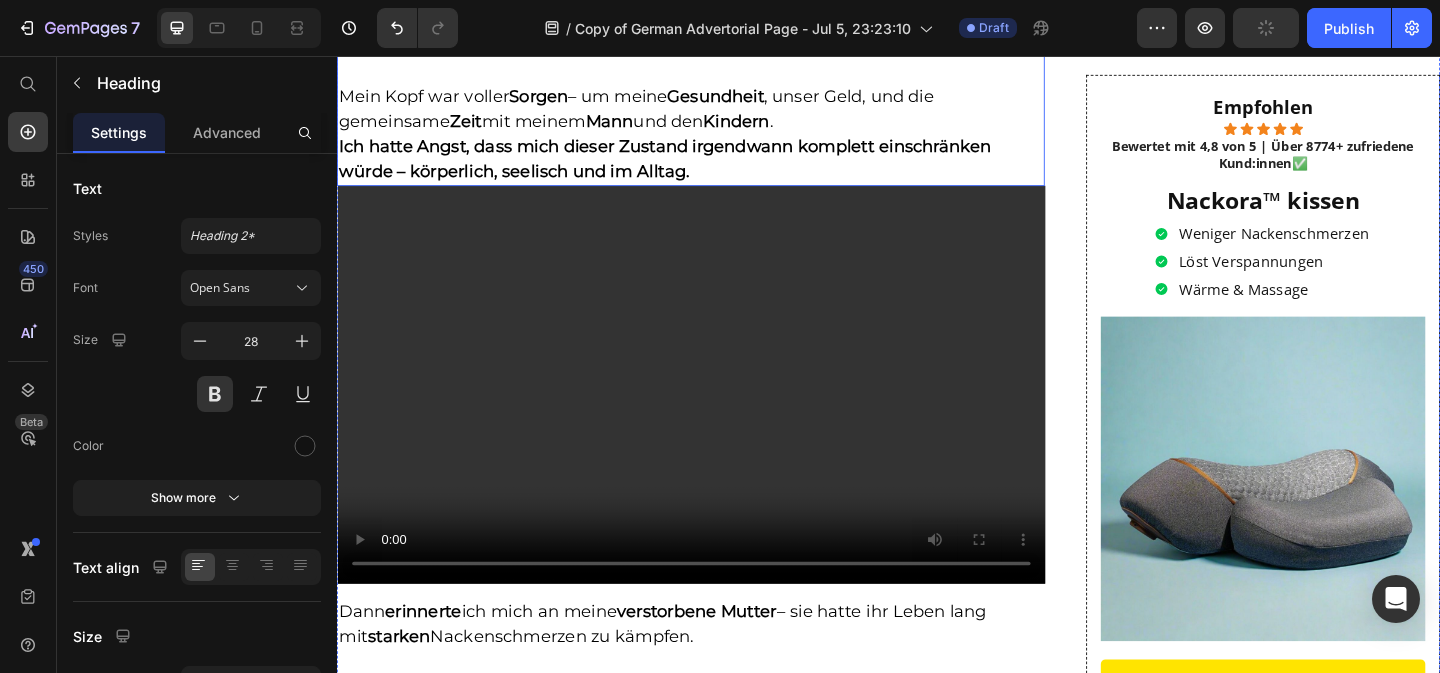 click at bounding box center (722, 73) 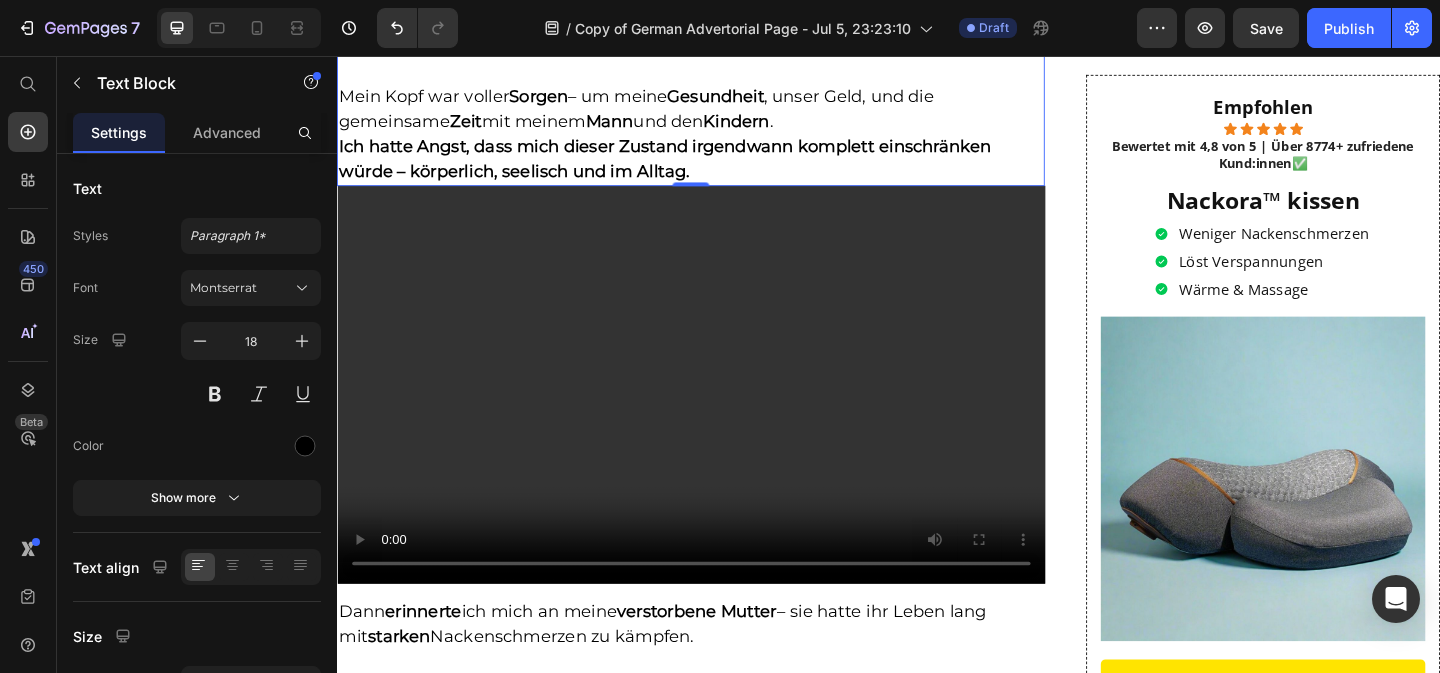 click on "Wie lange wird das noch so gehen? Wird es für immer bleiben? Wird es vielleicht sogar  schlimmer ? Was bedeutet das  langfristig  für meinen Körper? Und wie viel wird mich das alles noch kosten?“" at bounding box center (722, 19) 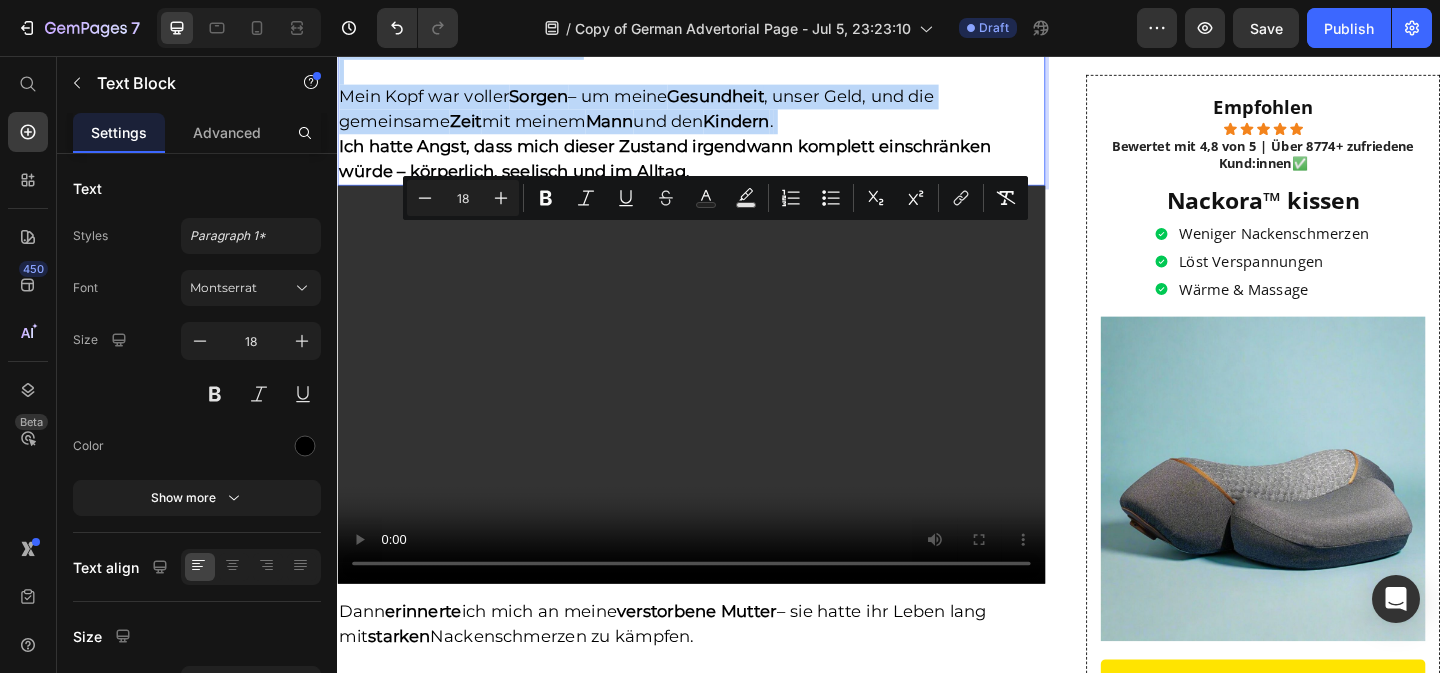 copy on "Wie lange wird das noch so gehen? Wird es für immer bleiben? Wird es vielleicht sogar schlimmer ? Was bedeutet das langfristig für meinen Körper? Und wie viel wird mich das alles noch kosten?“ Mein Kopf war voller Sorgen – um meine Gesundheit , unser Geld, und die gemeinsame Zeit mit meinem Mann und den Kindern ." 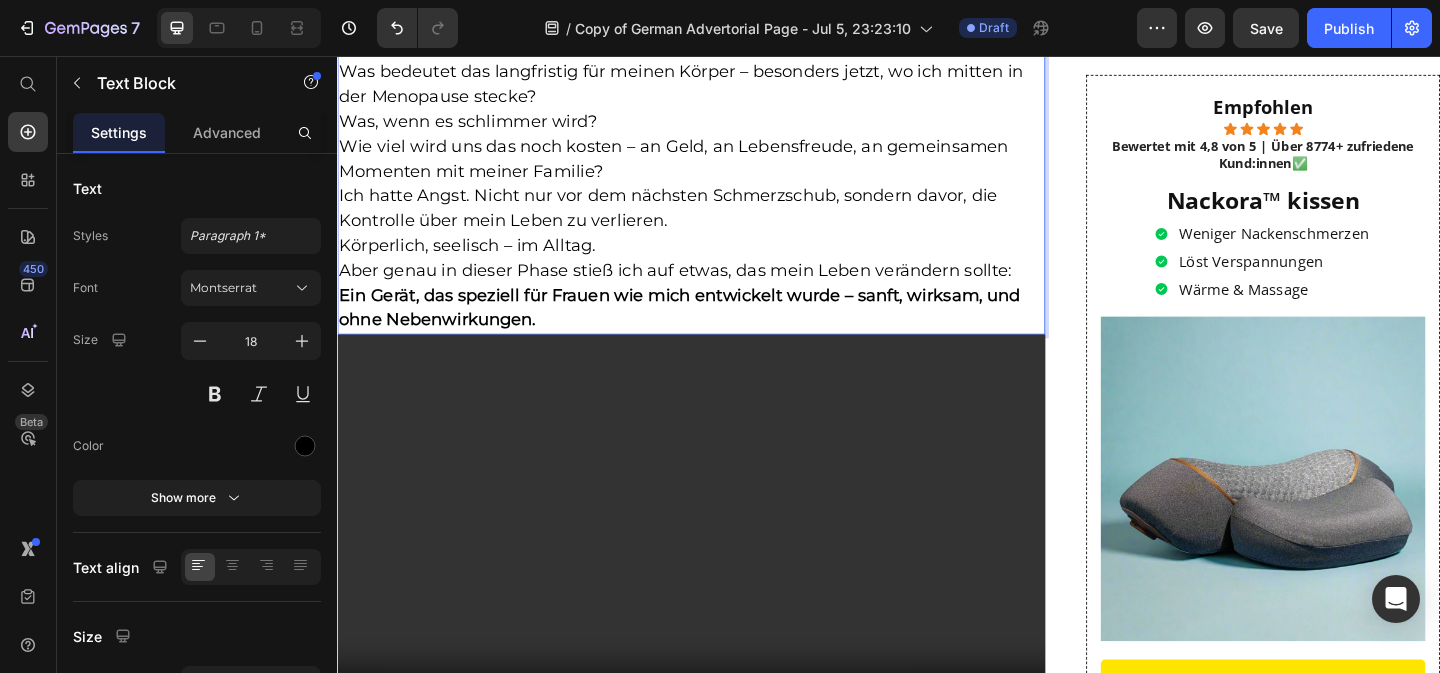 click on "Ich konnte kaum abschalten. Mein Kopf war voller Sorgen: Was bedeutet das langfristig für meinen Körper – besonders jetzt, wo ich mitten in der Menopause stecke? Was, wenn es schlimmer wird? Wie viel wird uns das noch kosten – an Geld, an Lebensfreude, an gemeinsamen Momenten mit meiner Familie?" at bounding box center [722, 114] 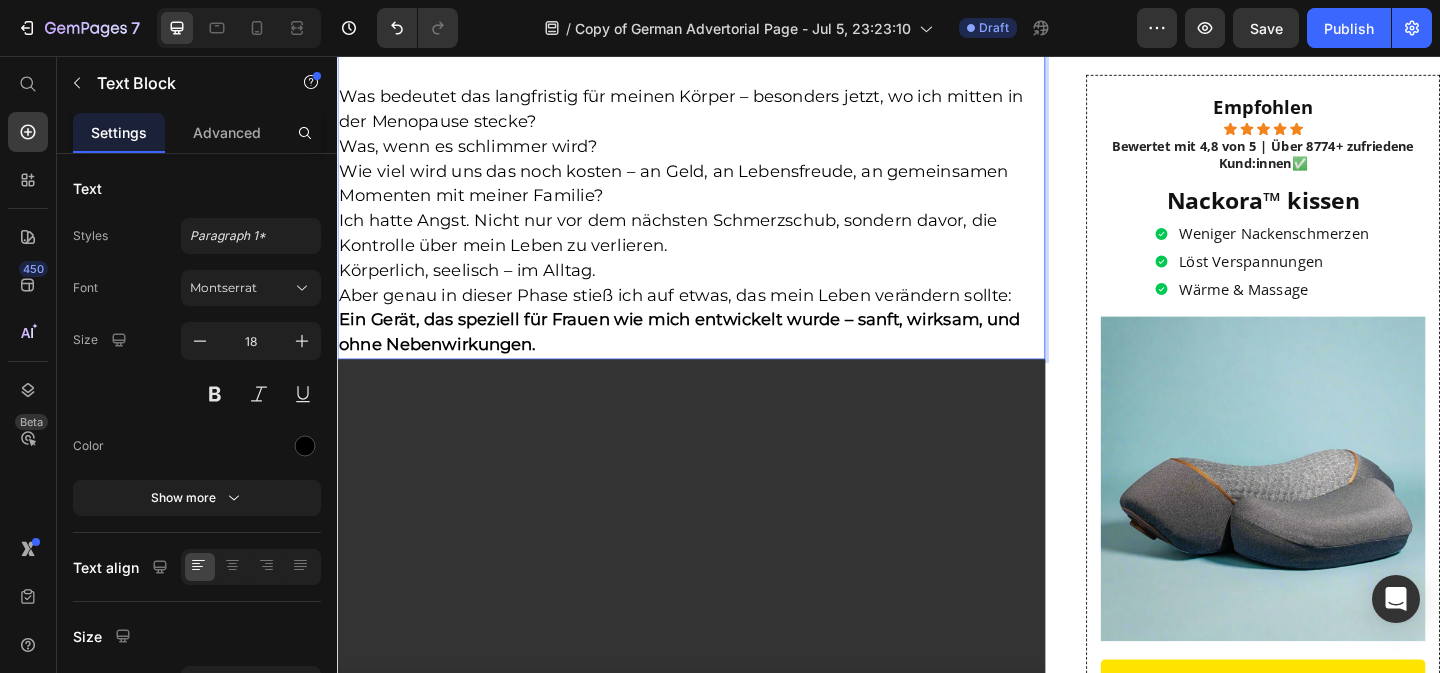 click on "Was bedeutet das langfristig für meinen Körper – besonders jetzt, wo ich mitten in der Menopause stecke? Was, wenn es schlimmer wird? Wie viel wird uns das noch kosten – an Geld, an Lebensfreude, an gemeinsamen Momenten mit meiner Familie?" at bounding box center [722, 141] 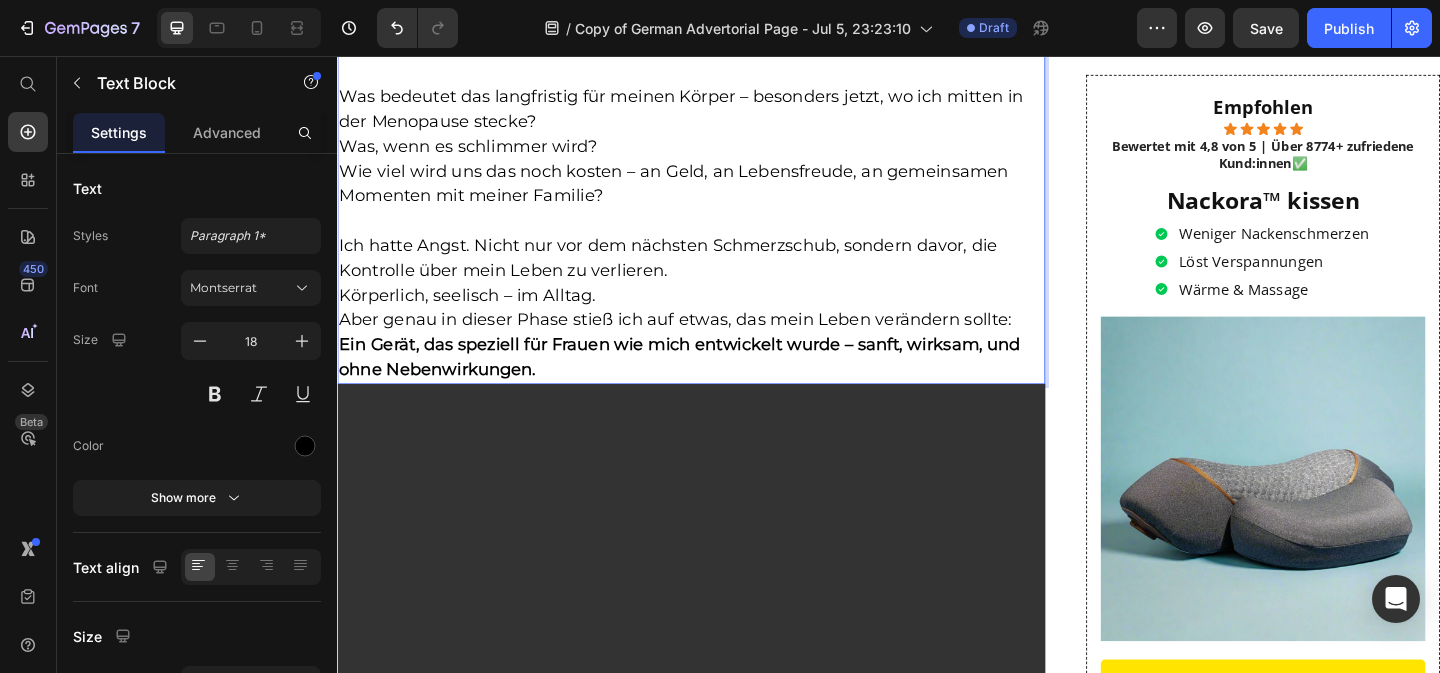 click on "Ich hatte Angst. Nicht nur vor dem nächsten Schmerzschub, sondern davor, die Kontrolle über mein Leben zu verlieren. Körperlich, seelisch – im Alltag." at bounding box center (722, 289) 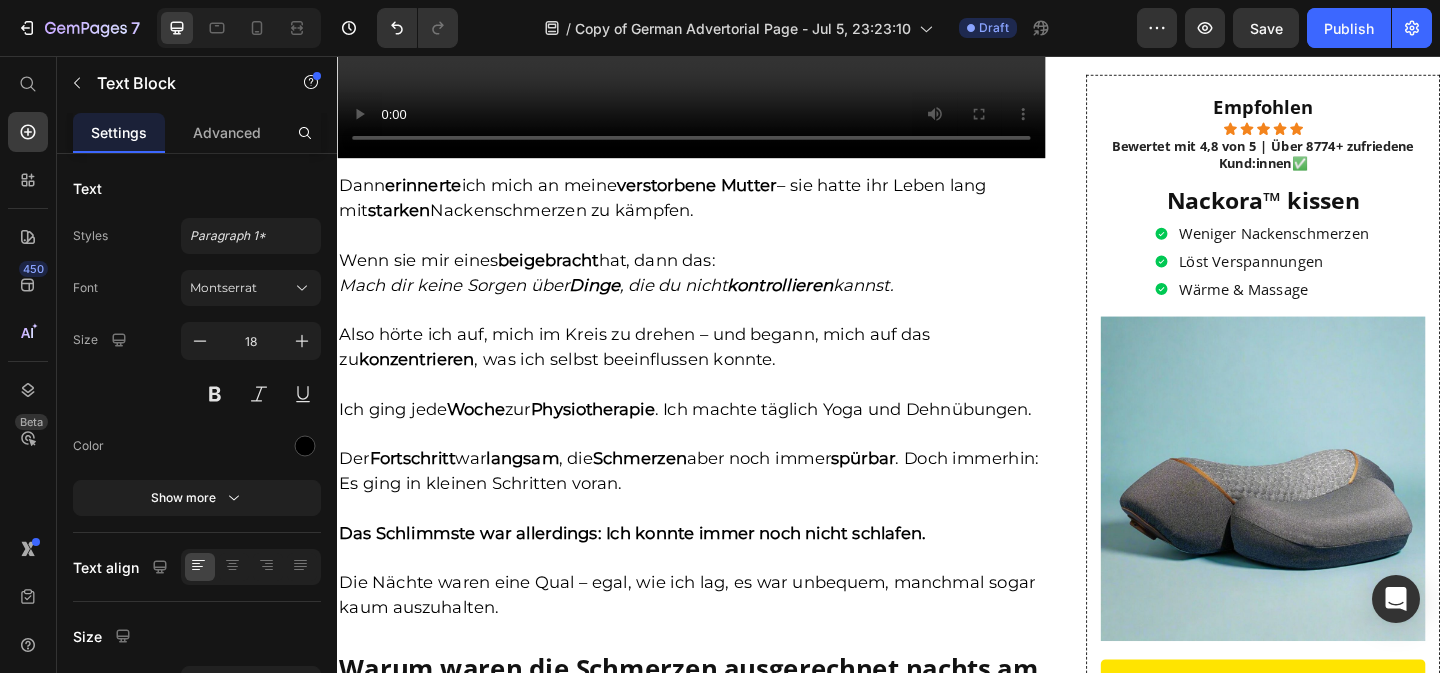 scroll, scrollTop: 3914, scrollLeft: 0, axis: vertical 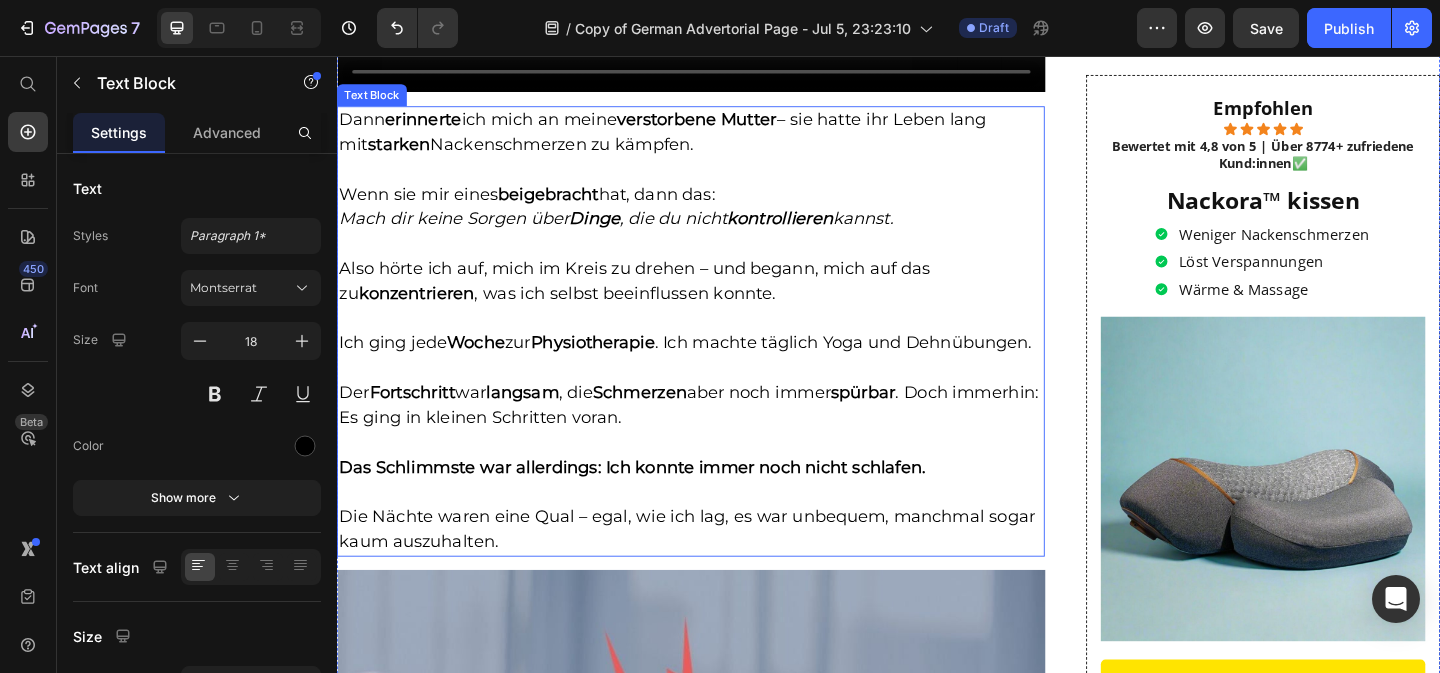 click on "Wenn sie mir eines beigebracht hat, dann das: Mach dir keine Sorgen über Dinge, die du nicht kontrollieren kannst." at bounding box center (722, 220) 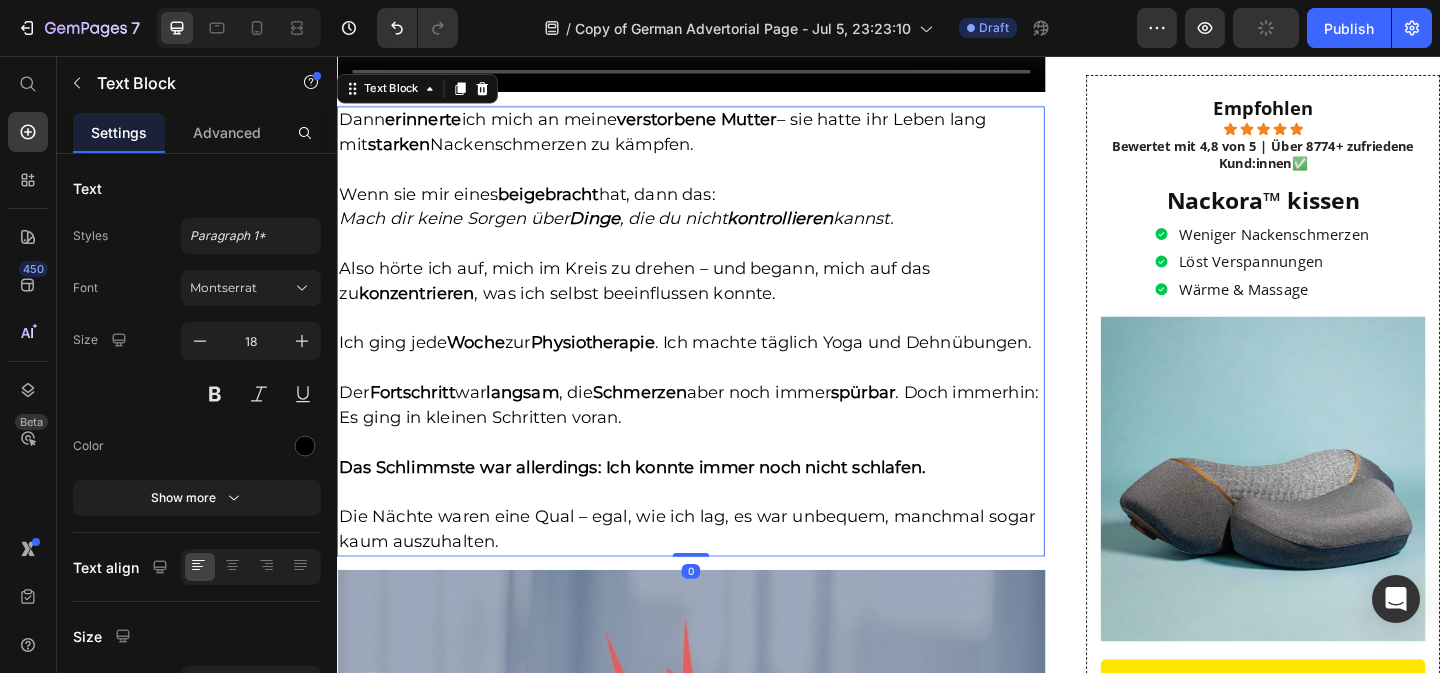 click on "Wenn sie mir eines beigebracht hat, dann das: Mach dir keine Sorgen über Dinge, die du nicht kontrollieren kannst." at bounding box center [722, 220] 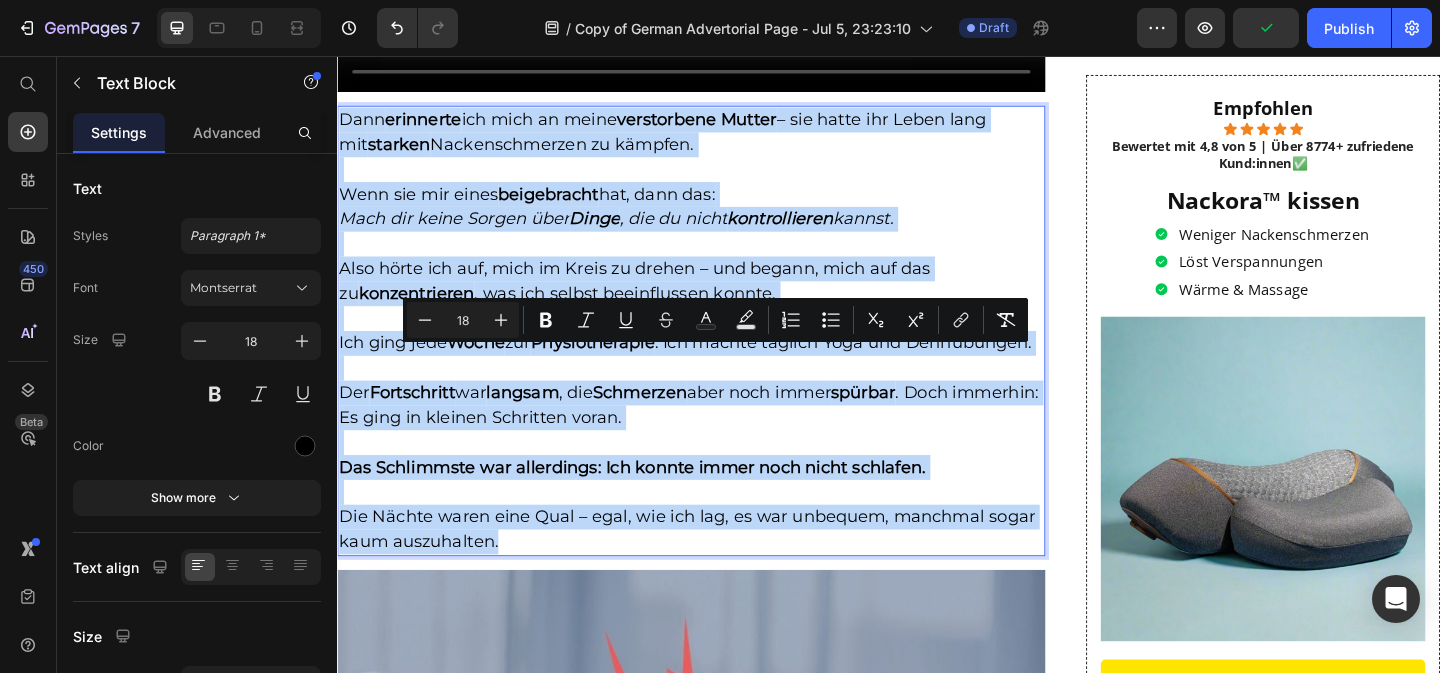 copy on "Dann  erinnerte  ich mich an meine  verstorbene Mutter  – sie hatte ihr Leben lang mit  starken  Nackenschmerzen zu kämpfen. Wenn sie mir eines  beigebracht  hat, dann das: Mach dir keine Sorgen über  Dinge , die du nicht  kontrollieren  kannst. Also hörte ich auf, mich im Kreis zu drehen – und begann, mich auf das zu  konzentrieren , was ich selbst beeinflussen konnte. Ich ging jede  Woche  zur  Physiotherapie . Ich machte täglich Yoga und Dehnübungen. Der  Fortschritt  war  langsam , die  Schmerzen  aber noch immer  spürbar . Doch immerhin: Es ging in kleinen Schritten voran. Das Schlimmste war allerdings: Ich konnte immer noch nicht schlafen. Die Nächte waren eine Qual – egal, wie ich lag, es war unbequem, manchmal sogar kaum auszuhalten." 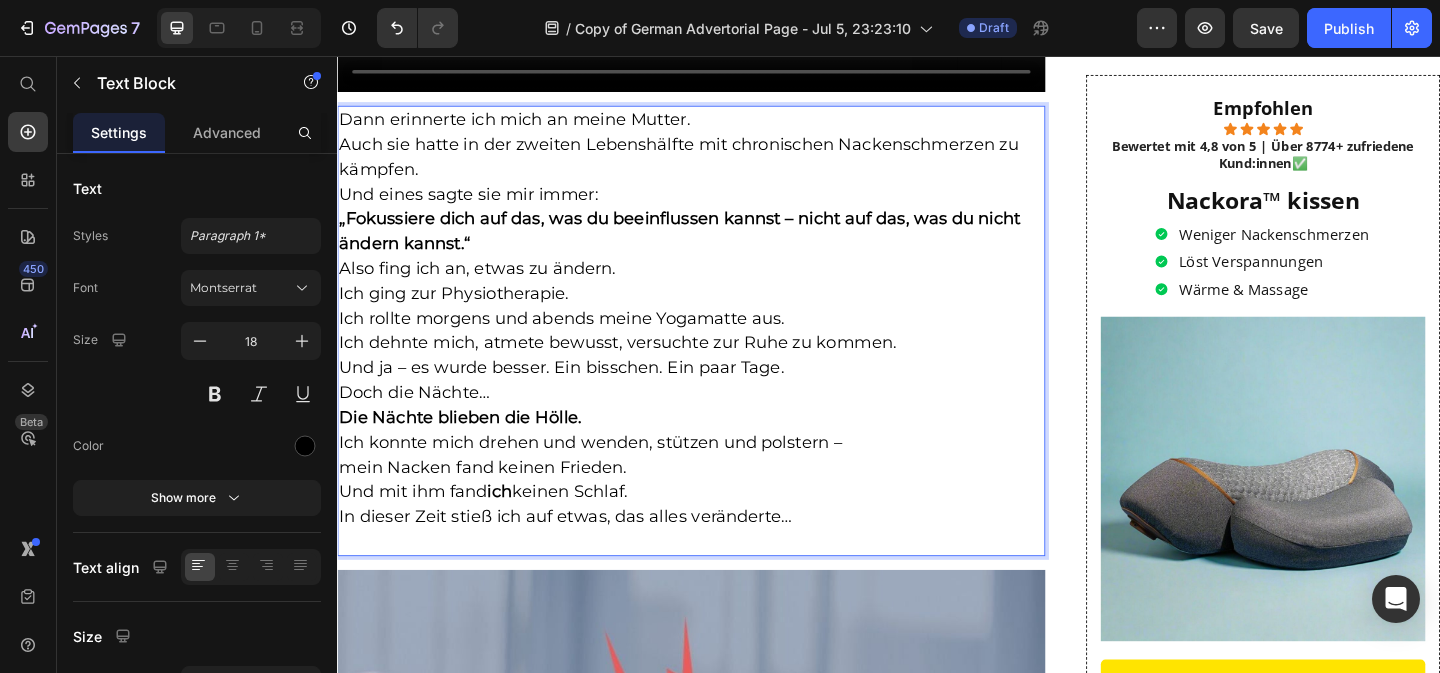 scroll, scrollTop: 4065, scrollLeft: 0, axis: vertical 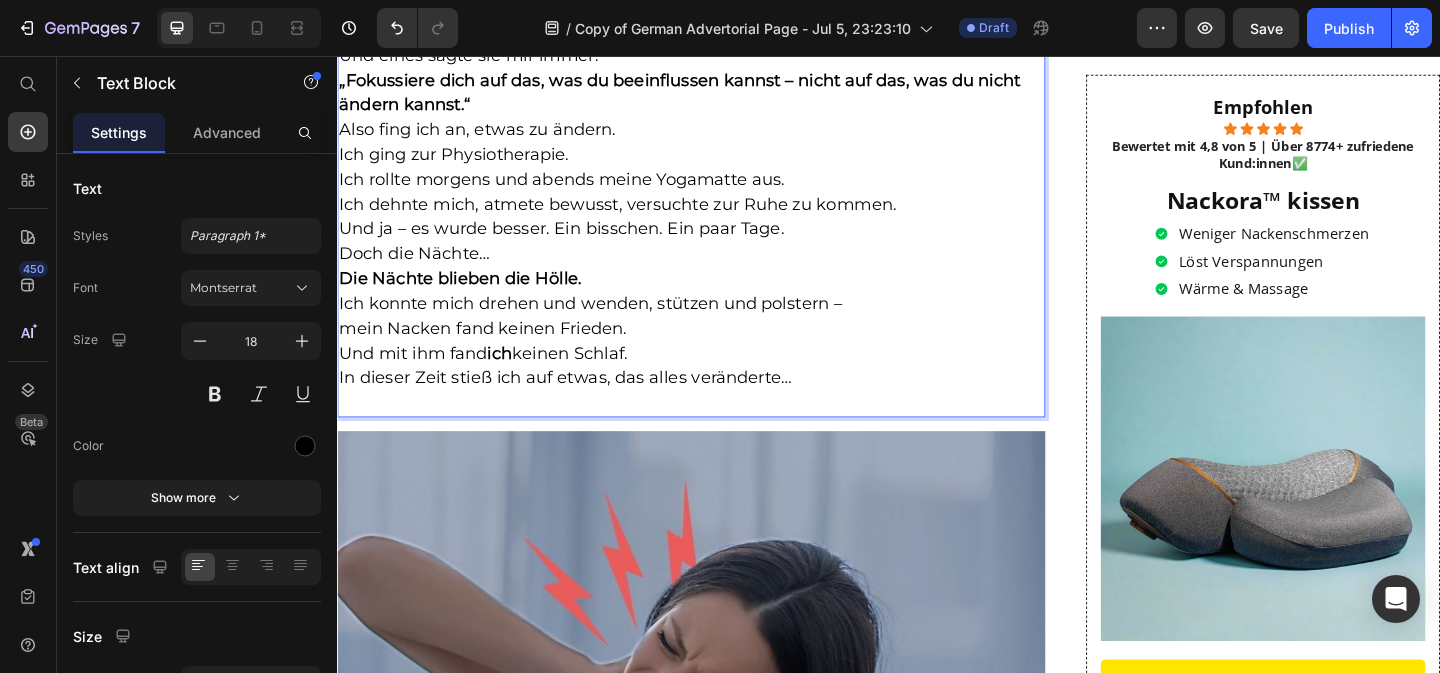 click on "Dann erinnerte ich mich an meine Mutter. Auch sie hatte in der zweiten Lebenshälfte mit chronischen Nackenschmerzen zu kämpfen. Und eines sagte sie mir immer: „Fokussiere dich auf das, was du beeinflussen kannst – nicht auf das, was du nicht ändern kannst.“" at bounding box center [722, 42] 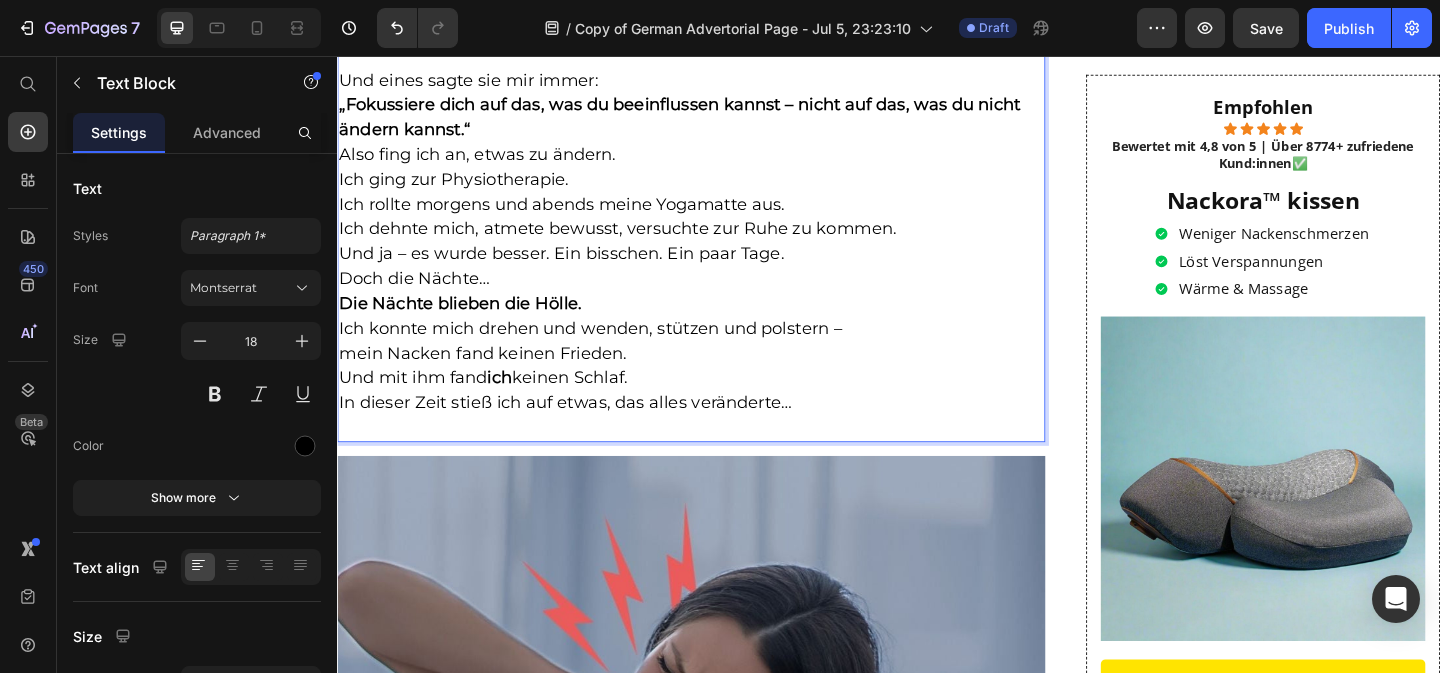 click on "⁠⁠⁠⁠⁠⁠⁠ Und eines sagte sie mir immer: „Fokussiere dich auf das, was du beeinflussen kannst – nicht auf das, was du nicht ändern kannst.“" at bounding box center [722, 96] 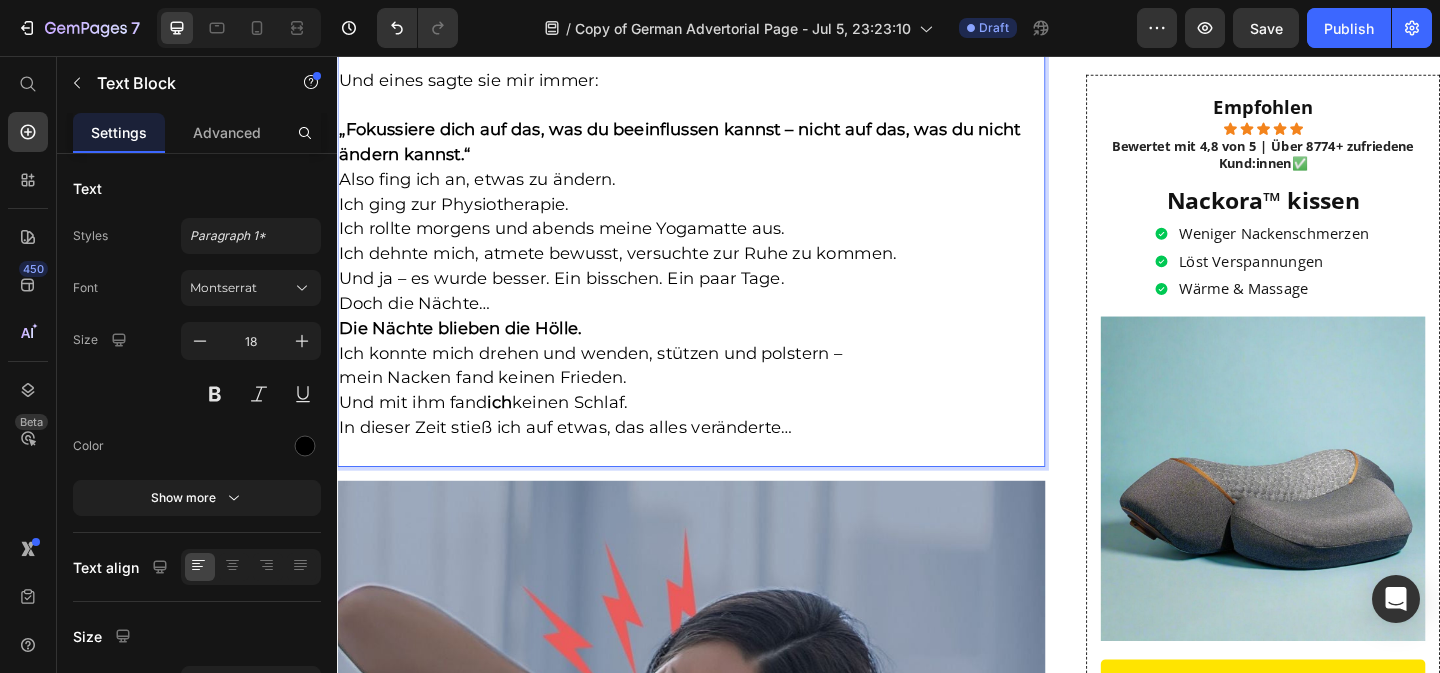 click on "⁠⁠⁠⁠⁠⁠⁠ „Fokussiere dich auf das, was du beeinflussen kannst – nicht auf das, was du nicht ändern kannst.“" at bounding box center (722, 136) 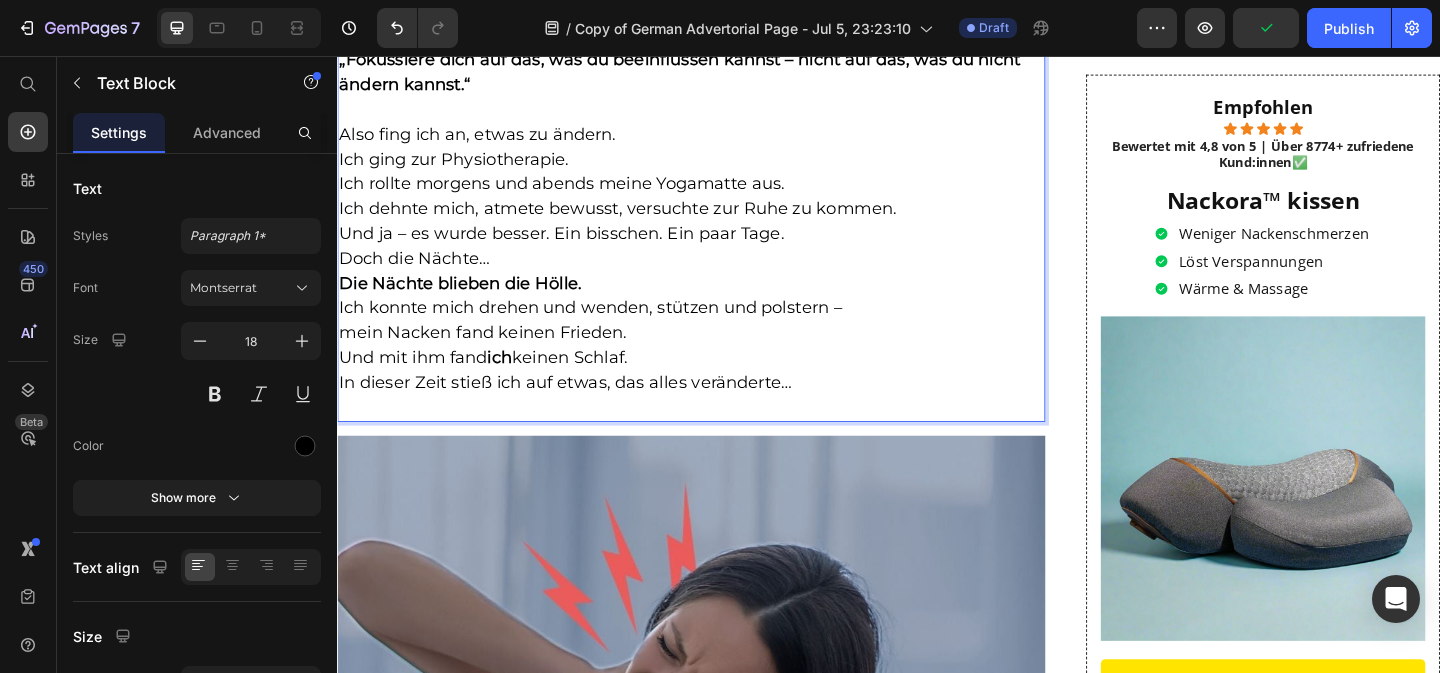 scroll, scrollTop: 4151, scrollLeft: 0, axis: vertical 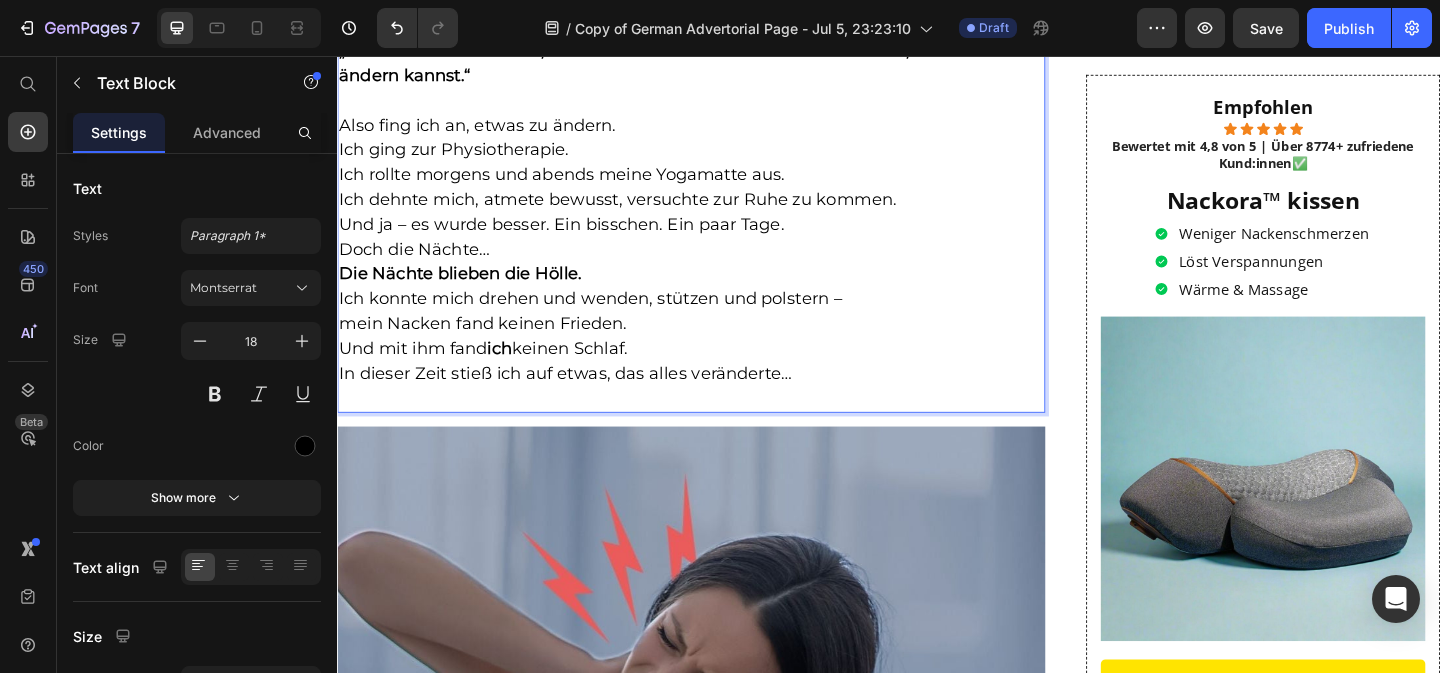 click on "Doch die Nächte… Die Nächte blieben die Hölle." at bounding box center [722, 280] 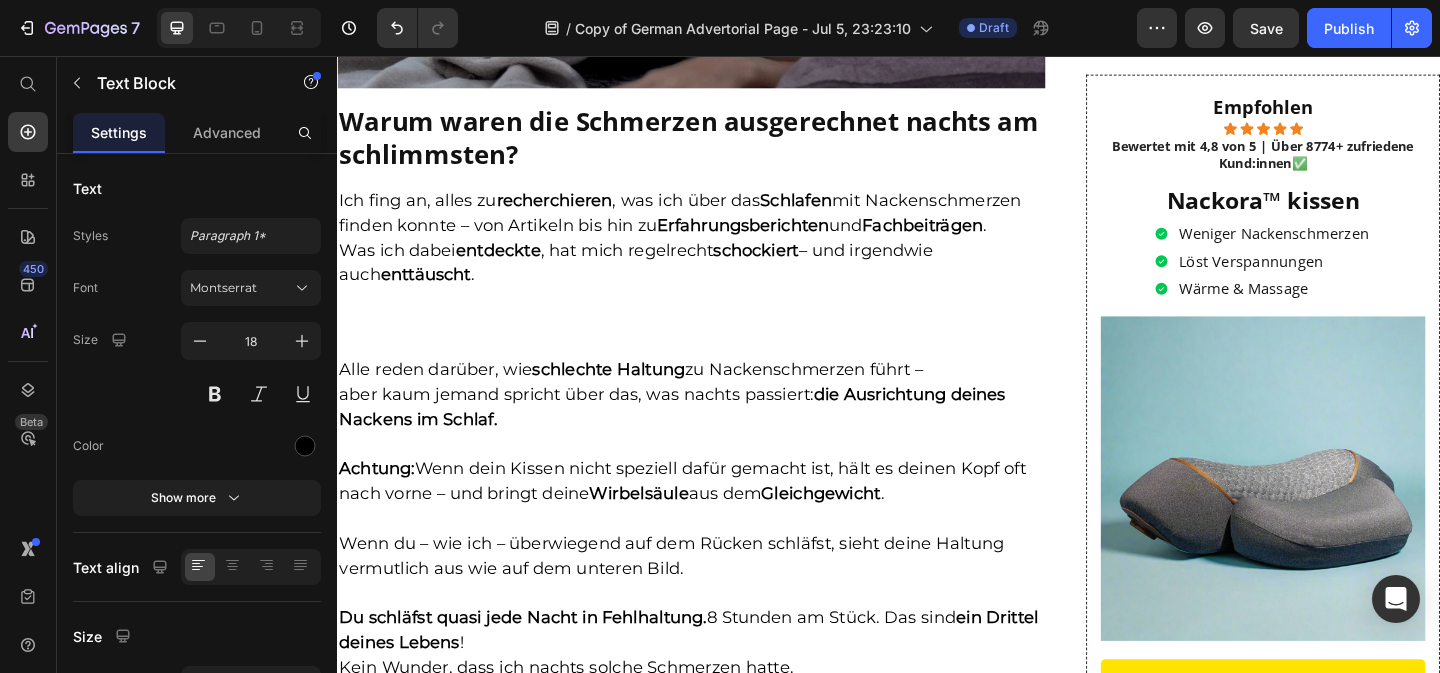 scroll, scrollTop: 5345, scrollLeft: 0, axis: vertical 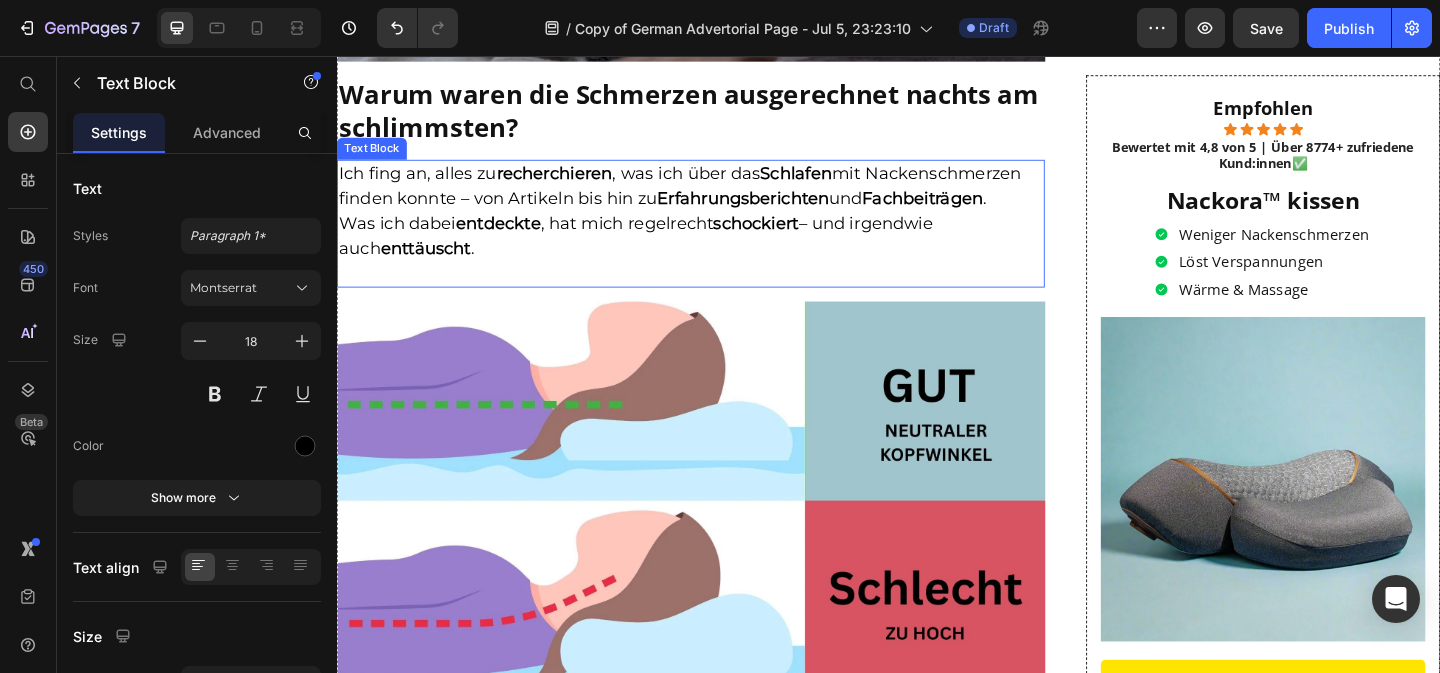 click on "Was ich dabei  entdeckte , hat mich regelrecht  schockiert  – und irgendwie auch  enttäuscht ." at bounding box center (722, 252) 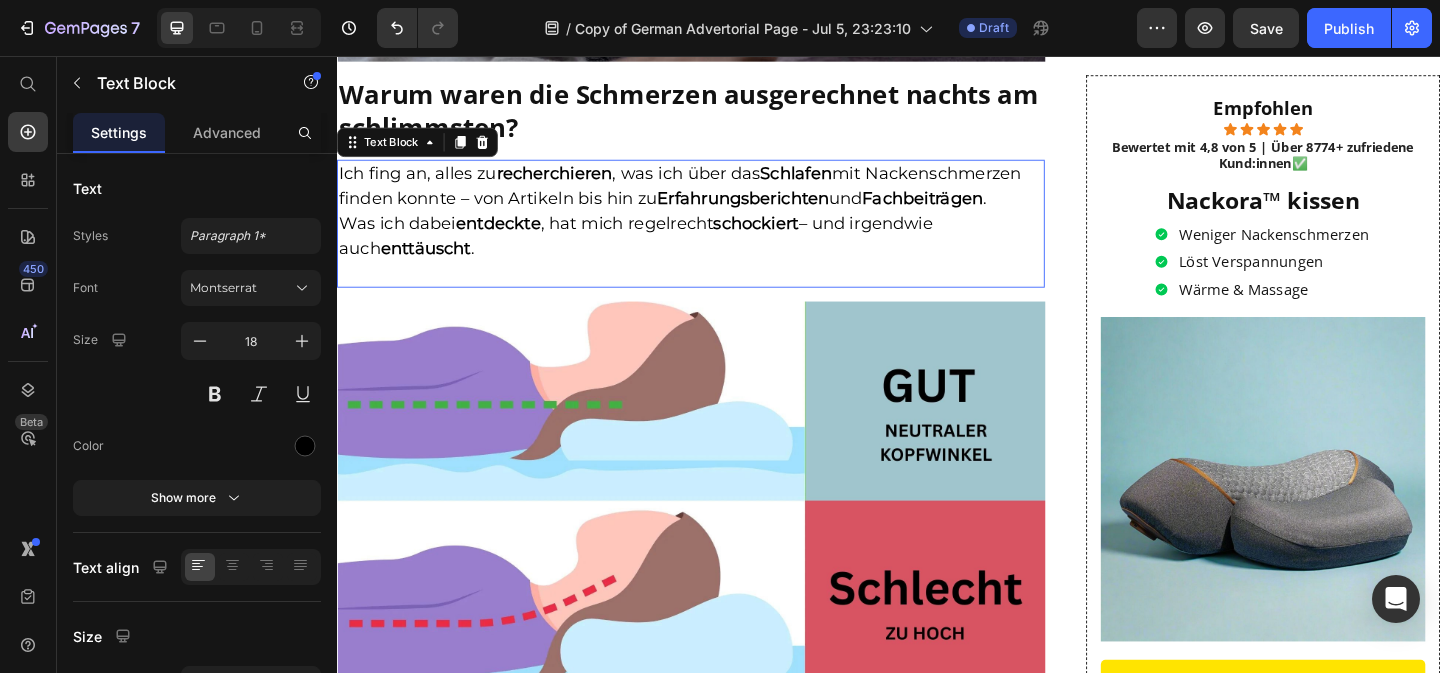 scroll, scrollTop: 0, scrollLeft: 0, axis: both 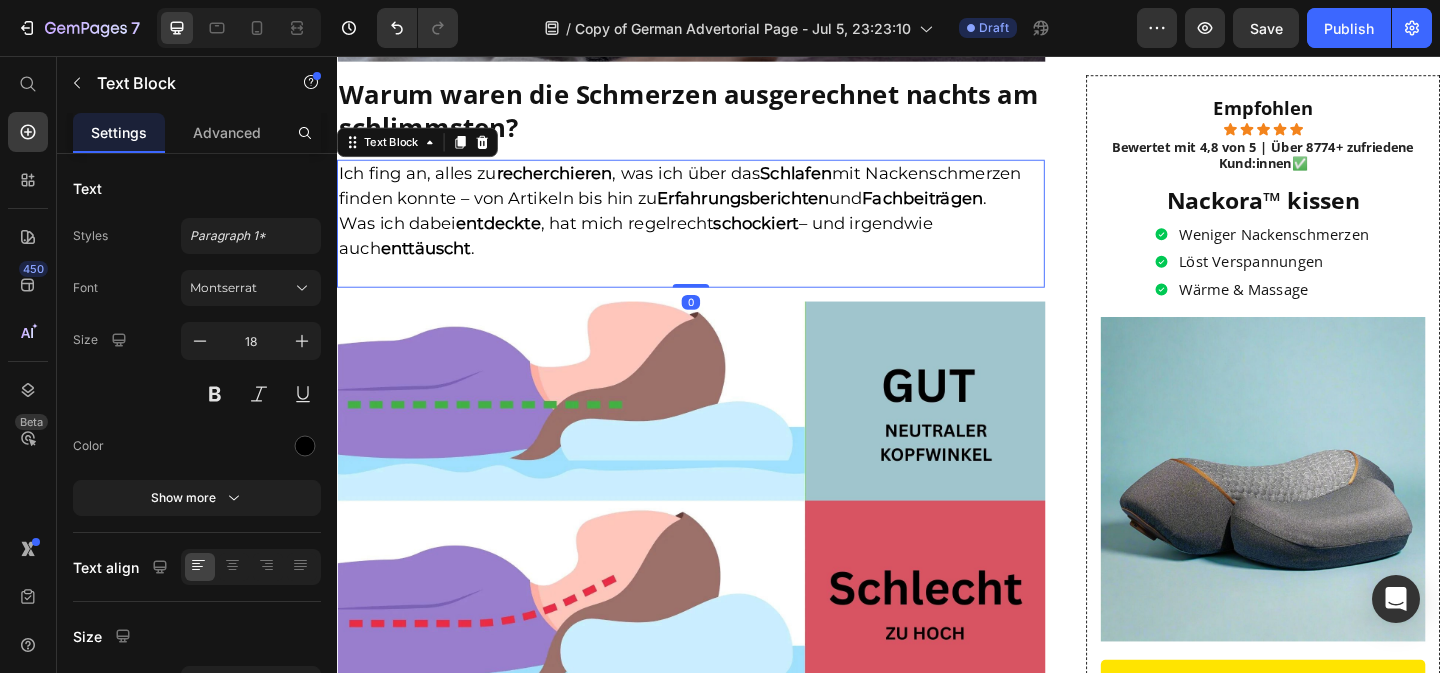 click on "Was ich dabei  entdeckte , hat mich regelrecht  schockiert  – und irgendwie auch  enttäuscht ." at bounding box center (722, 252) 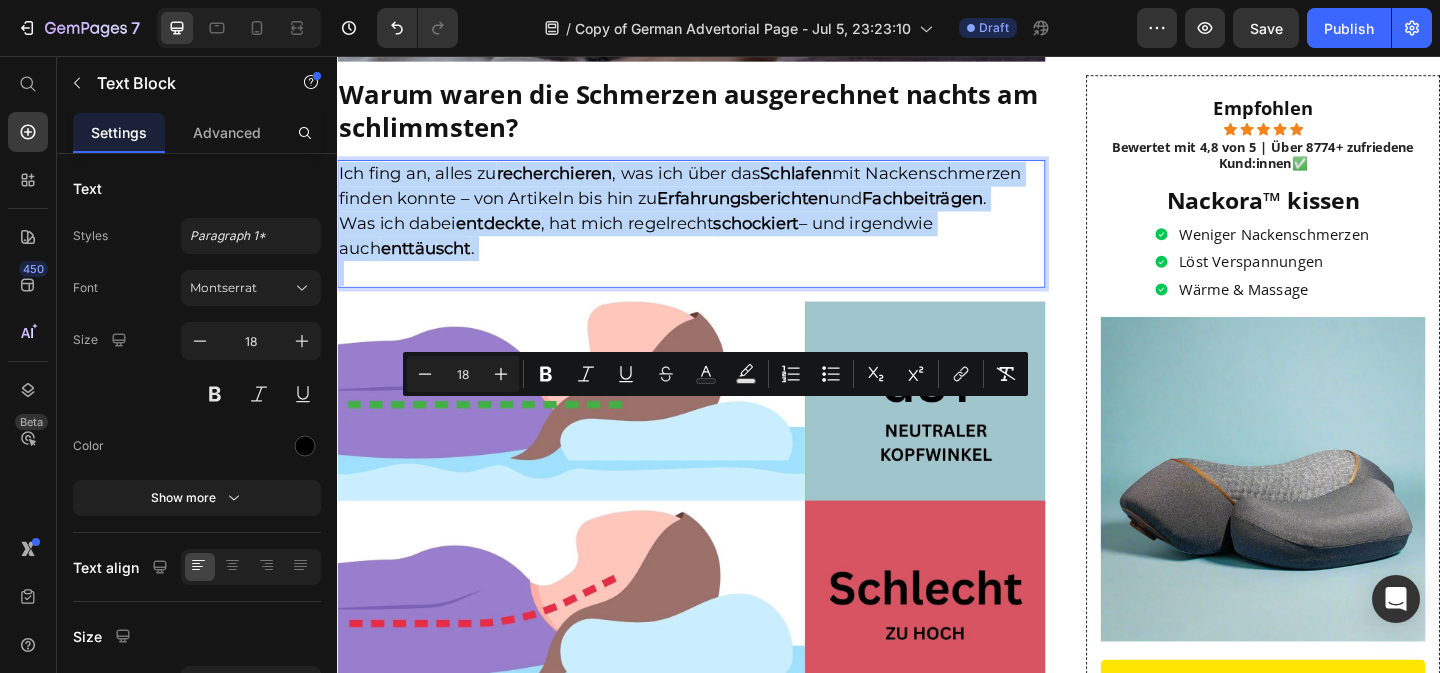 copy on "Ich fing an, alles zu  recherchieren , was ich über das  Schlafen  mit Nackenschmerzen finden konnte – von Artikeln bis hin zu  Erfahrungsberichten  und  Fachbeiträgen . Was ich dabei  entdeckte , hat mich regelrecht  schockiert  – und irgendwie auch  enttäuscht ." 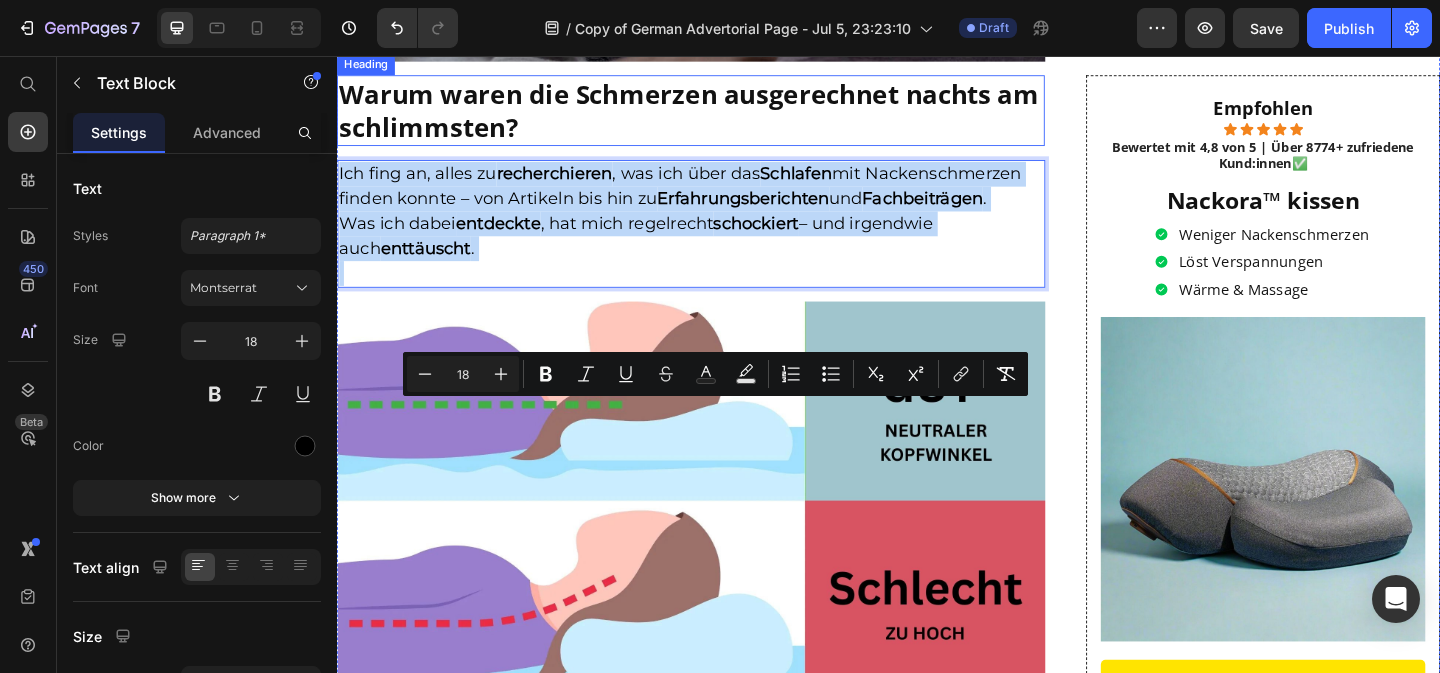 click on "Warum waren die Schmerzen ausgerechnet nachts am schlimmsten?" at bounding box center [722, 115] 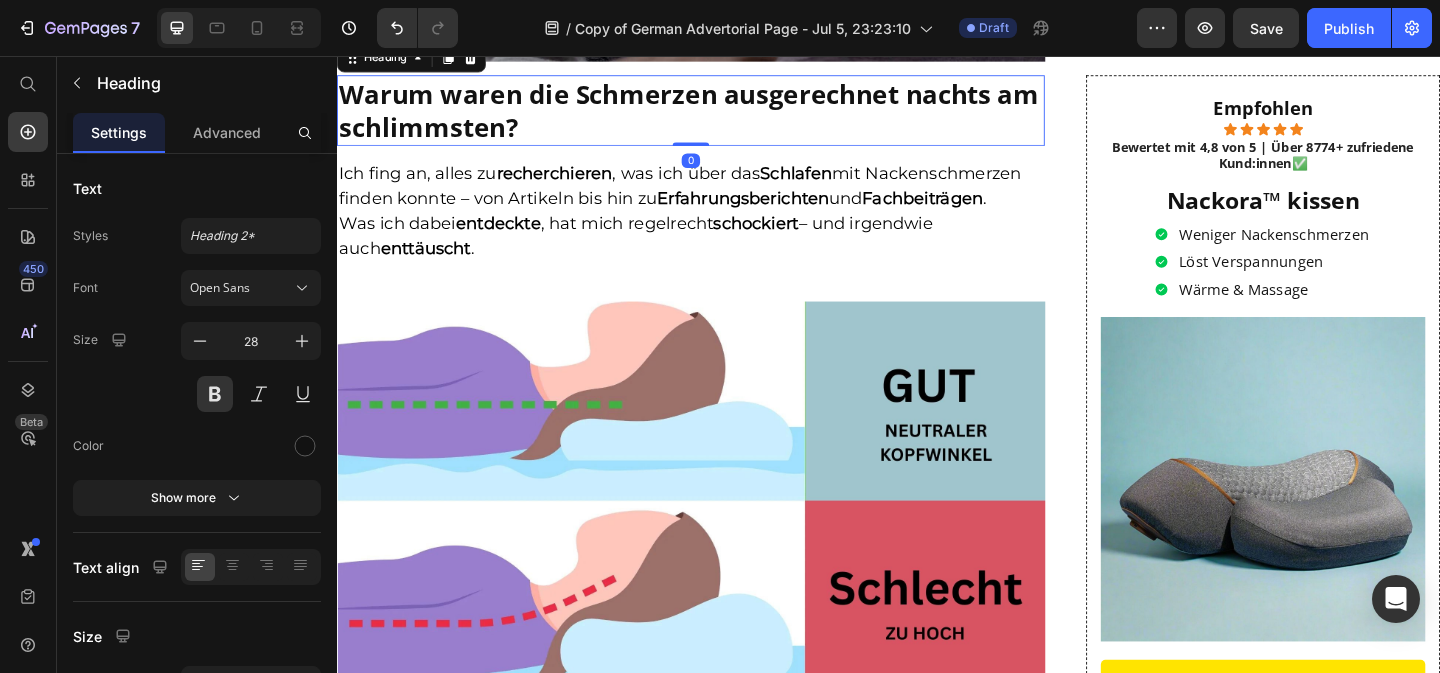 click on "Warum waren die Schmerzen ausgerechnet nachts am schlimmsten?" at bounding box center [722, 115] 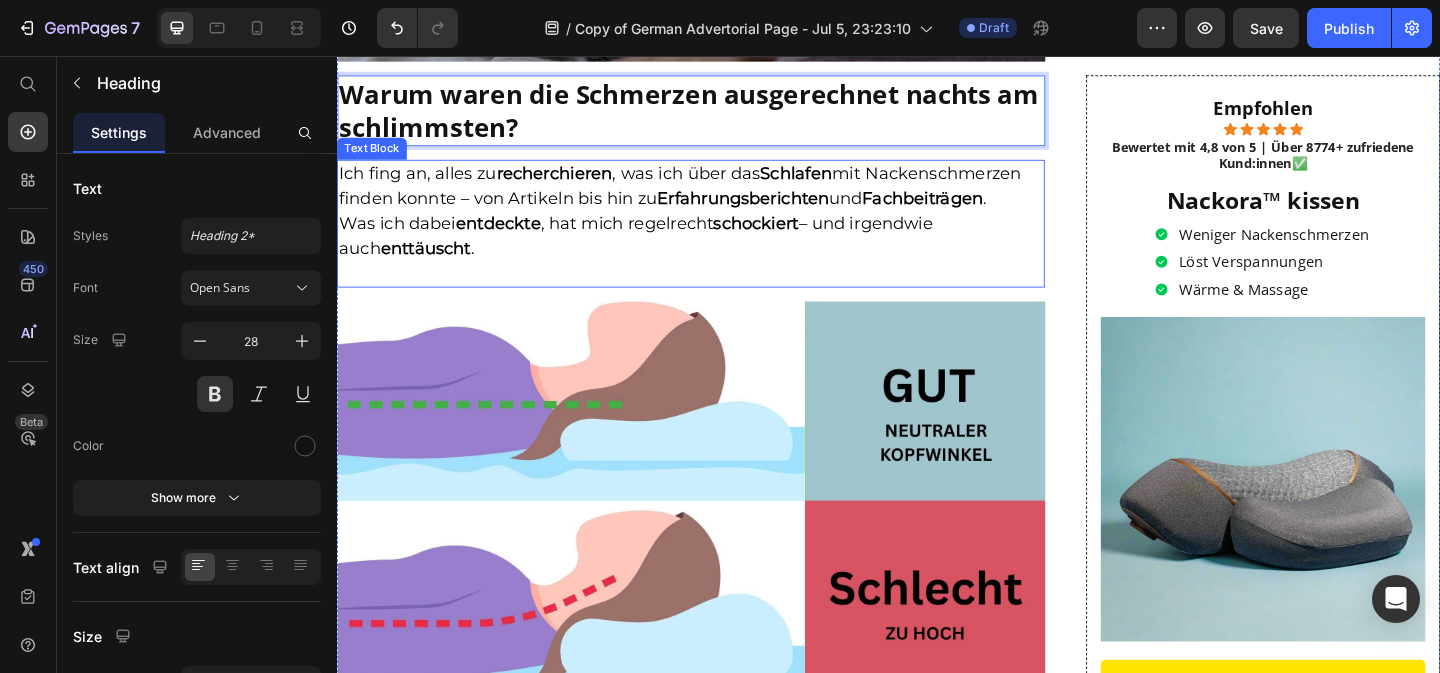 click on "Ich fing an, alles zu  recherchieren , was ich über das  Schlafen  mit Nackenschmerzen finden konnte – von Artikeln bis hin zu  Erfahrungsberichten  und  Fachbeiträgen ." at bounding box center (722, 198) 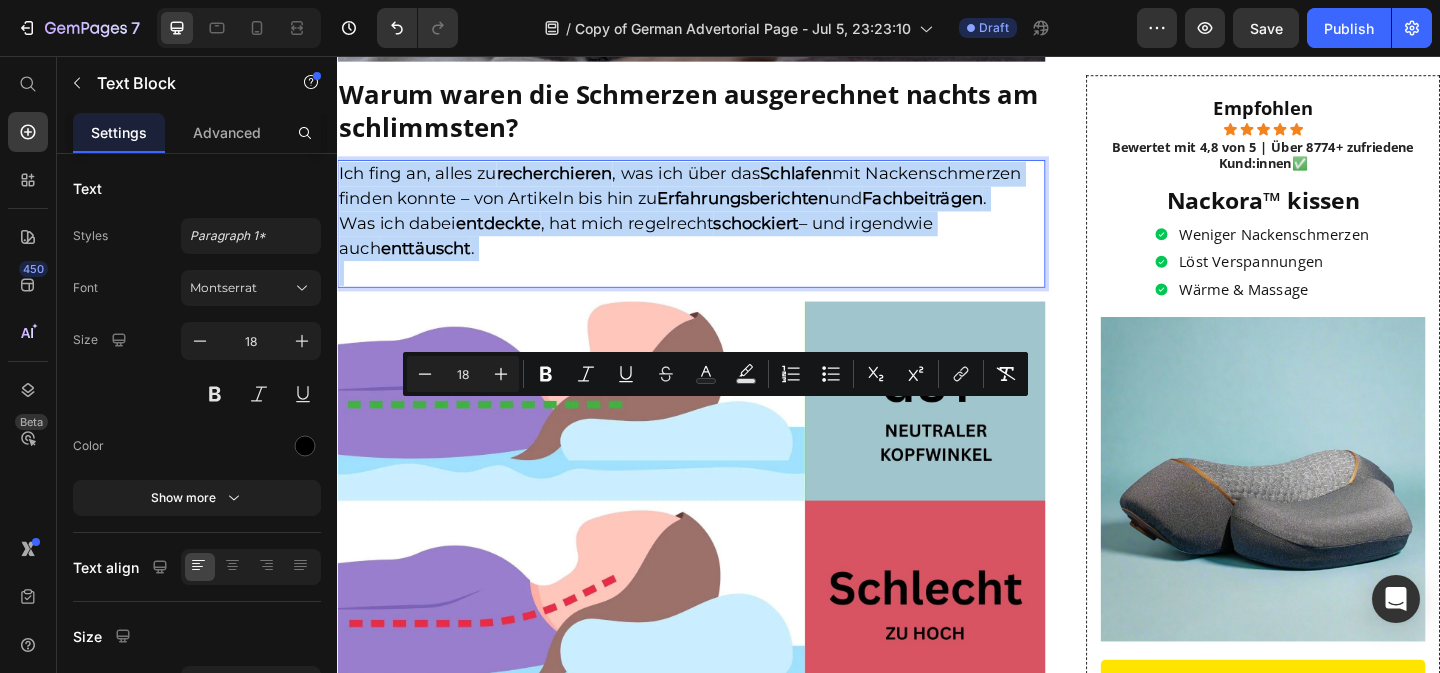 copy on "Ich fing an, alles zu  recherchieren , was ich über das  Schlafen  mit Nackenschmerzen finden konnte – von Artikeln bis hin zu  Erfahrungsberichten  und  Fachbeiträgen . Was ich dabei  entdeckte , hat mich regelrecht  schockiert  – und irgendwie auch  enttäuscht ." 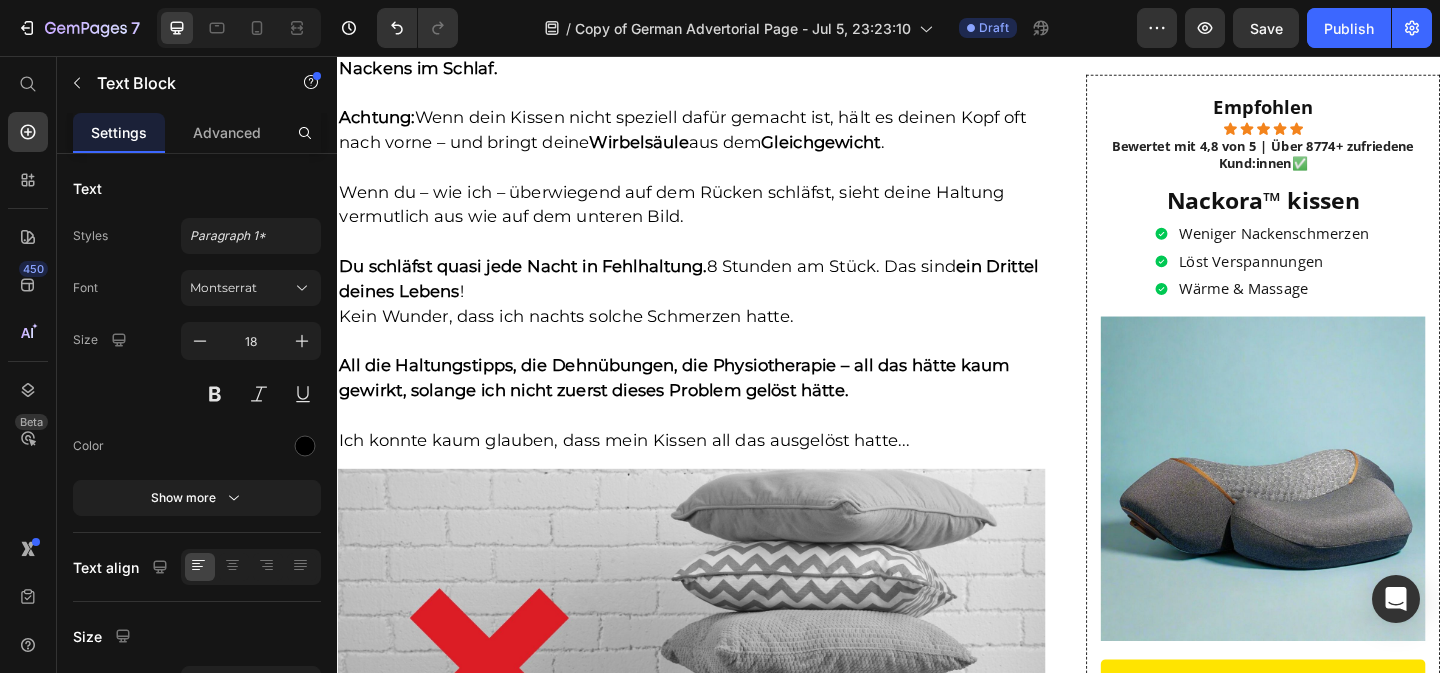 scroll, scrollTop: 6442, scrollLeft: 0, axis: vertical 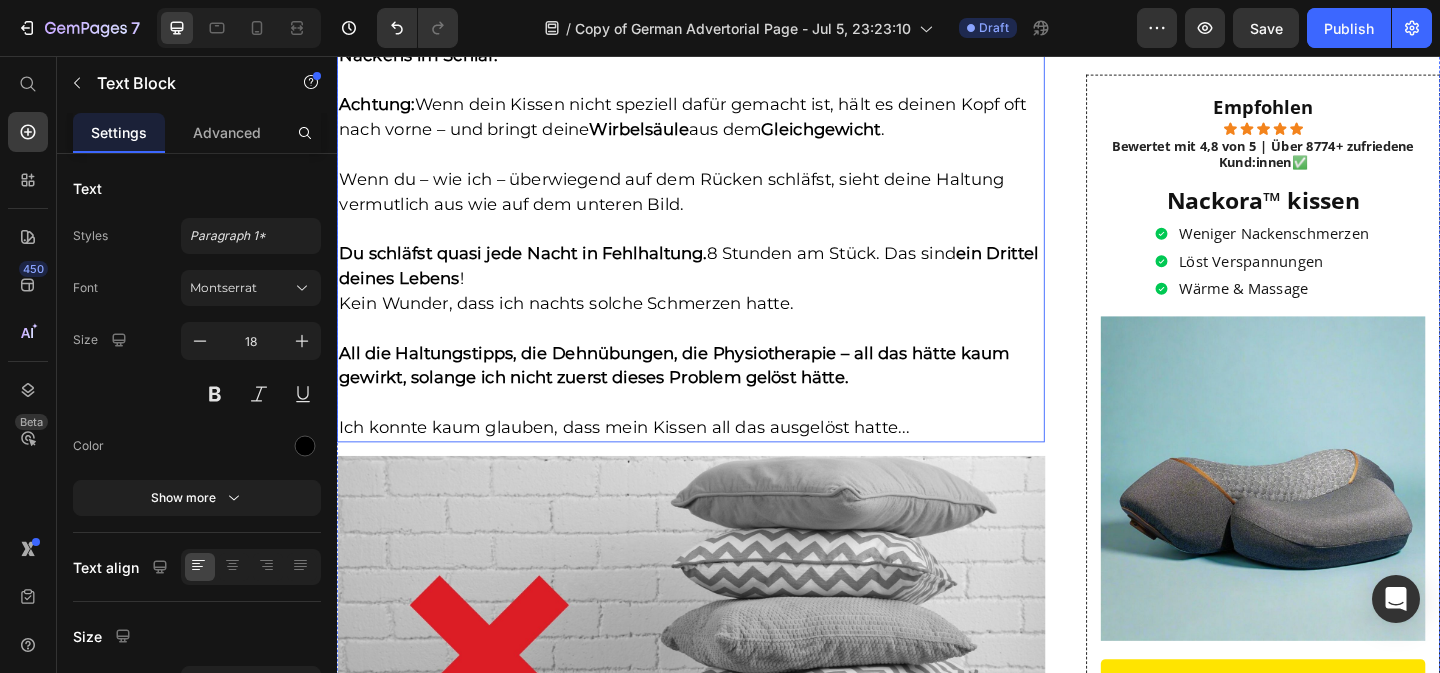 click on "Achtung:  Wenn dein Kissen nicht speziell dafür gemacht ist, hält es deinen Kopf oft nach vorne – und bringt deine  Wirbelsäule  aus dem  Gleichgewicht ." at bounding box center (722, 123) 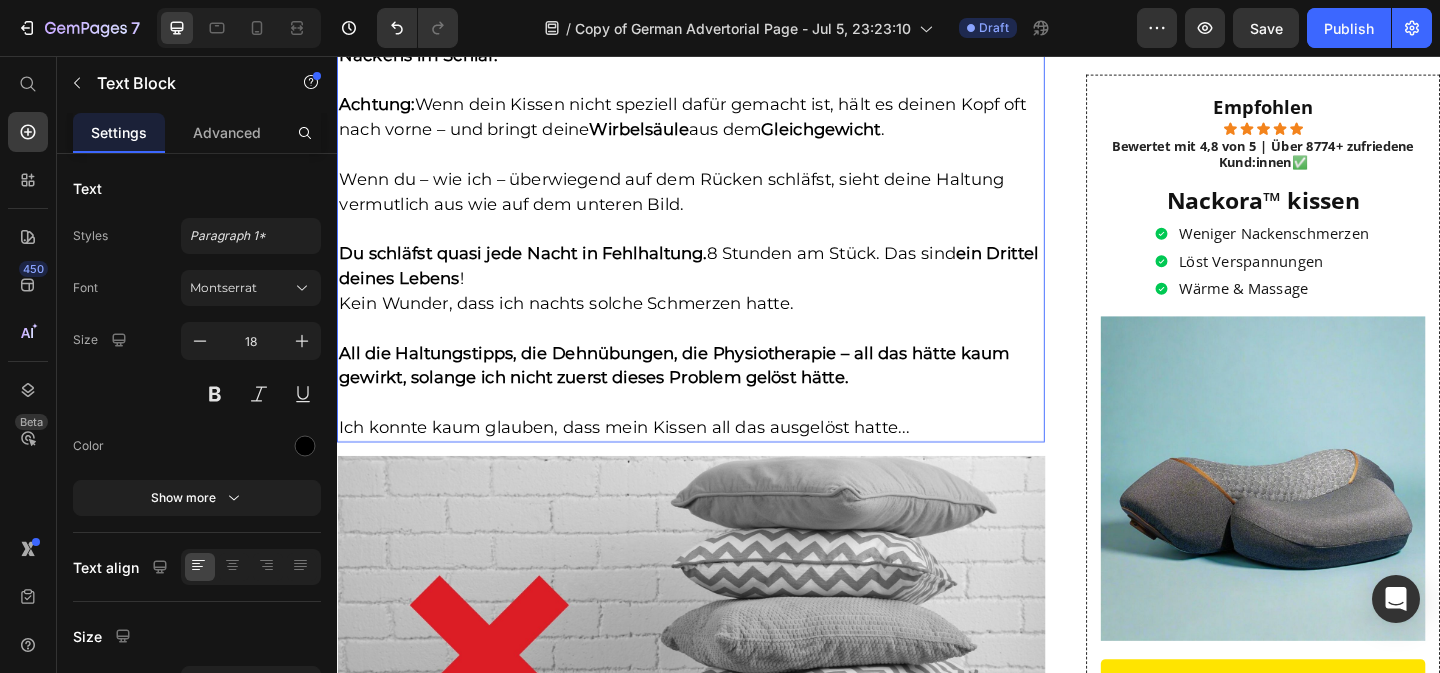 scroll, scrollTop: 0, scrollLeft: 0, axis: both 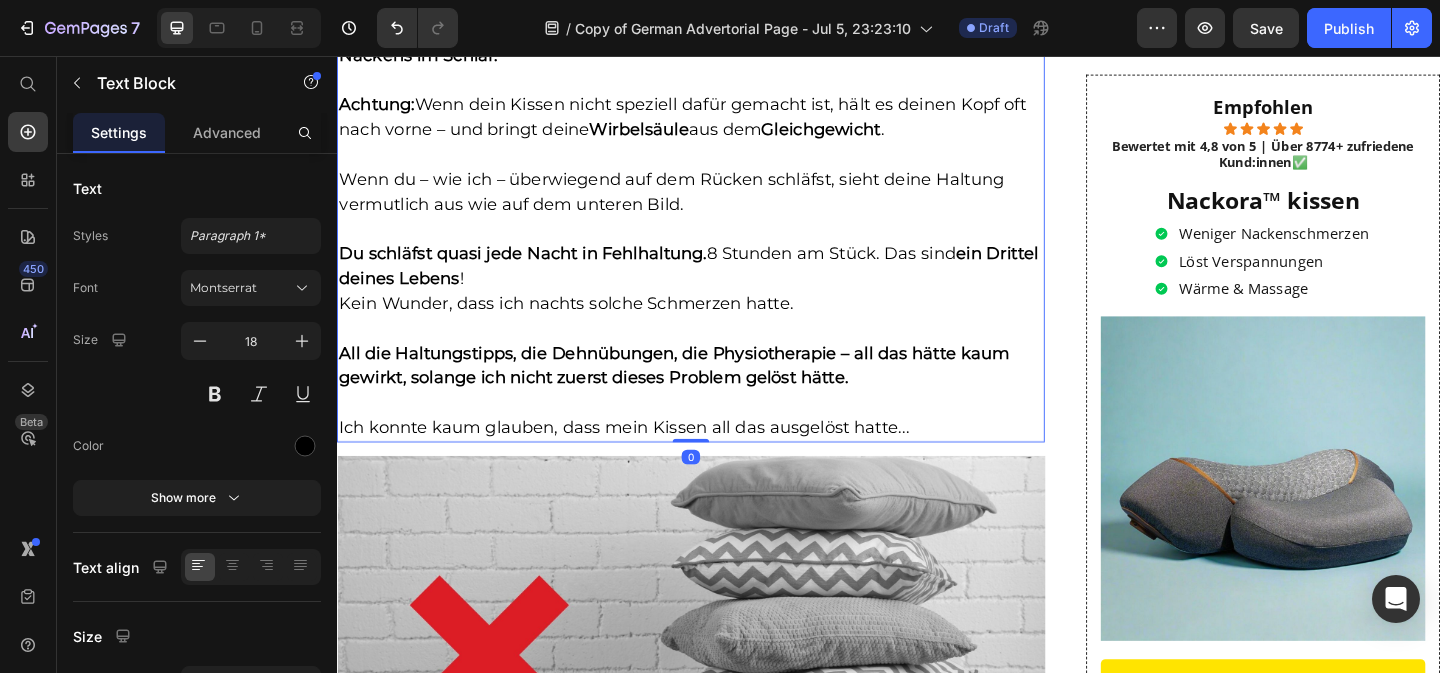 click on "Achtung:  Wenn dein Kissen nicht speziell dafür gemacht ist, hält es deinen Kopf oft nach vorne – und bringt deine  Wirbelsäule  aus dem  Gleichgewicht ." at bounding box center (722, 123) 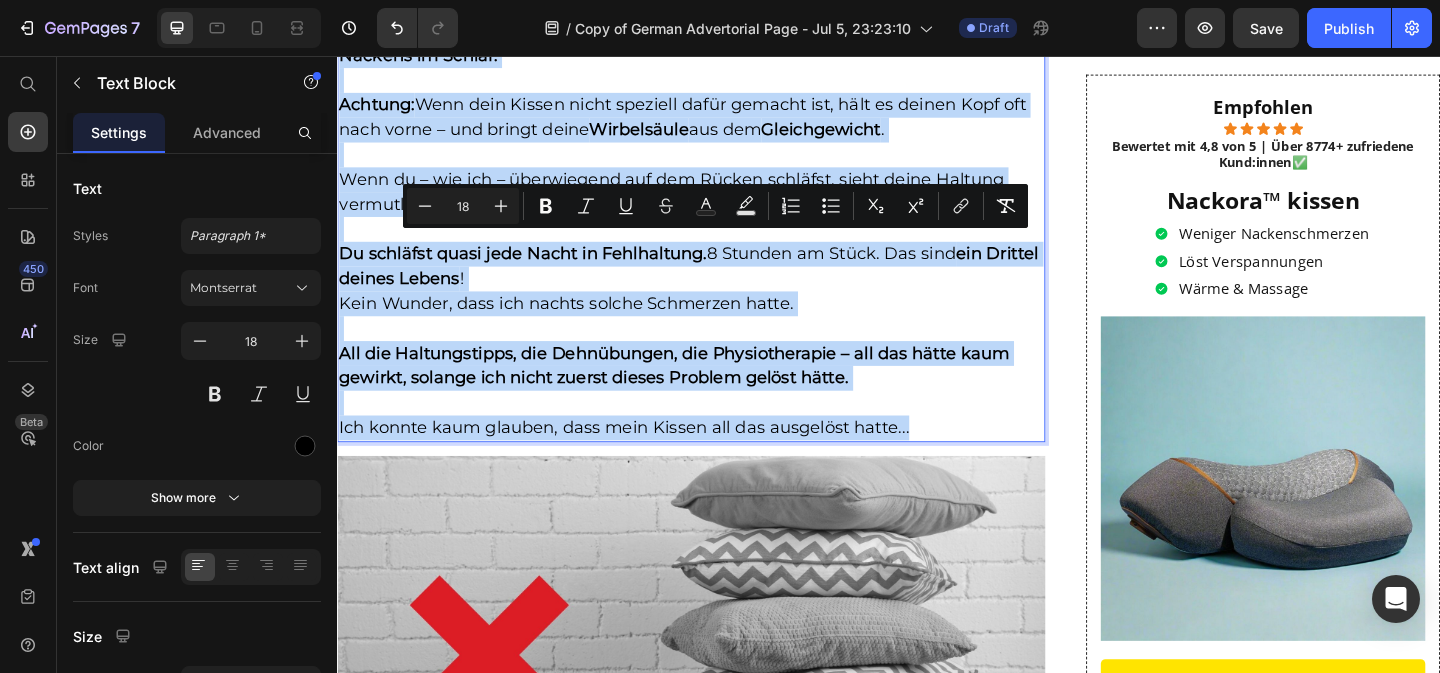 copy on "Alle reden darüber, wie  schlechte Haltung  zu Nackenschmerzen führt – aber kaum jemand spricht über das, was nachts passiert:  die Ausrichtung deines Nackens im Schlaf. Achtung:  Wenn dein Kissen nicht speziell dafür gemacht ist, hält es deinen Kopf oft nach vorne – und bringt deine  Wirbelsäule  aus dem  Gleichgewicht . Wenn du – wie ich – überwiegend auf dem Rücken schläfst, sieht deine Haltung vermutlich aus wie auf dem unteren Bild. Du schläfst quasi jede Nacht in Fehlhaltung.  8 Stunden am Stück. Das sind  ein Drittel deines Lebens ! Kein Wunder, dass ich nachts solche Schmerzen hatte. All die Haltungstipps, die Dehnübungen, die Physiotherapie – all das hätte kaum gewirkt, solange ich nicht zuerst dieses Problem gelöst hätte. Ich konnte kaum glauben, dass mein Kissen all das ausgelöst hatte..." 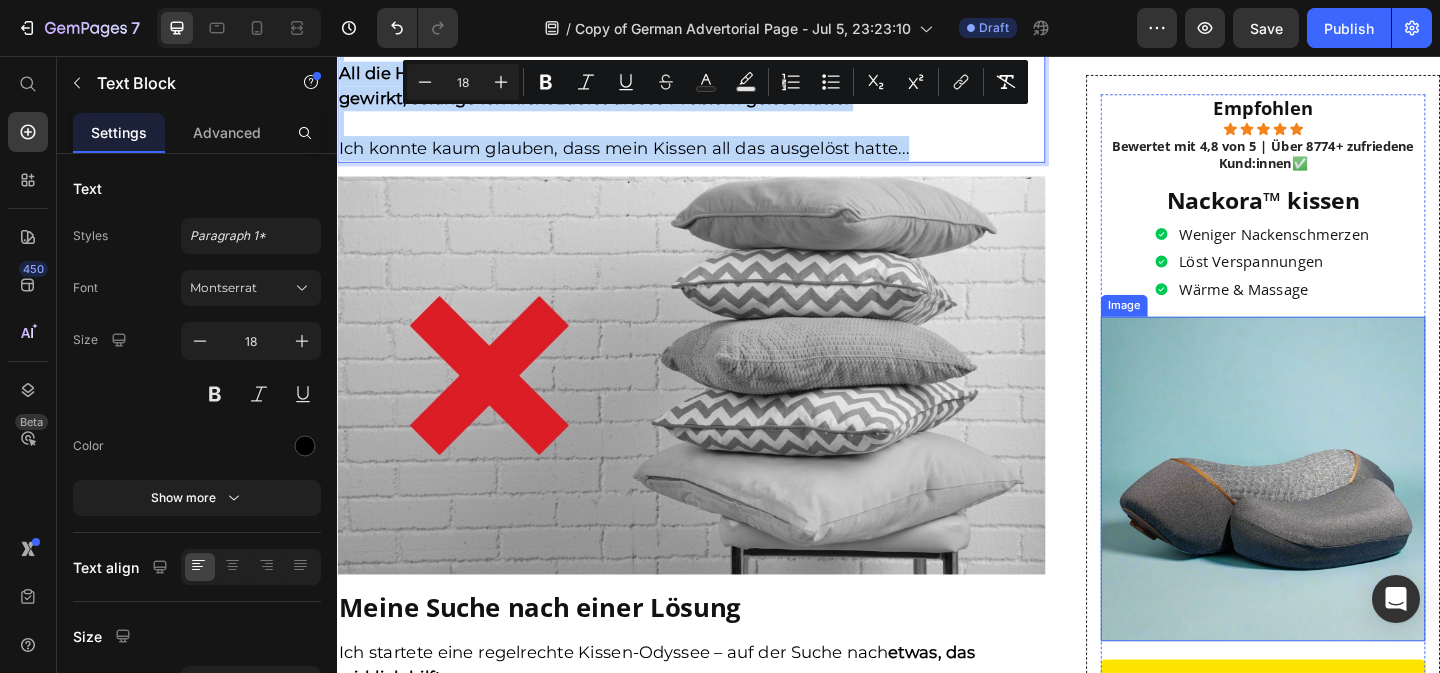 scroll, scrollTop: 6736, scrollLeft: 0, axis: vertical 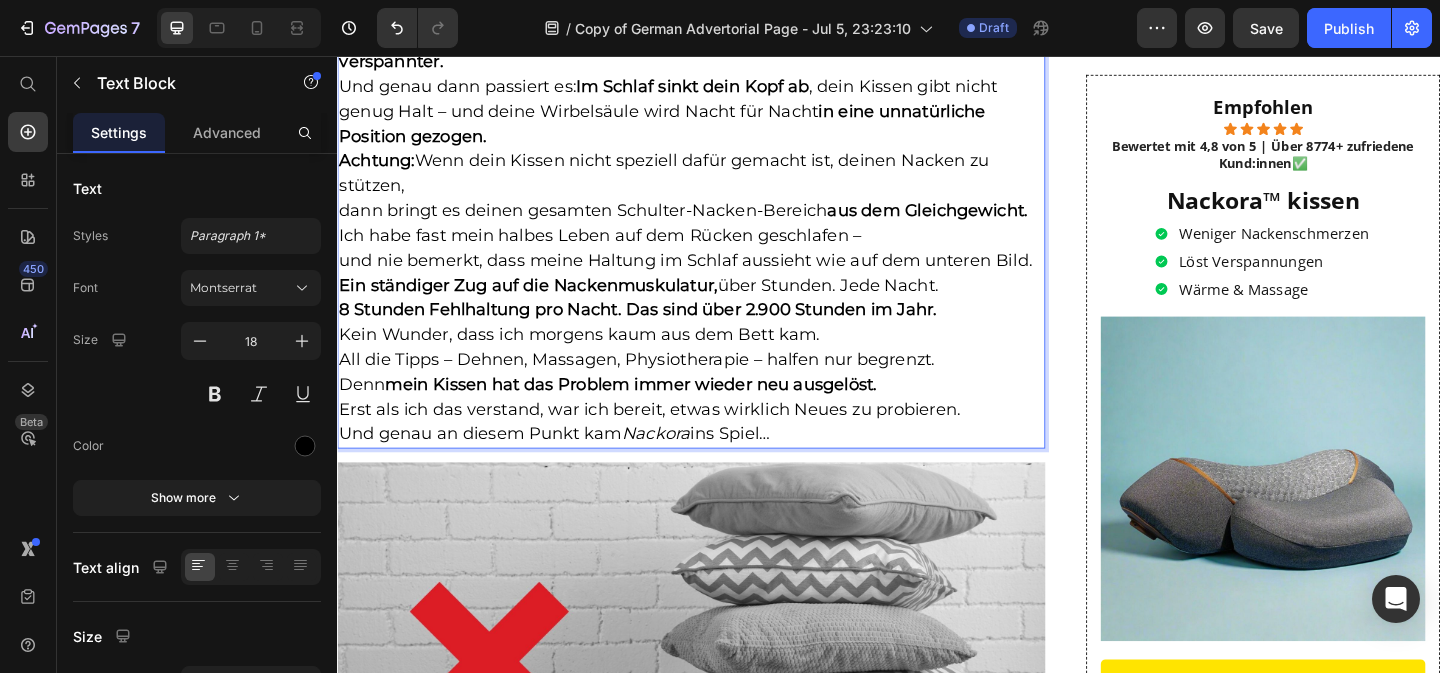 click on "Alle reden darüber, wie schlechte Haltung zu Nackenschmerzen führt – aber kaum jemand spricht über das, was nachts in den Wechseljahren wirklich passiert." at bounding box center [722, -19] 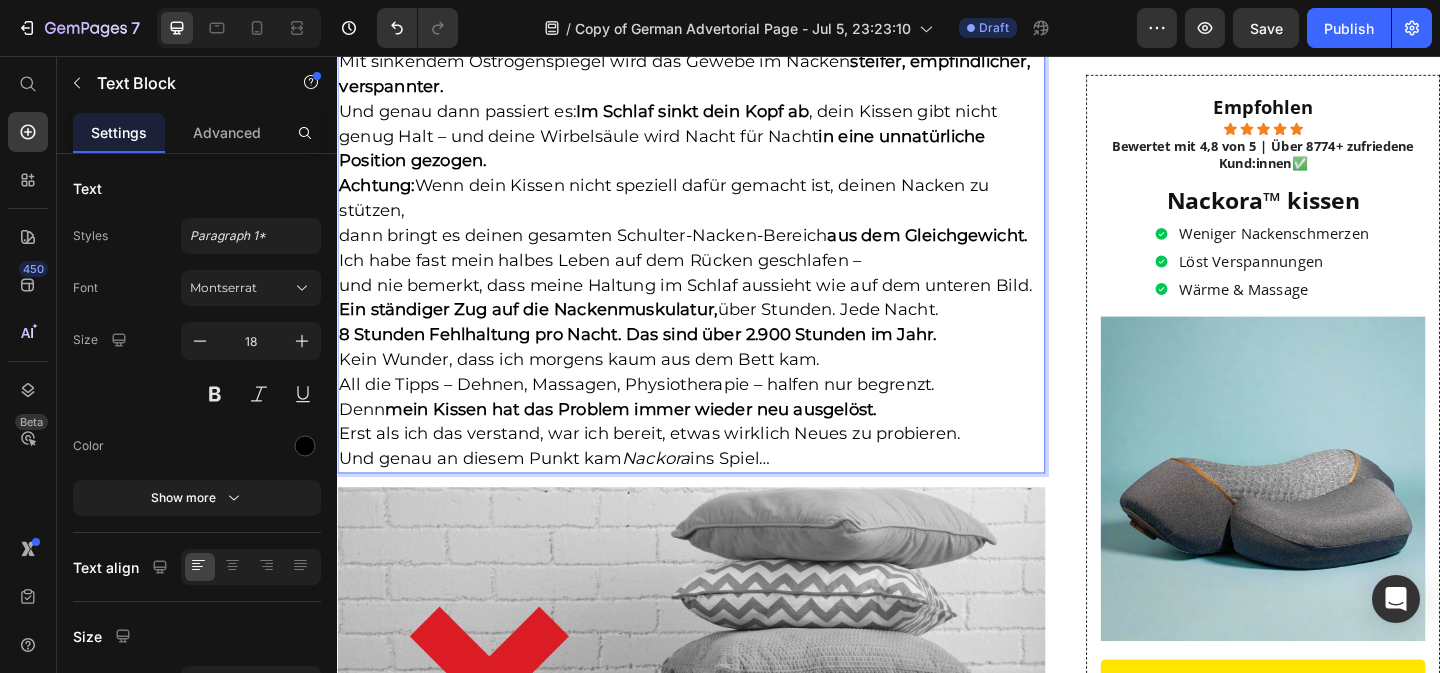 click on "Mit sinkendem Östrogenspiegel wird das Gewebe im Nacken steifer, empfindlicher, verspannter. Und genau dann passiert es: Im Schlaf sinkt dein Kopf ab , dein Kissen gibt nicht genug Halt – und deine Wirbelsäule wird Nacht für Nacht in eine unnatürliche Position gezogen." at bounding box center [722, 116] 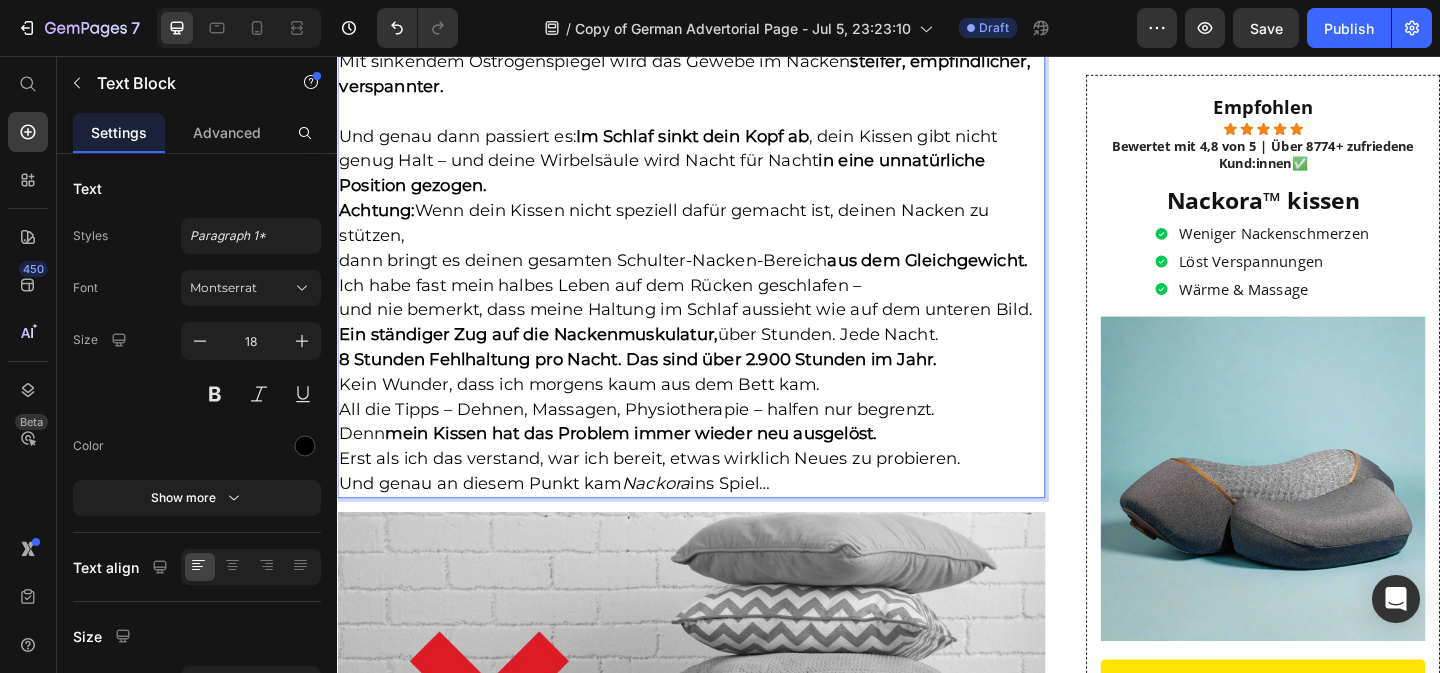click on "⁠⁠⁠⁠⁠⁠⁠ Und genau dann passiert es:  Im Schlaf sinkt dein Kopf ab , dein Kissen gibt nicht genug Halt – und deine Wirbelsäule wird Nacht für Nacht  in eine unnatürliche Position gezogen." at bounding box center (722, 157) 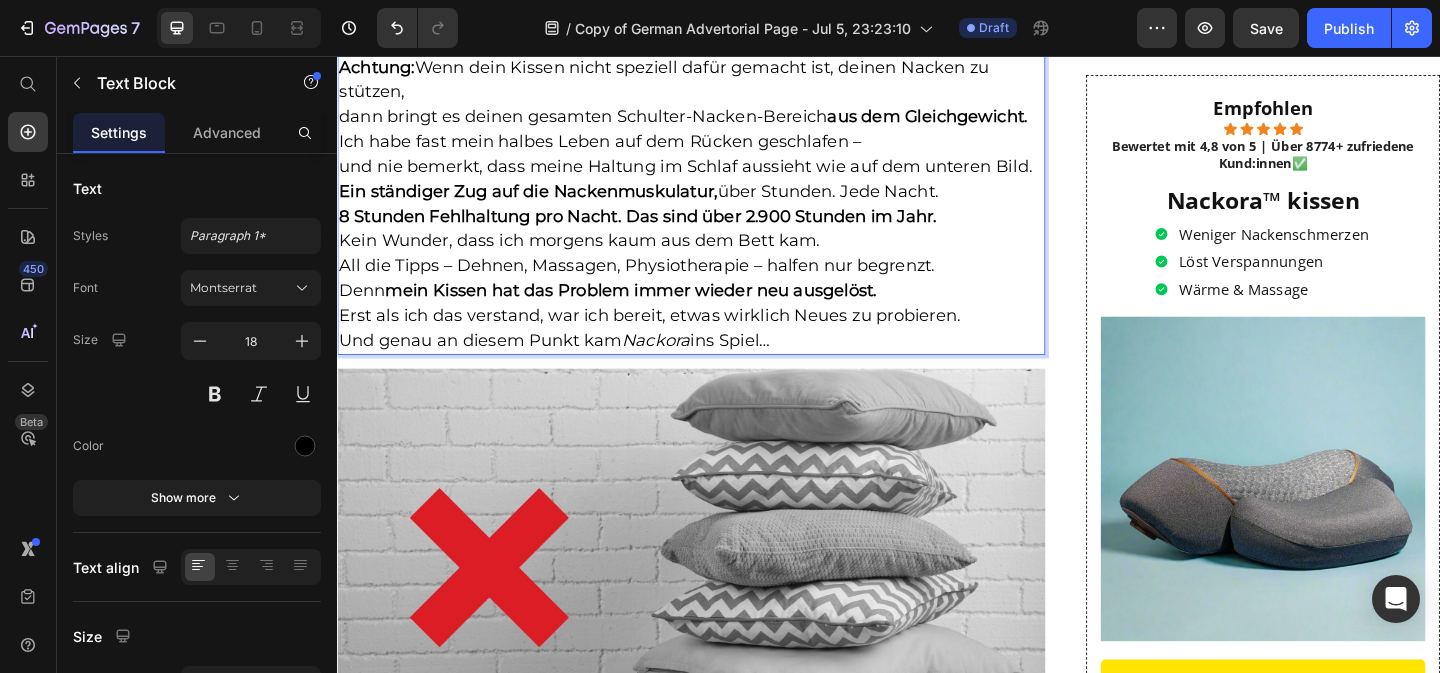 scroll, scrollTop: 6709, scrollLeft: 0, axis: vertical 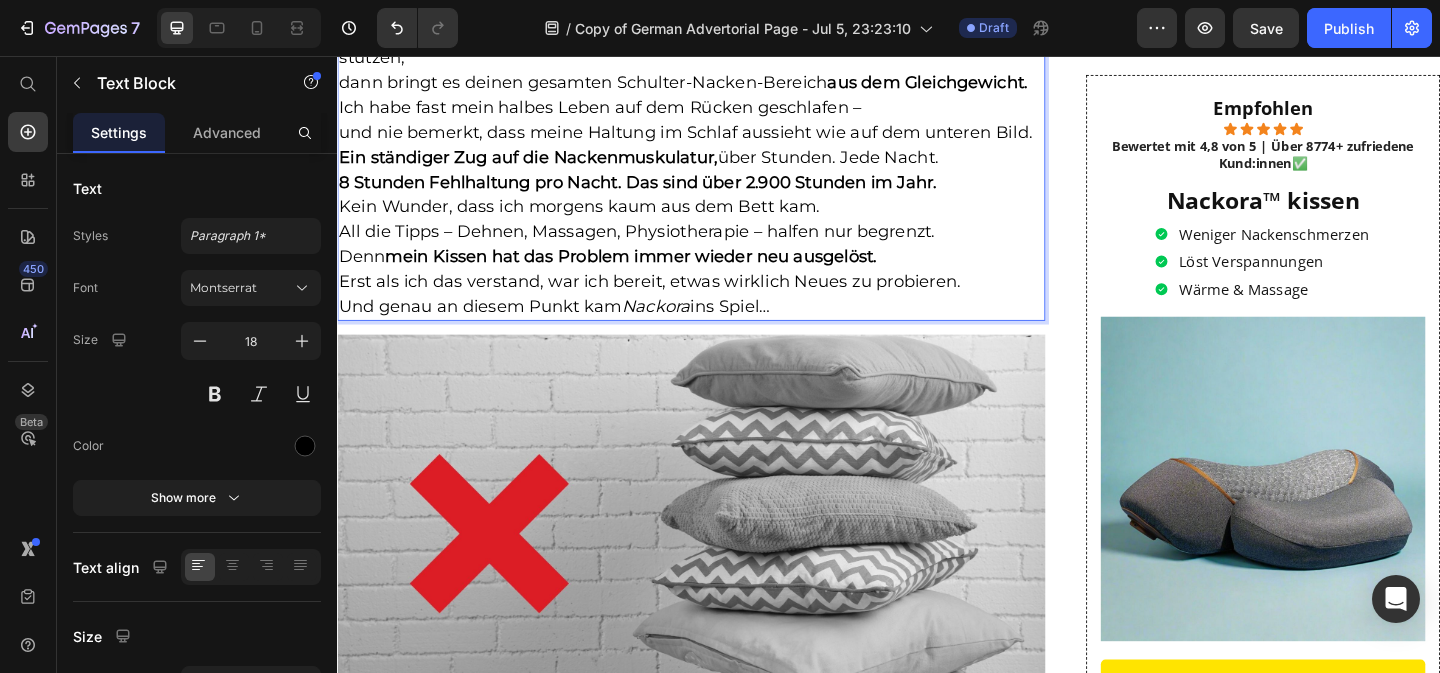 click on "8 Stunden Fehlhaltung pro Nacht. Das sind über 2.900 Stunden im Jahr. Kein Wunder, dass ich morgens kaum aus dem Bett kam." at bounding box center (722, 207) 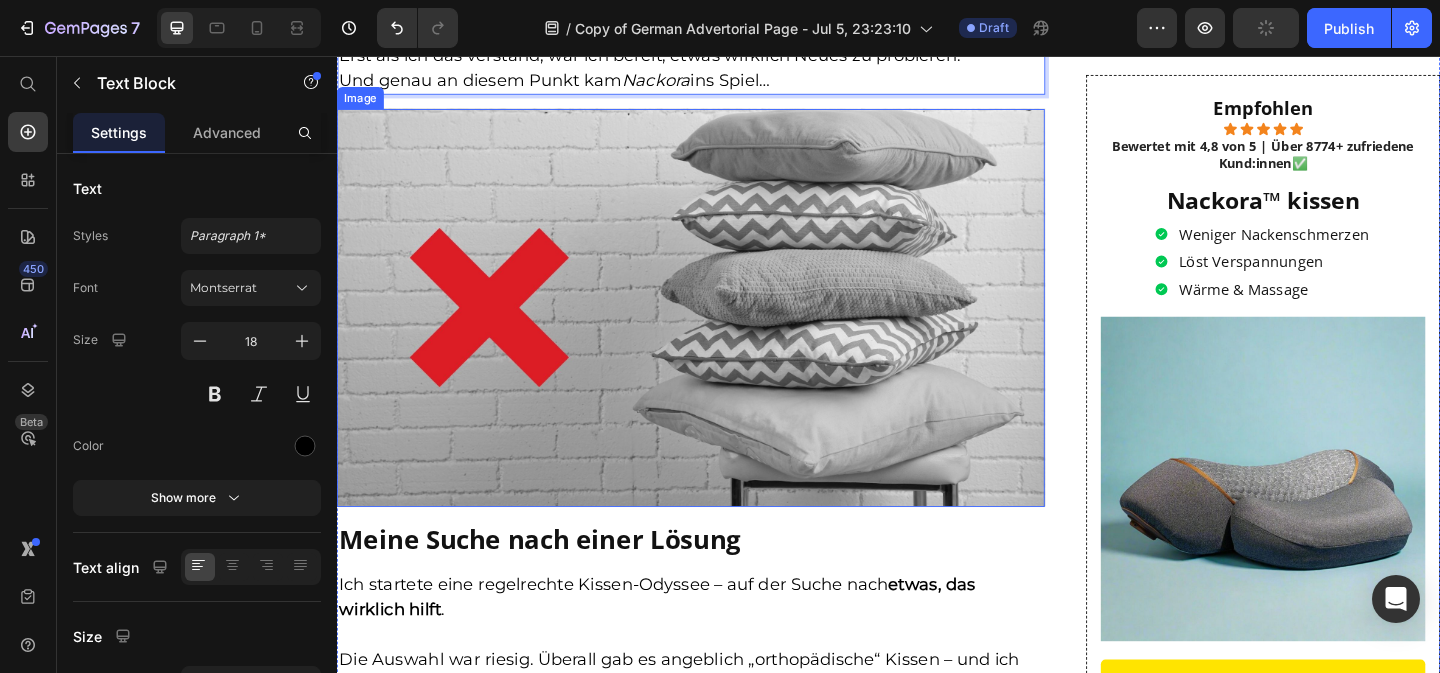 scroll, scrollTop: 7027, scrollLeft: 0, axis: vertical 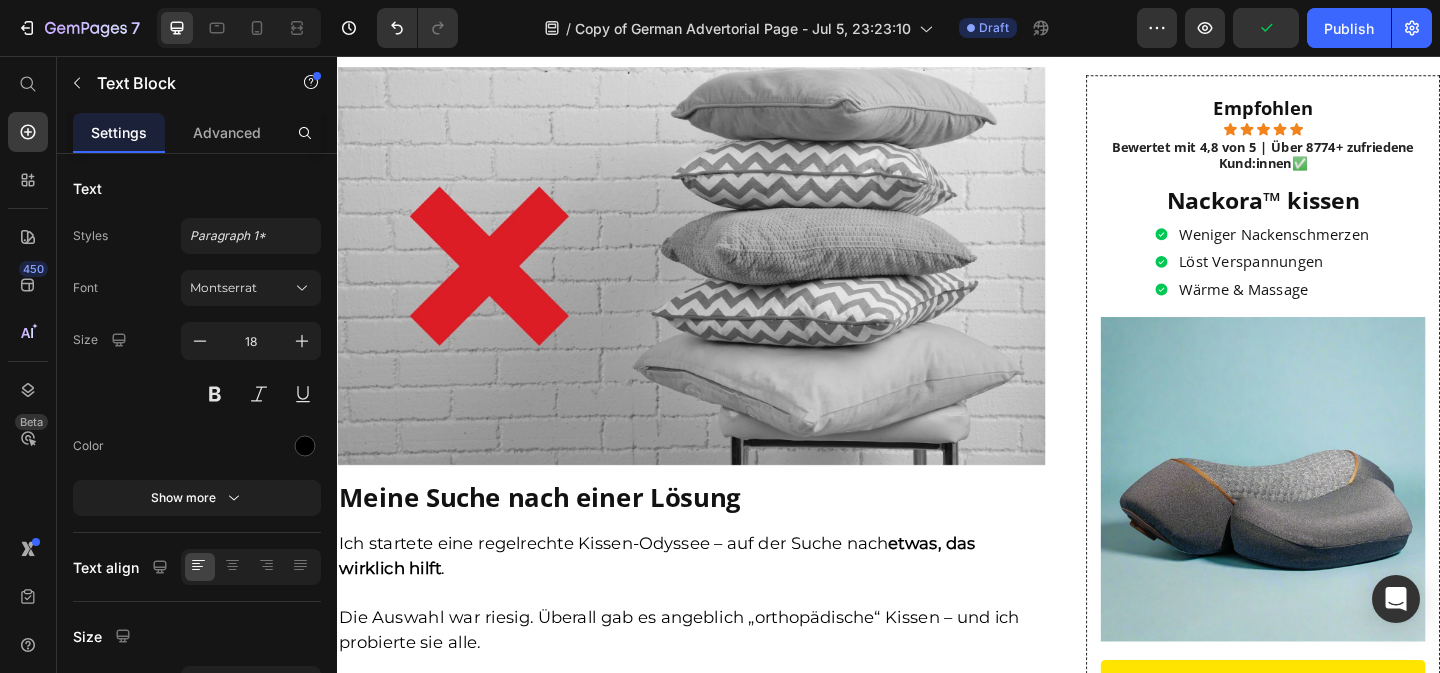 click on "Nackora" at bounding box center (683, 37) 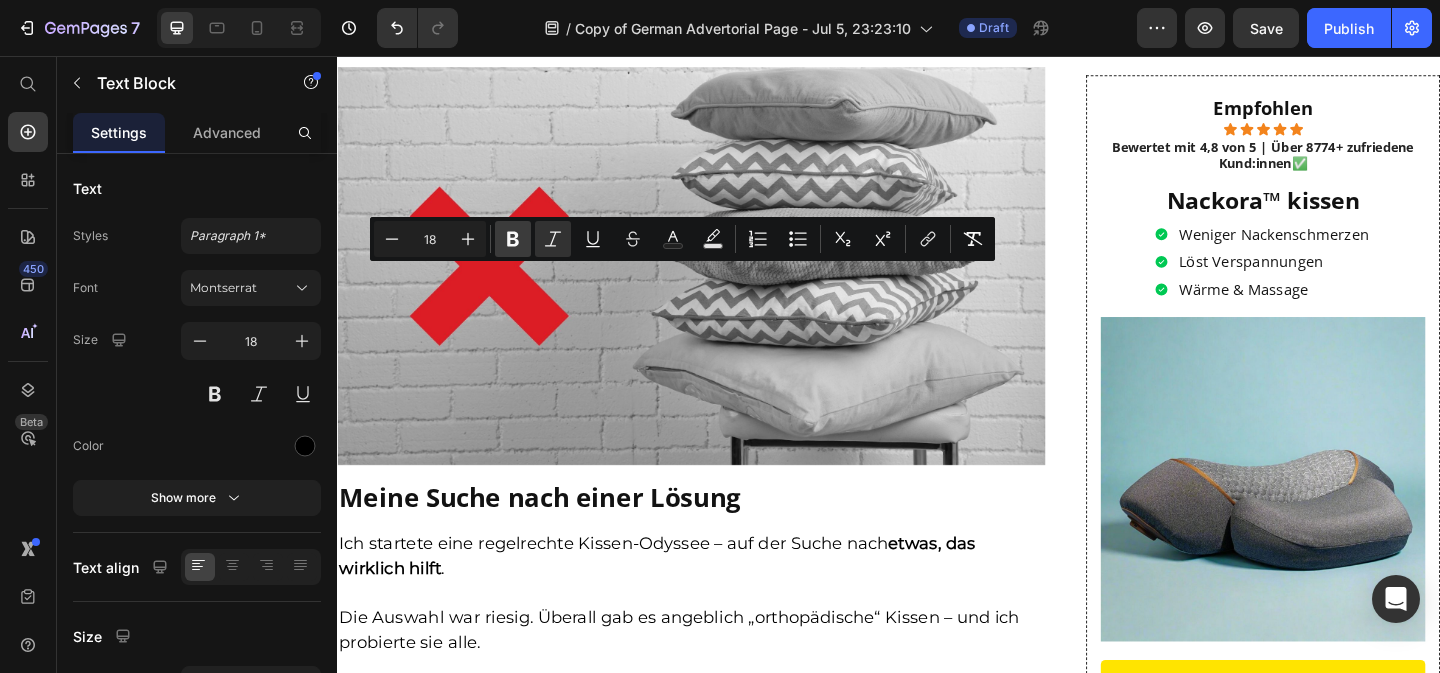 click 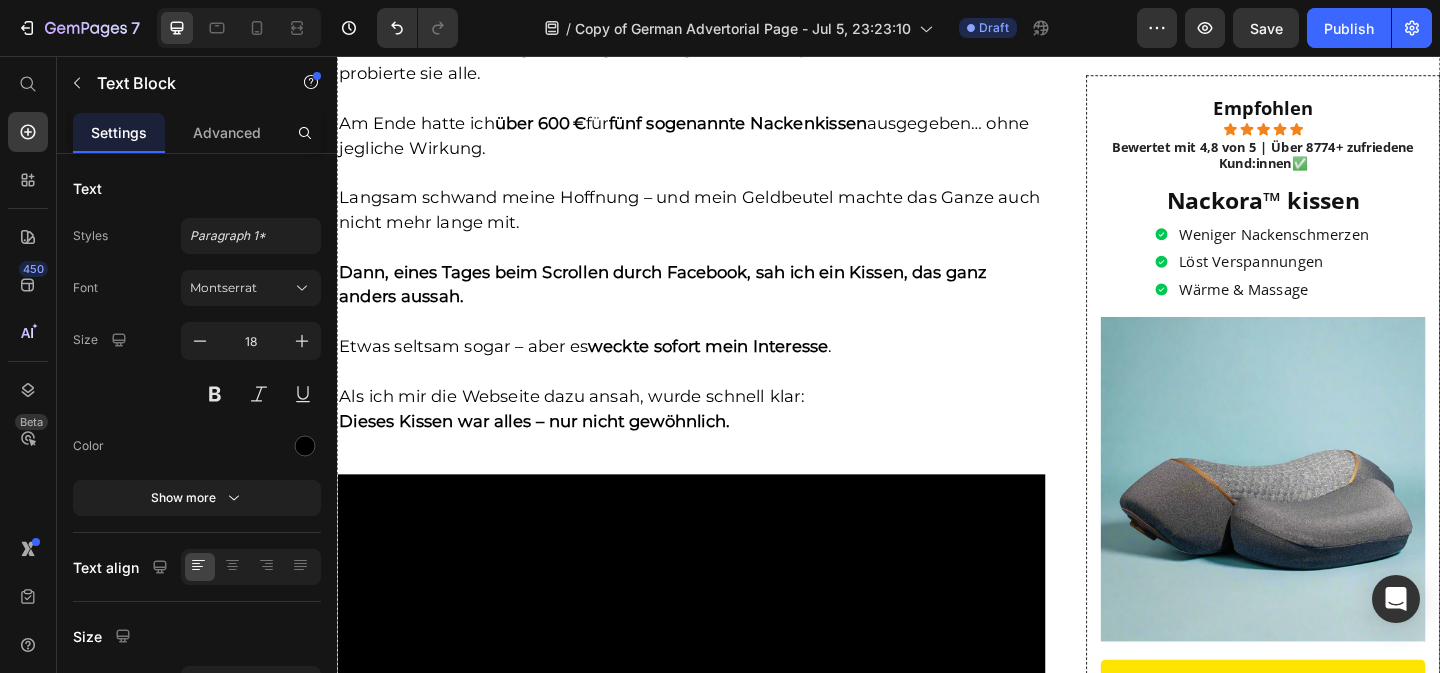 scroll, scrollTop: 7666, scrollLeft: 0, axis: vertical 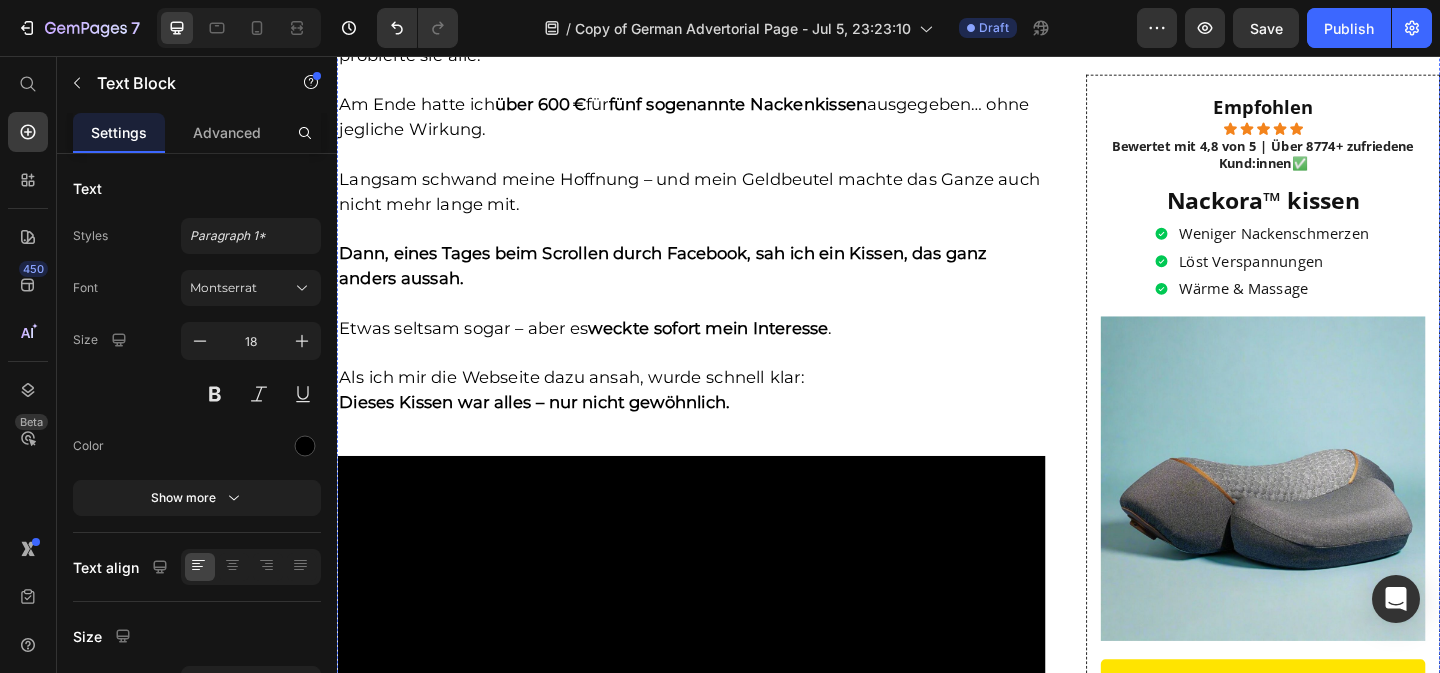 click on "Meine Suche nach einer Lösung" at bounding box center (722, -103) 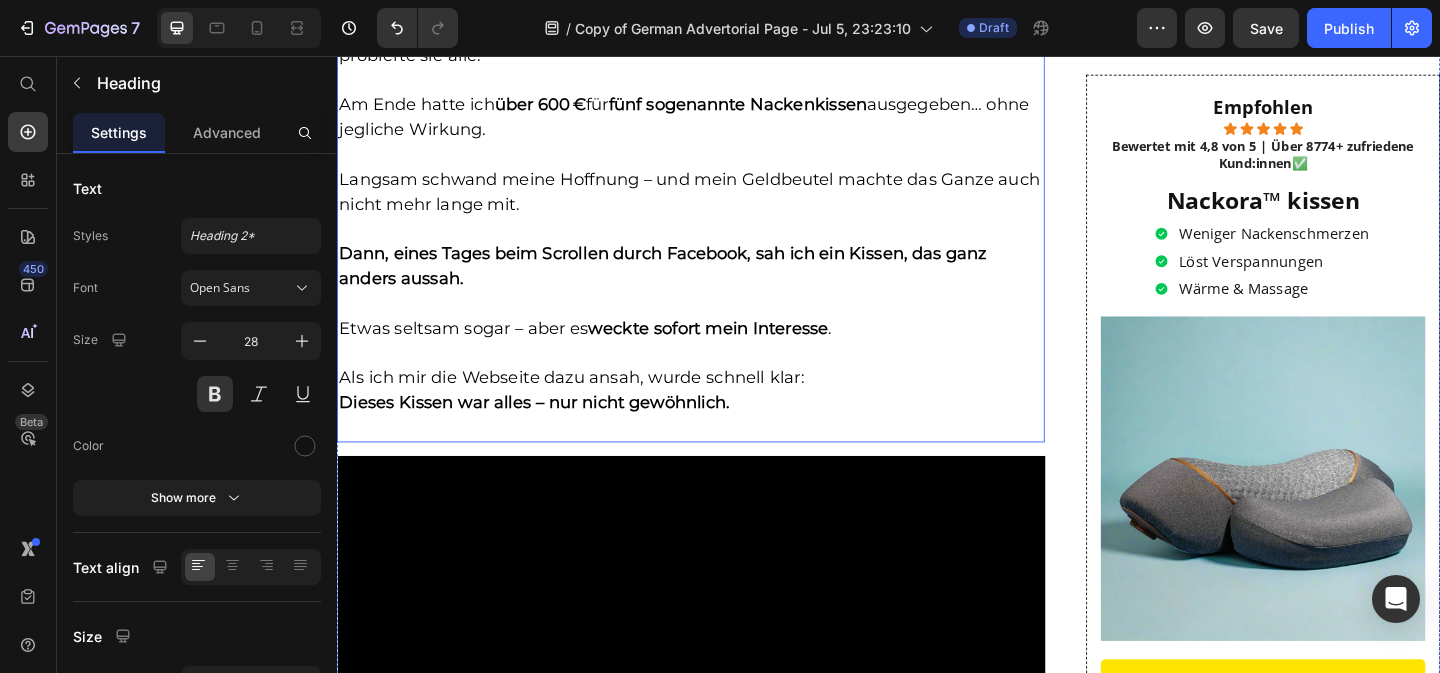 click on "Am Ende hatte ich über 600 € für fünf sogenannte Nackenkissen ausgegeben… ohne jegliche Wirkung." at bounding box center (722, 109) 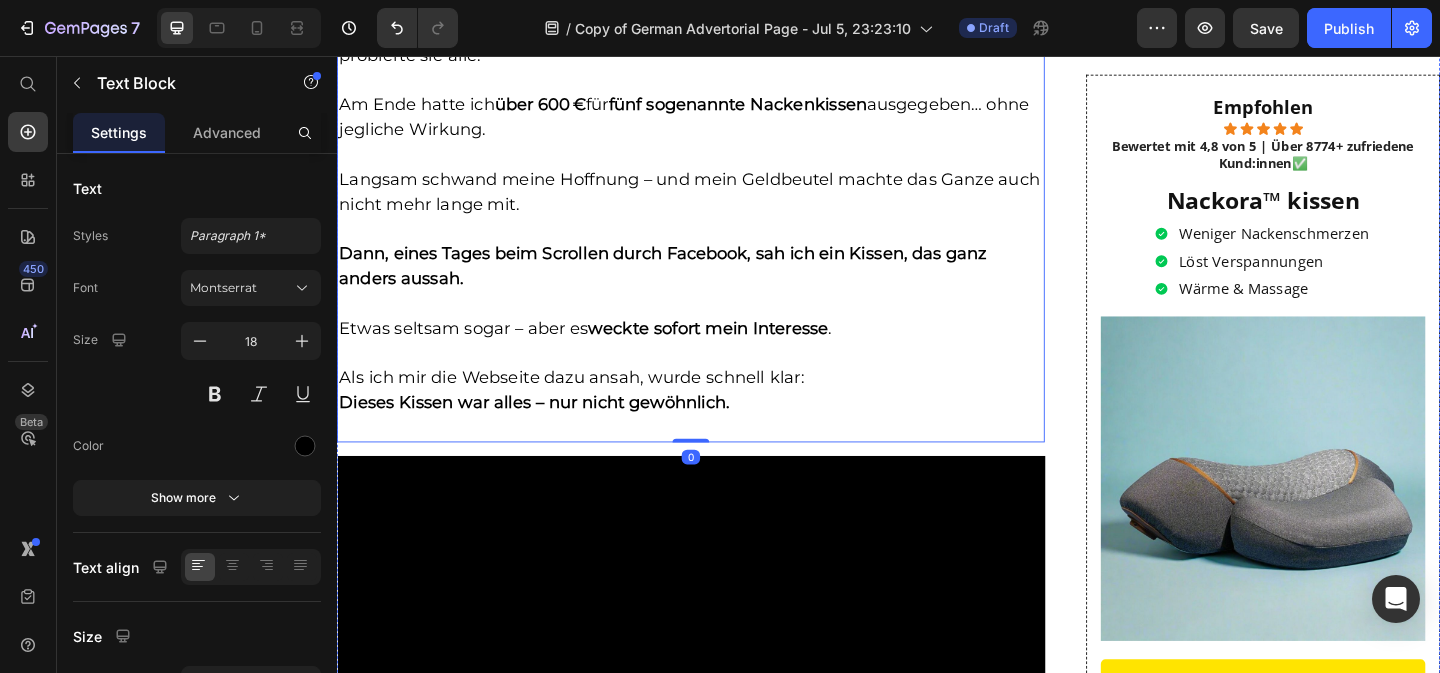 click on "Meine Suche nach einer Lösung" at bounding box center (722, -103) 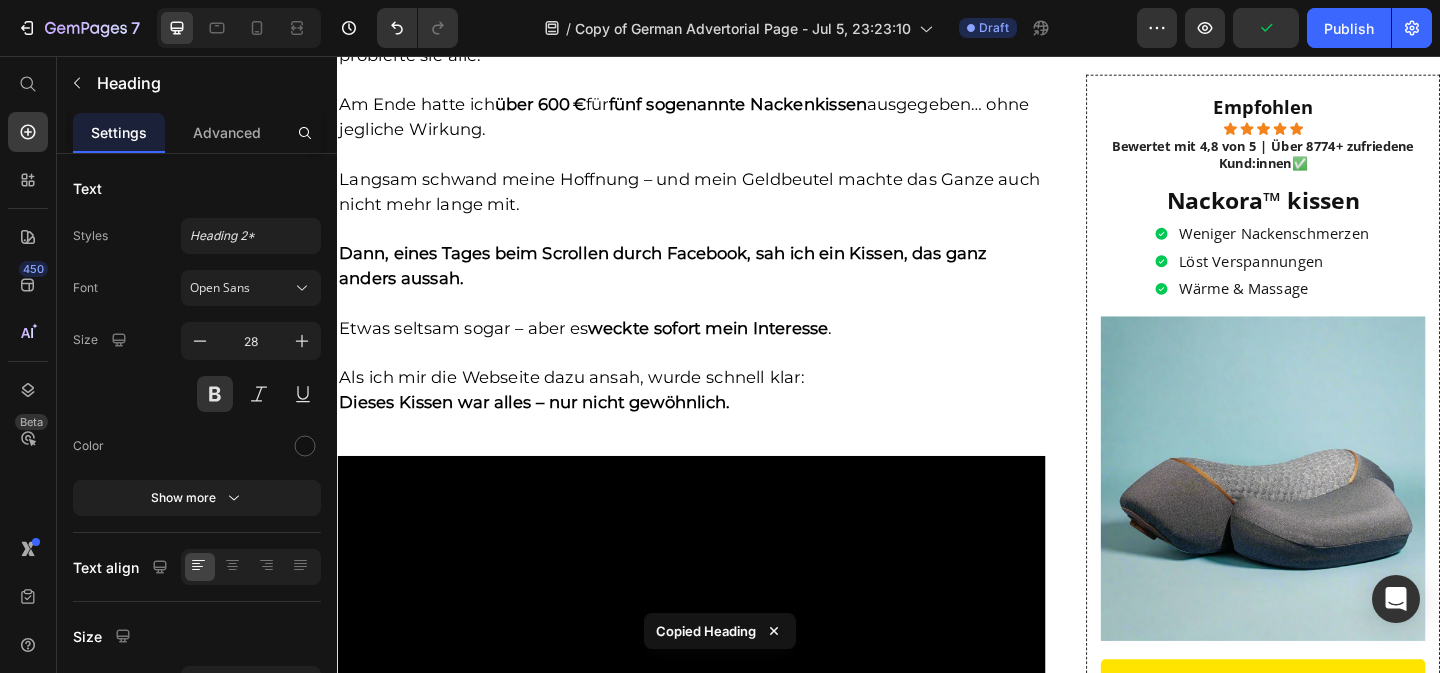 click on "Meine Suche nach einer Lösung" at bounding box center (722, -103) 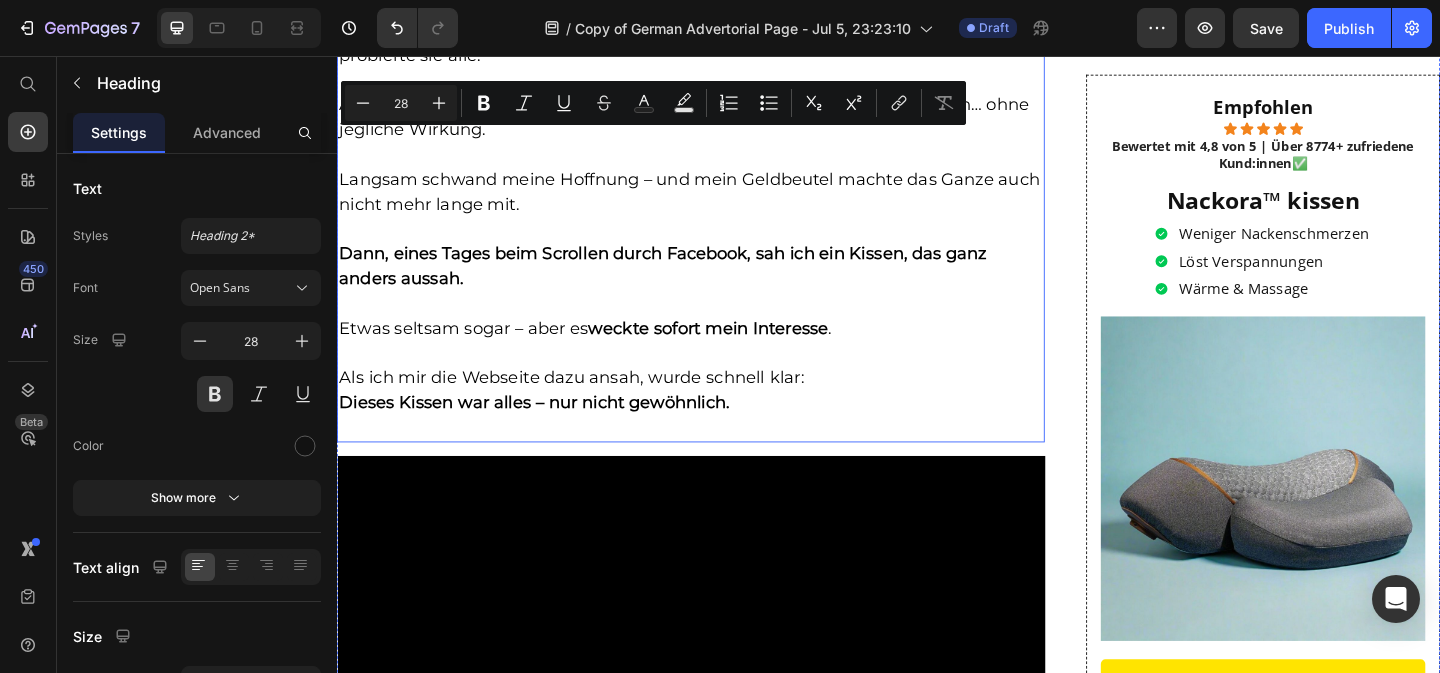 click on "Die Auswahl war riesig. Überall gab es angeblich „orthopädische“ Kissen – und ich probierte sie alle." at bounding box center [722, 42] 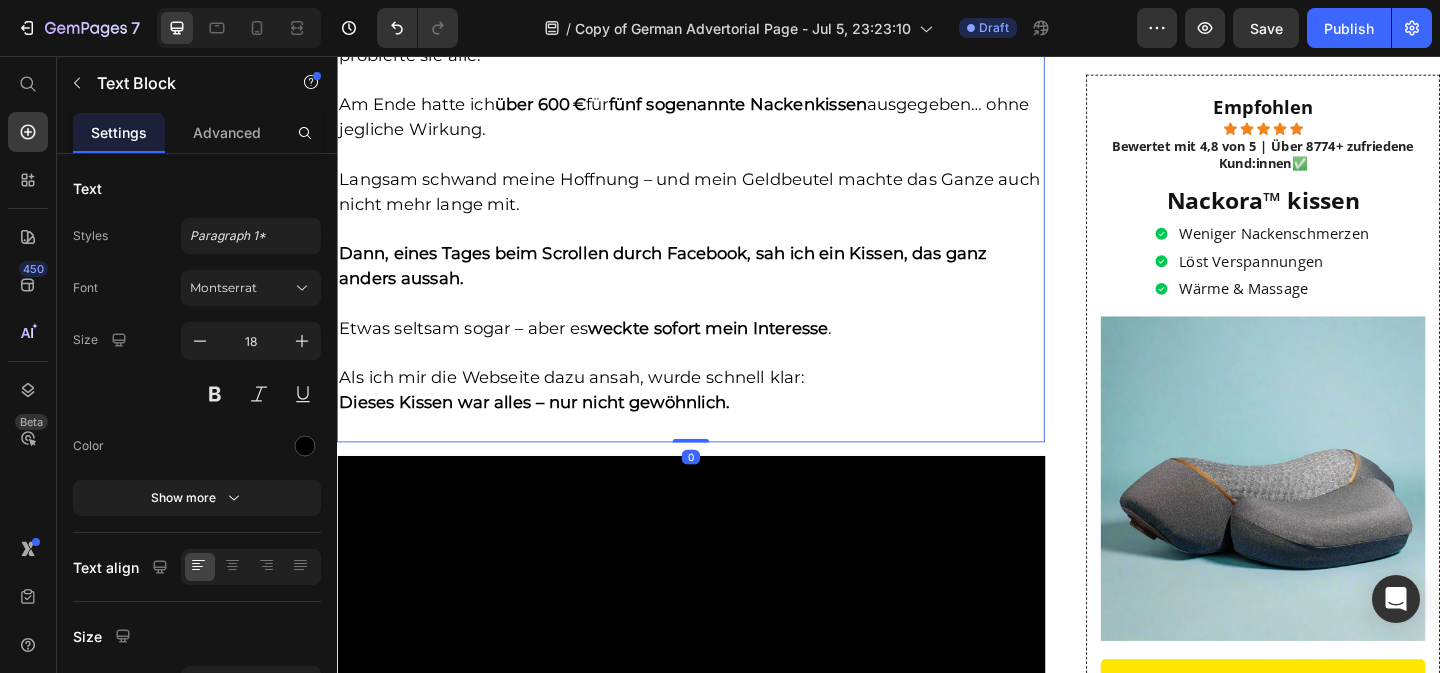 click on "Die Auswahl war riesig. Überall gab es angeblich „orthopädische“ Kissen – und ich probierte sie alle." at bounding box center [722, 42] 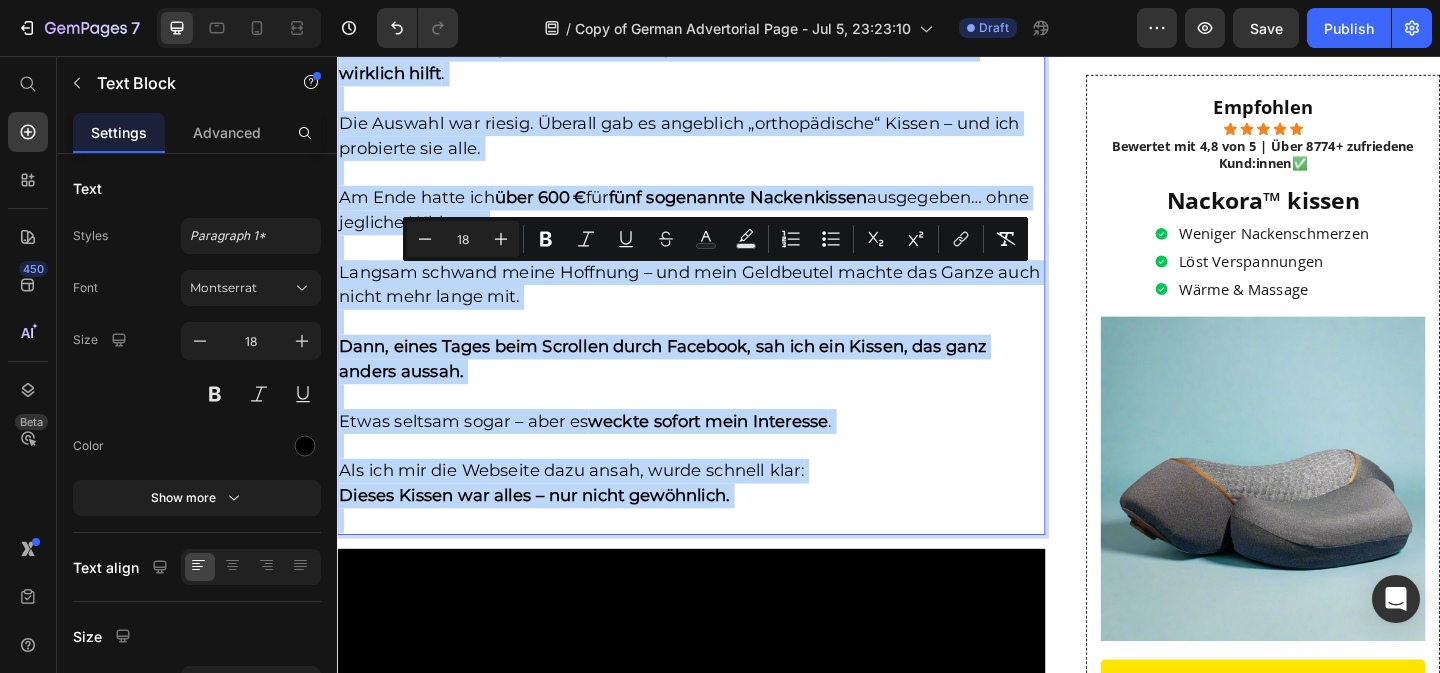 scroll, scrollTop: 7589, scrollLeft: 0, axis: vertical 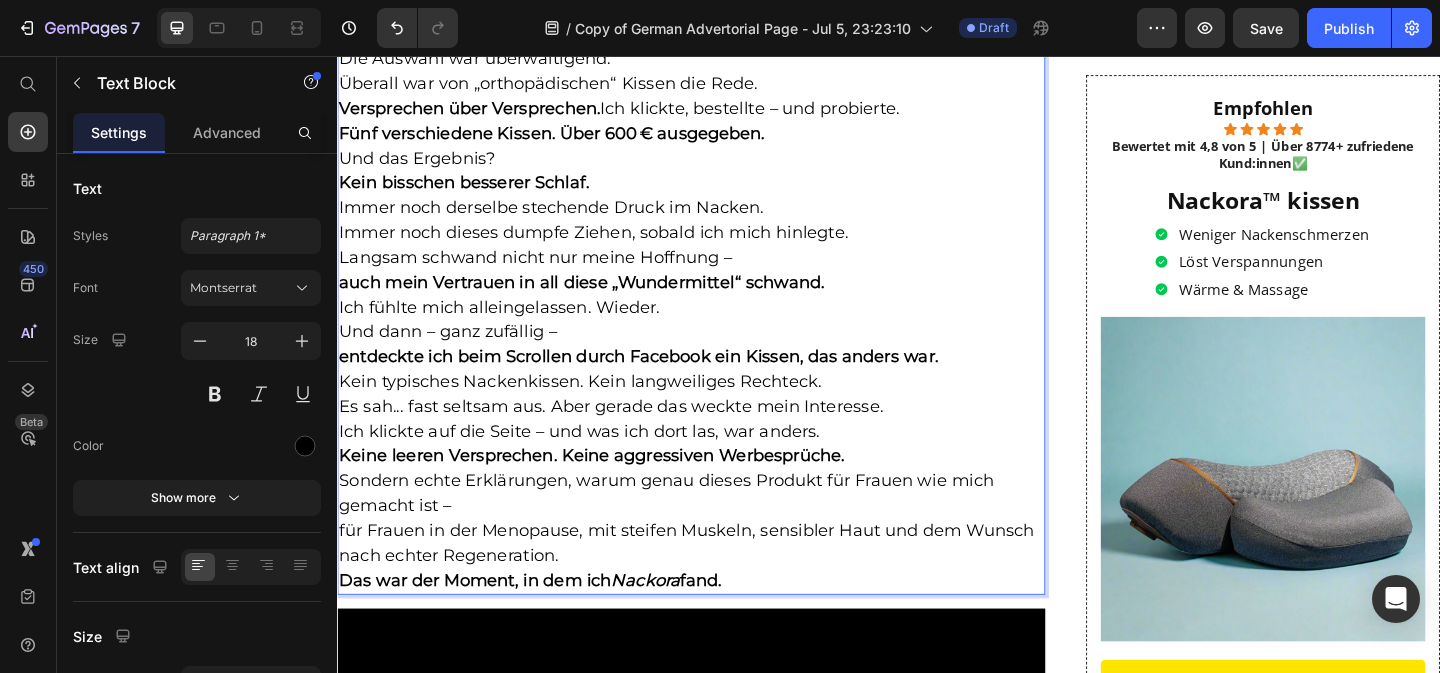 click on "Ich startete eine regelrechte Kissen-Odyssee – getrieben von einer einfachen Hoffnung: Endlich wieder eine Nacht ohne Schmerzen." at bounding box center (722, 5) 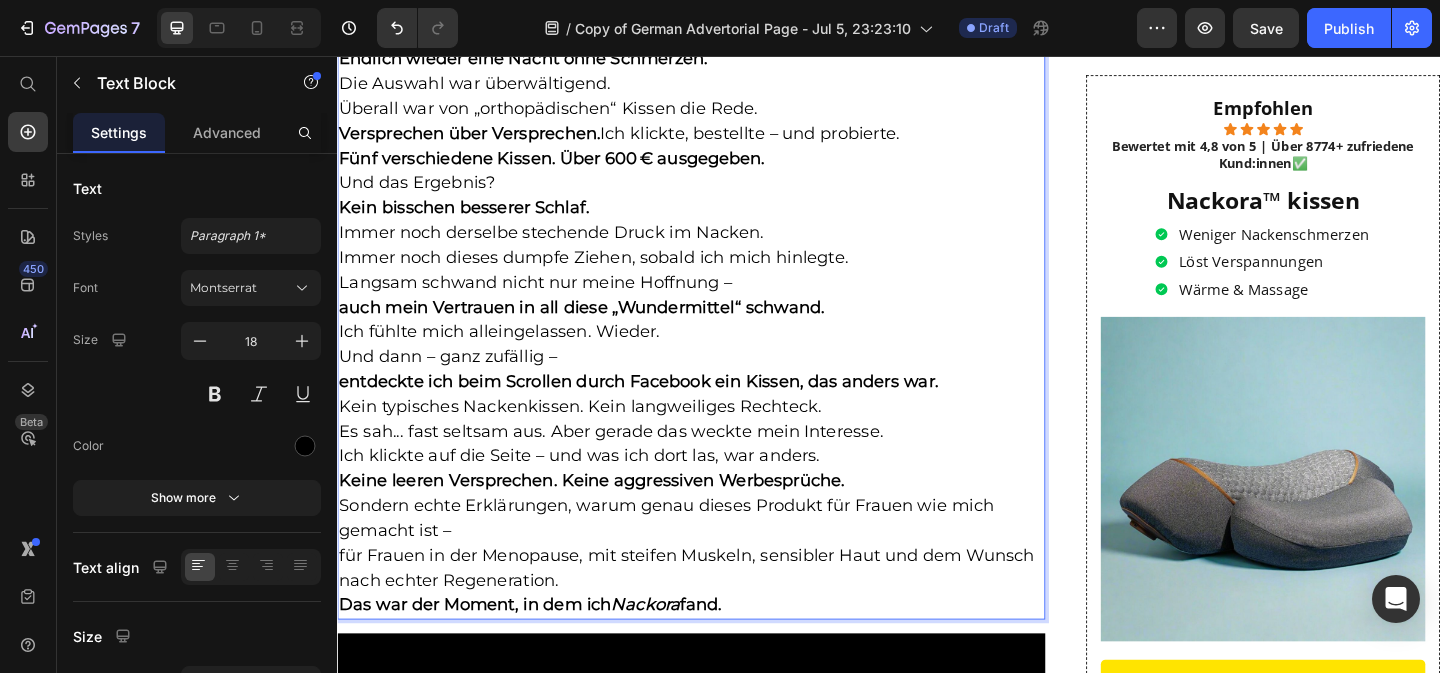 click on "Die Auswahl war überwältigend. Überall war von „orthopädischen“ Kissen die Rede. Versprechen über Versprechen.  Ich klickte, bestellte – und probierte." at bounding box center [722, 113] 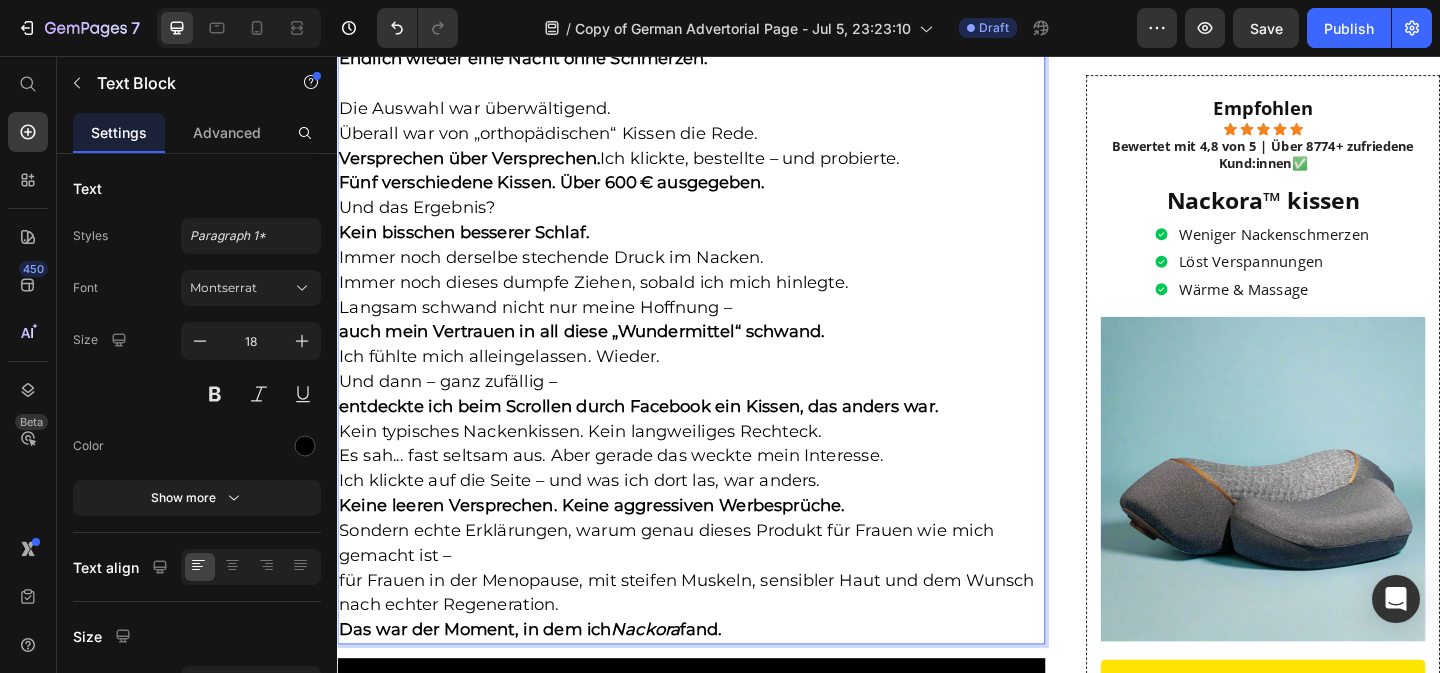 click on "Die Auswahl war überwältigend. Überall war von „orthopädischen“ Kissen die Rede. Versprechen über Versprechen.  Ich klickte, bestellte – und probierte." at bounding box center [722, 140] 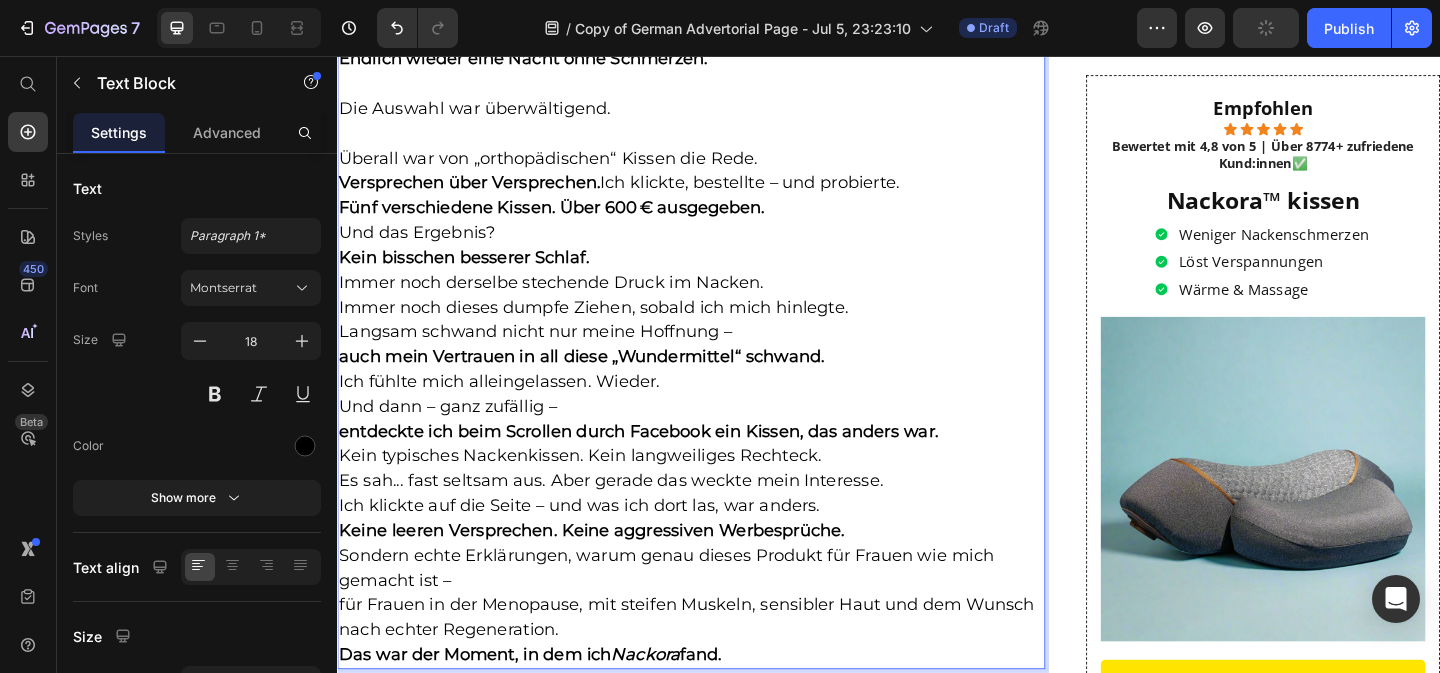 click on "⁠⁠⁠⁠⁠⁠⁠ Überall war von „orthopädischen“ Kissen die Rede. Versprechen über Versprechen.  Ich klickte, bestellte – und probierte." at bounding box center [722, 167] 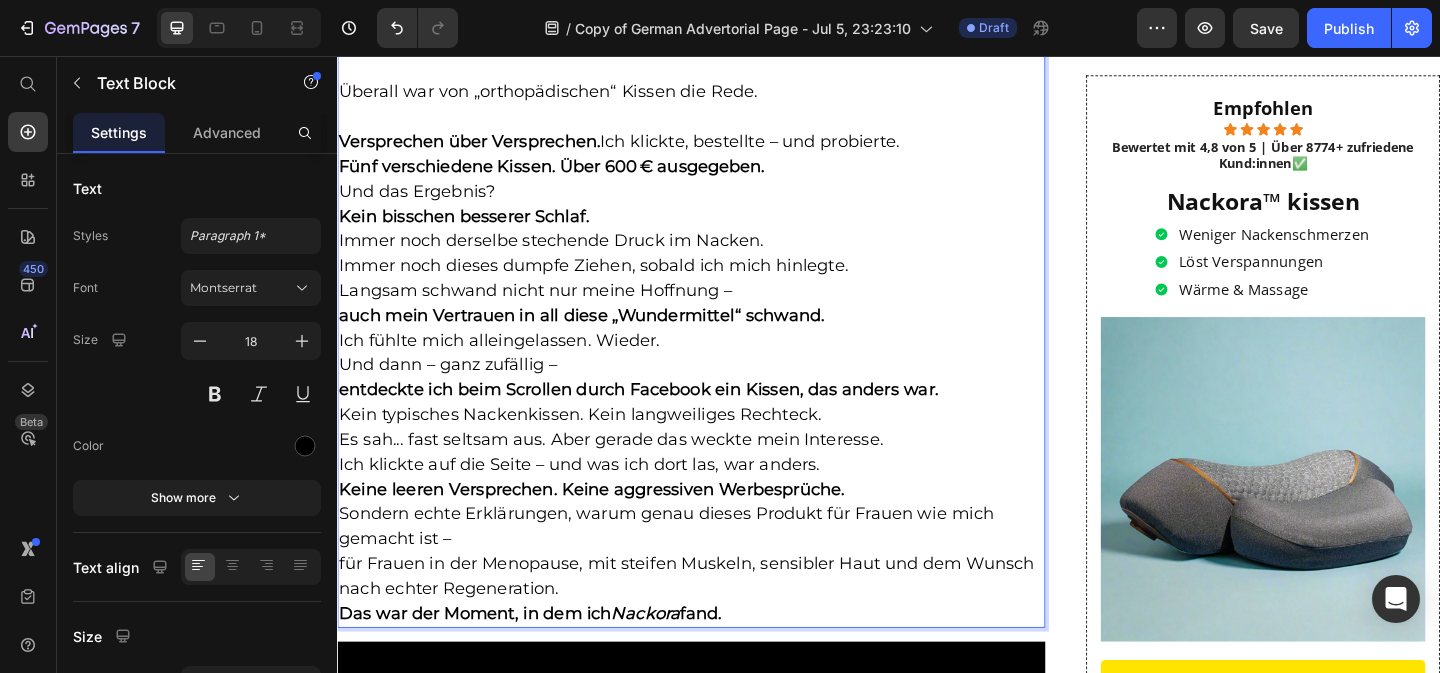 scroll, scrollTop: 7716, scrollLeft: 0, axis: vertical 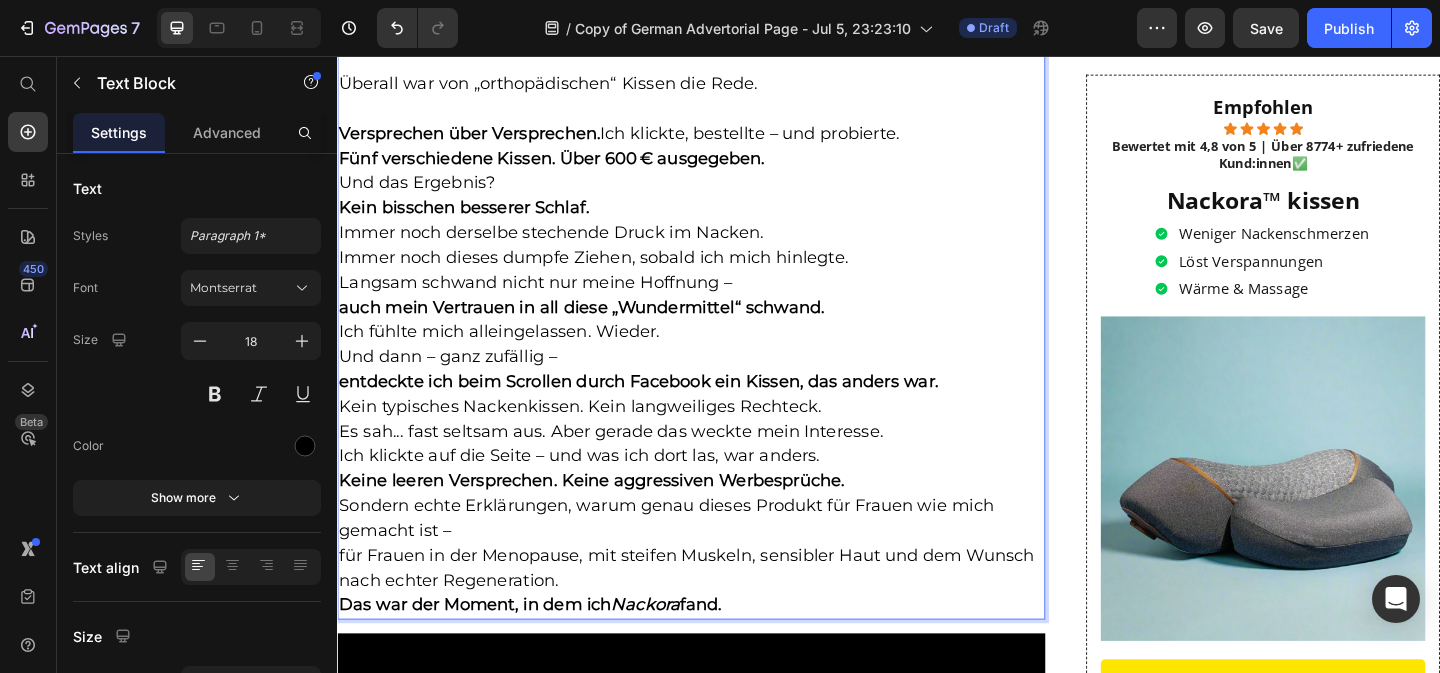 click on "Fünf verschiedene Kissen. Über 600 € ausgegeben. Und das Ergebnis?" at bounding box center (722, 181) 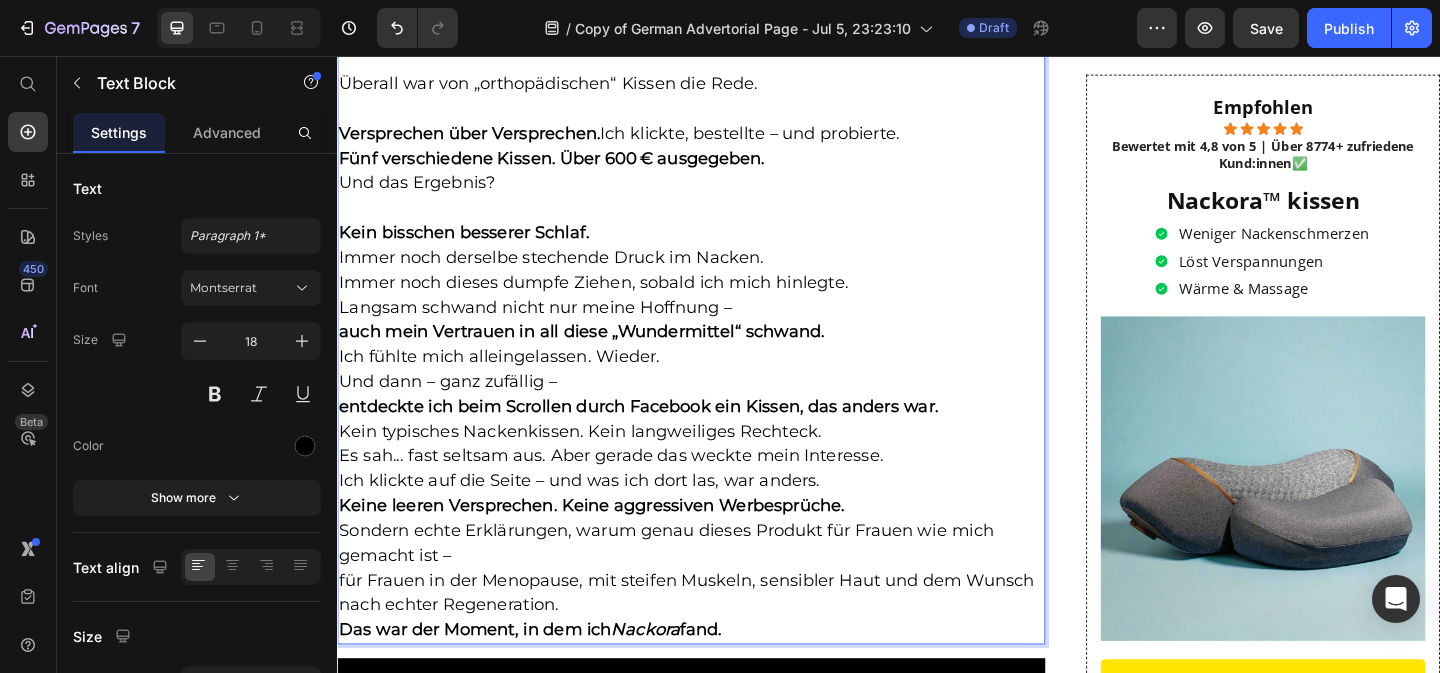 click on "Kein bisschen besserer Schlaf. Immer noch derselbe stechende Druck im Nacken. Immer noch dieses dumpfe Ziehen, sobald ich mich hinlegte." at bounding box center (722, 275) 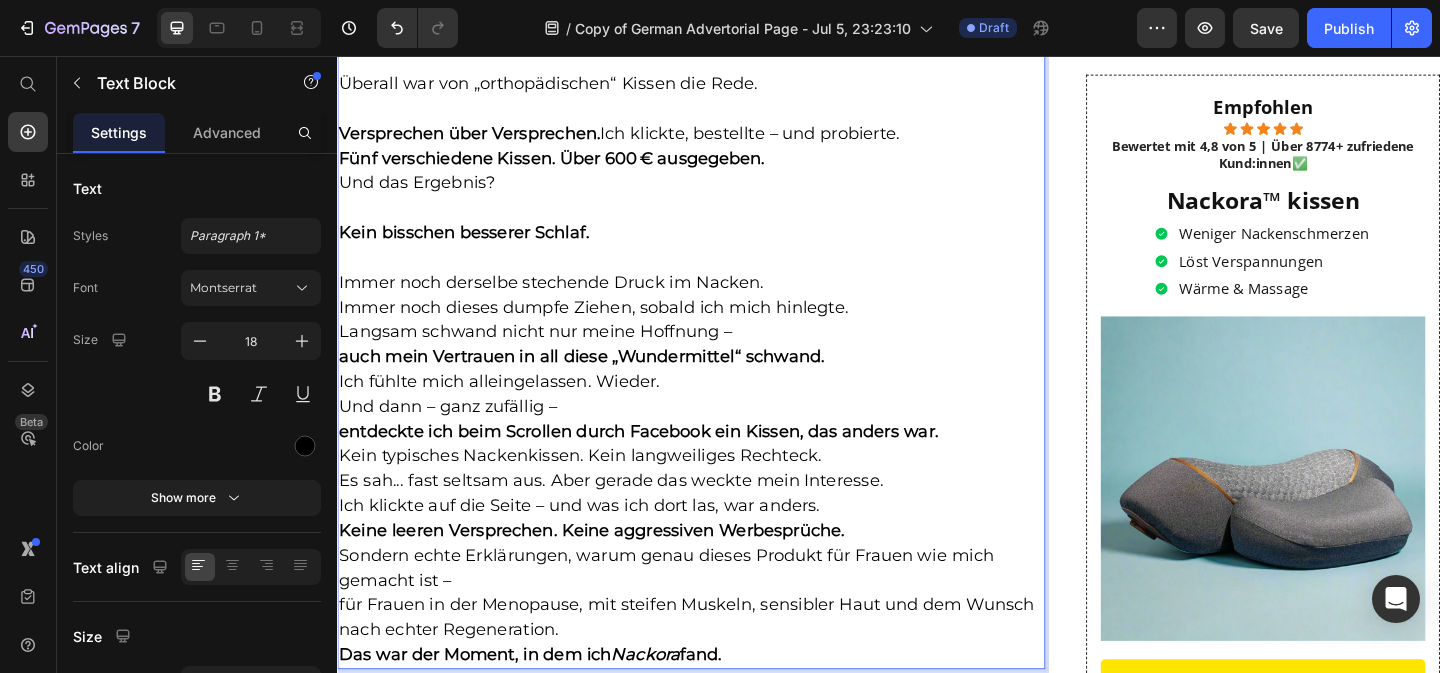 click on "⁠⁠⁠⁠⁠⁠⁠ Immer noch derselbe stechende Druck im Nacken. Immer noch dieses dumpfe Ziehen, sobald ich mich hinlegte." at bounding box center [722, 302] 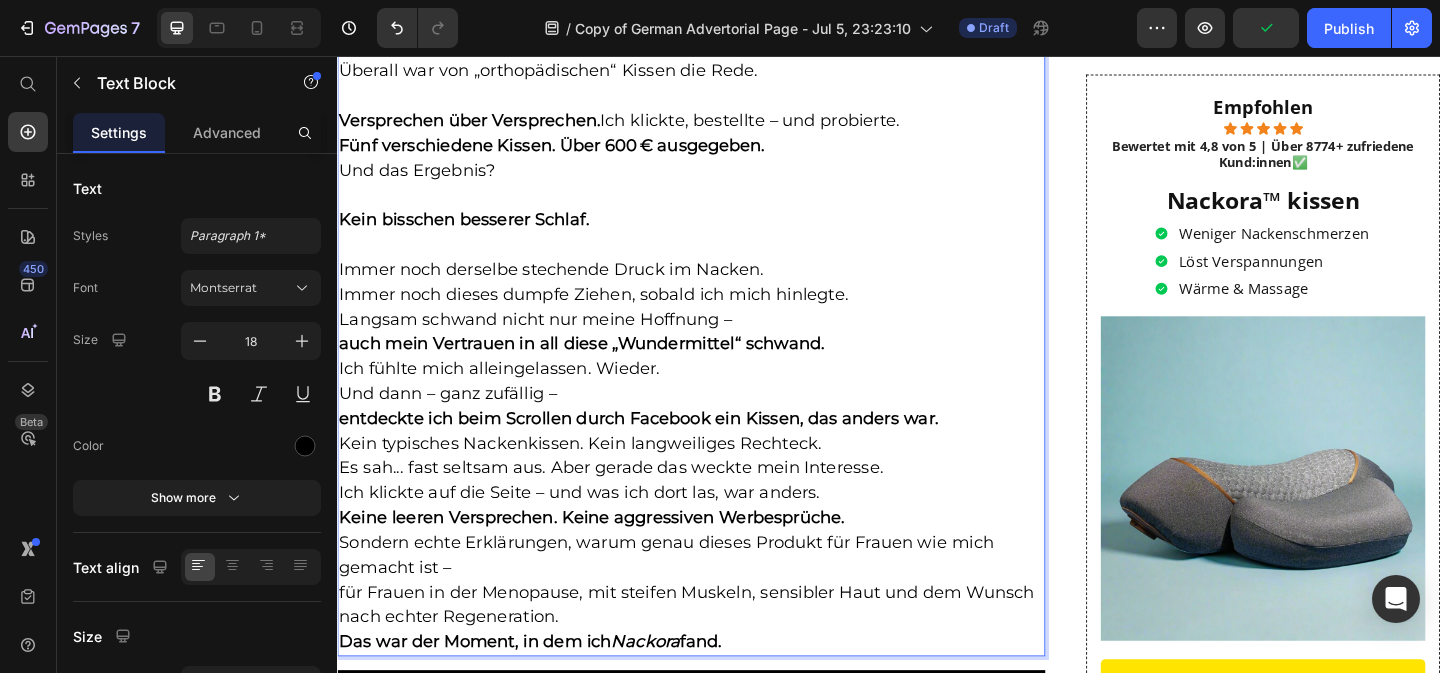 scroll, scrollTop: 7762, scrollLeft: 0, axis: vertical 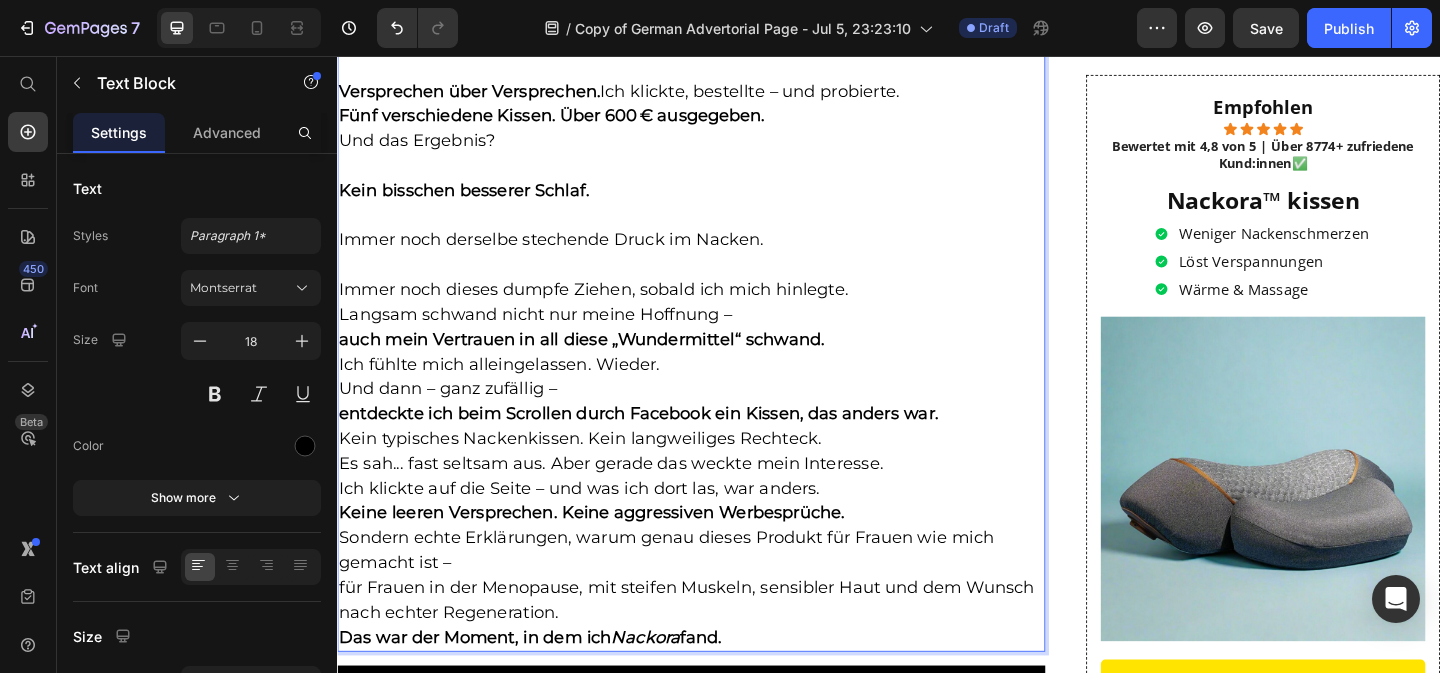 click on "Langsam schwand nicht nur meine Hoffnung – auch mein Vertrauen in all diese „Wundermittel“ schwand. Ich fühlte mich alleingelassen. Wieder." at bounding box center [722, 364] 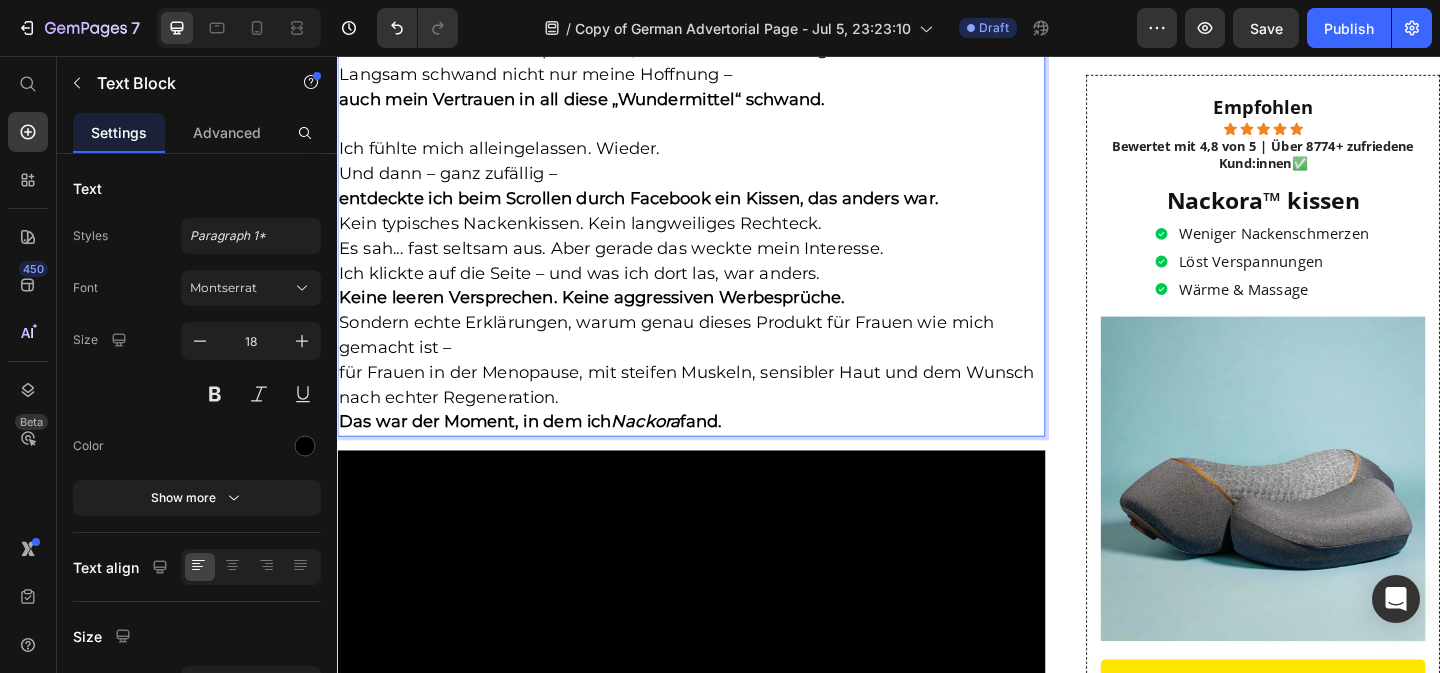 scroll, scrollTop: 8078, scrollLeft: 0, axis: vertical 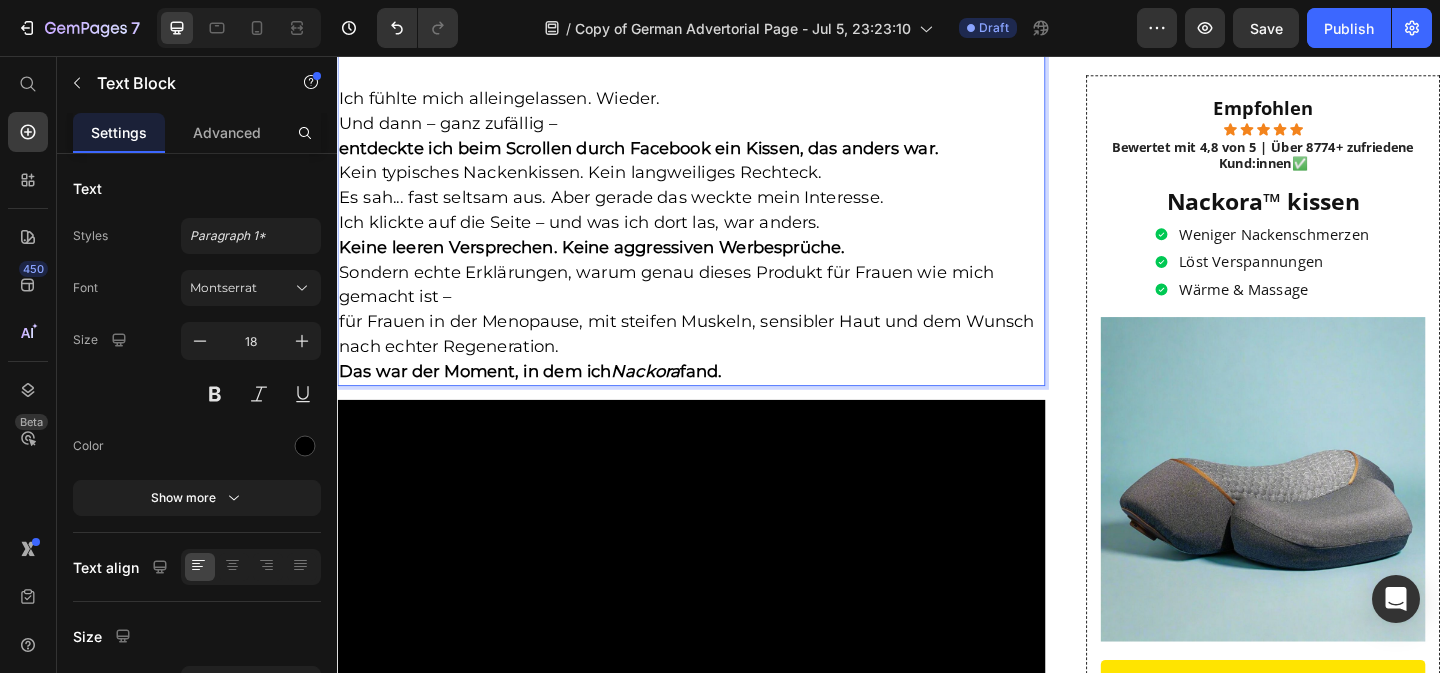 click on "Kein typisches Nackenkissen. Kein langweiliges Rechteck. Es sah... fast seltsam aus. Aber gerade das weckte mein Interesse." at bounding box center [722, 197] 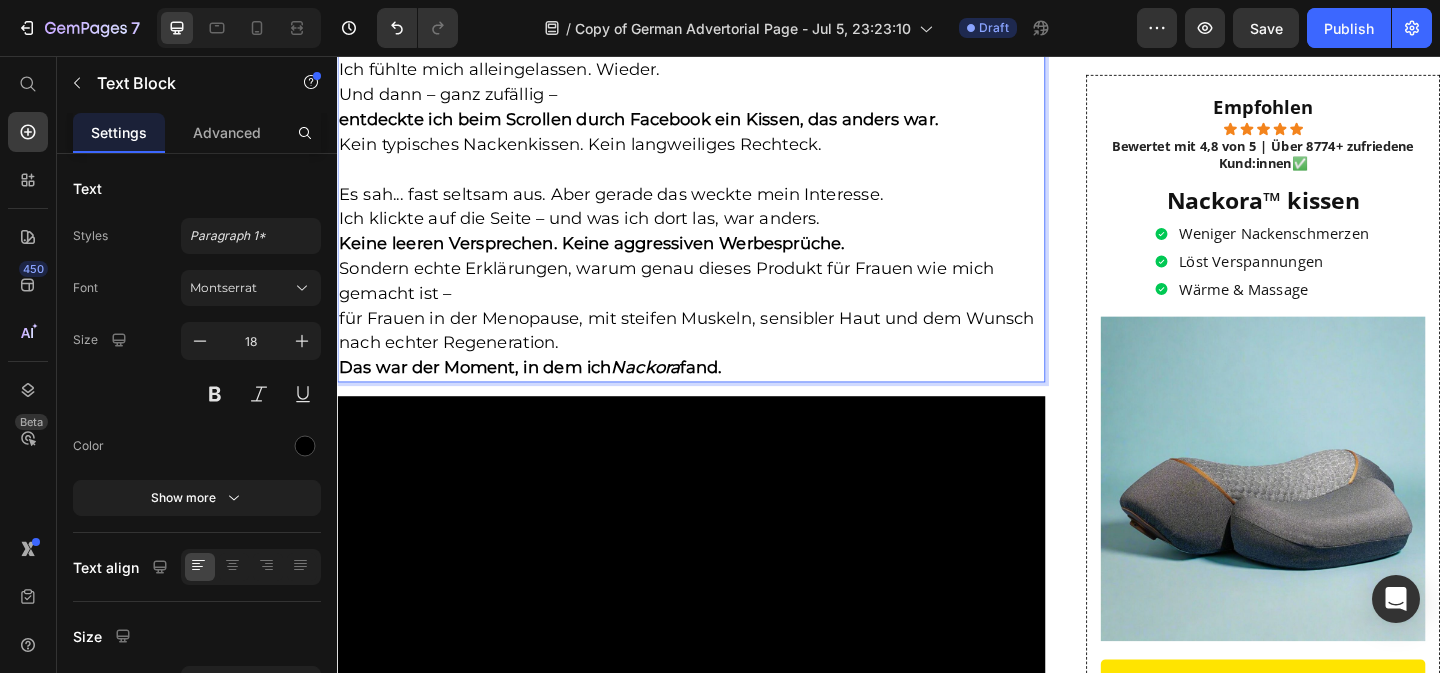 scroll, scrollTop: 8111, scrollLeft: 0, axis: vertical 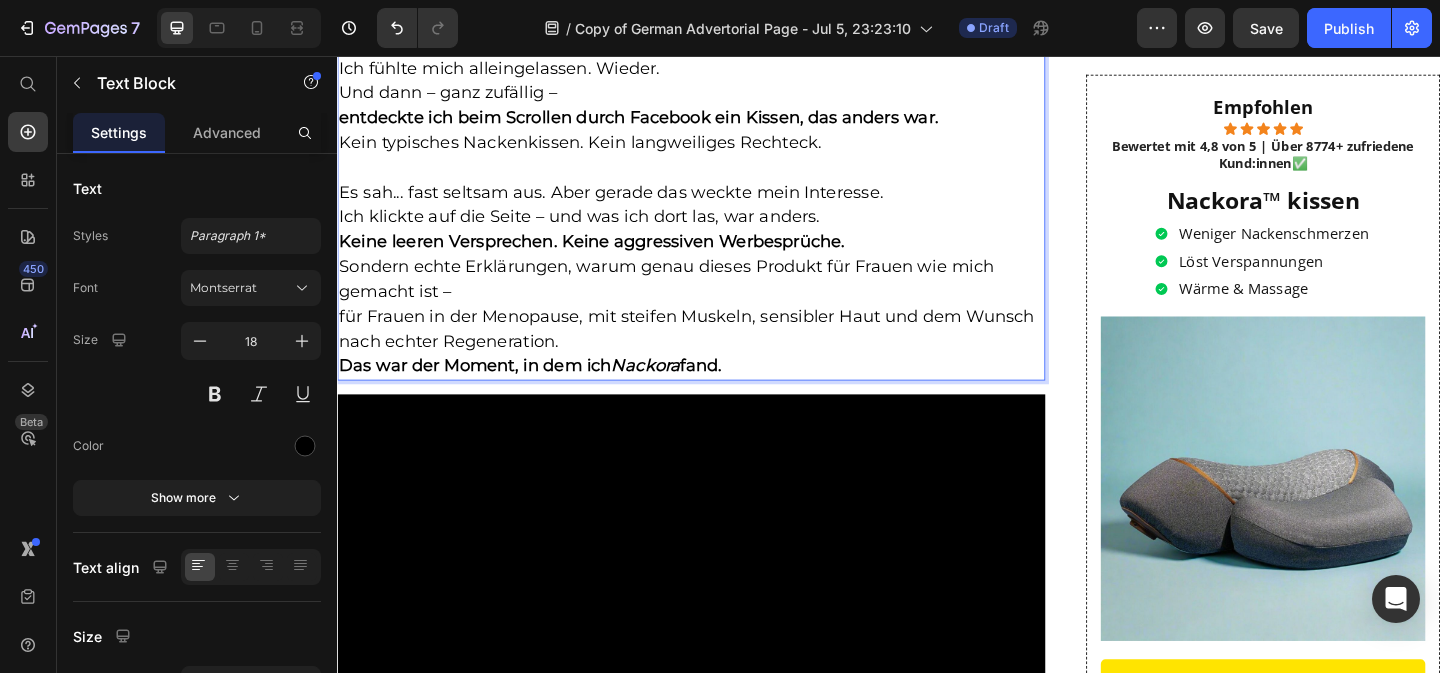 click on "Ich klickte auf die Seite – und was ich dort las, war anders. Keine leeren Versprechen. Keine aggressiven Werbesprüche. Sondern echte Erklärungen, warum genau dieses Produkt für Frauen wie mich gemacht ist – für Frauen in der Menopause, mit steifen Muskeln, sensibler Haut und dem Wunsch nach echter Regeneration." at bounding box center (722, 299) 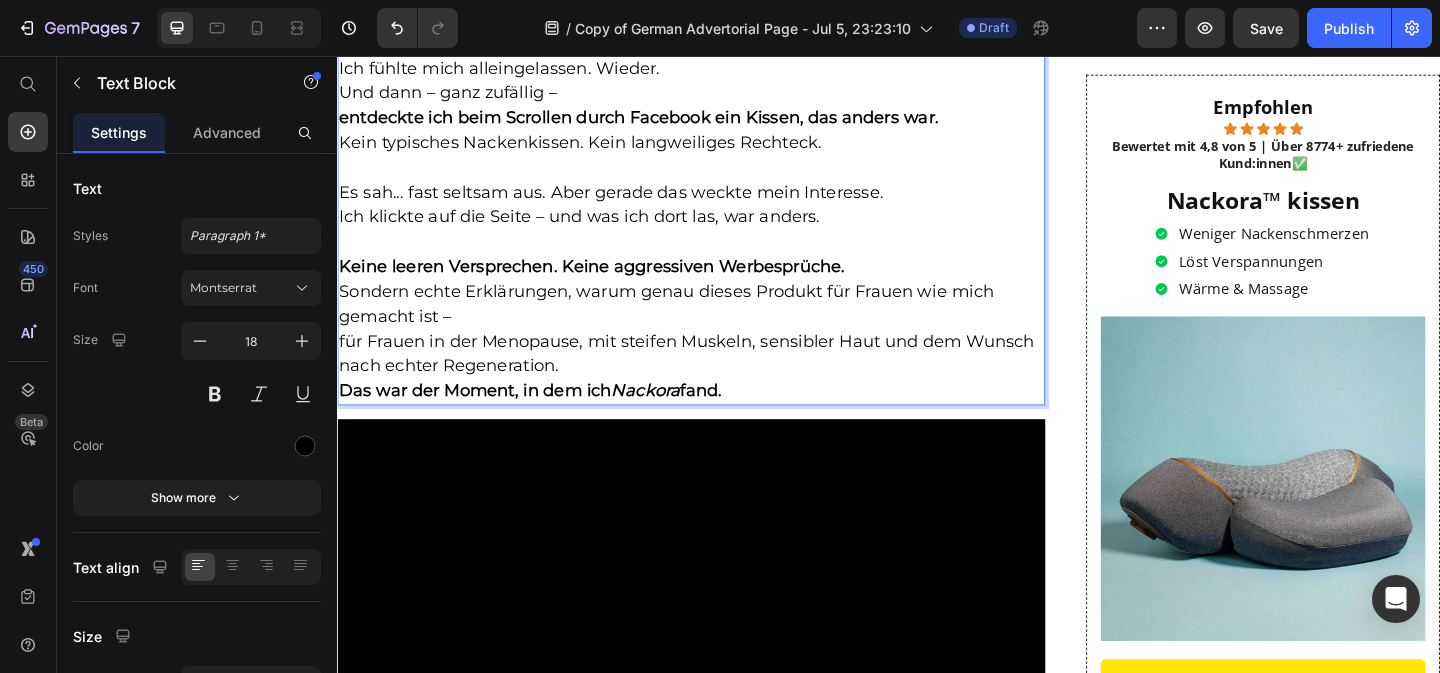 click on "⁠⁠⁠⁠⁠⁠⁠ Keine leeren Versprechen. Keine aggressiven Werbesprüche. Sondern echte Erklärungen, warum genau dieses Produkt für Frauen wie mich gemacht ist – für Frauen in der Menopause, mit steifen Muskeln, sensibler Haut und dem Wunsch nach echter Regeneration." at bounding box center (722, 326) 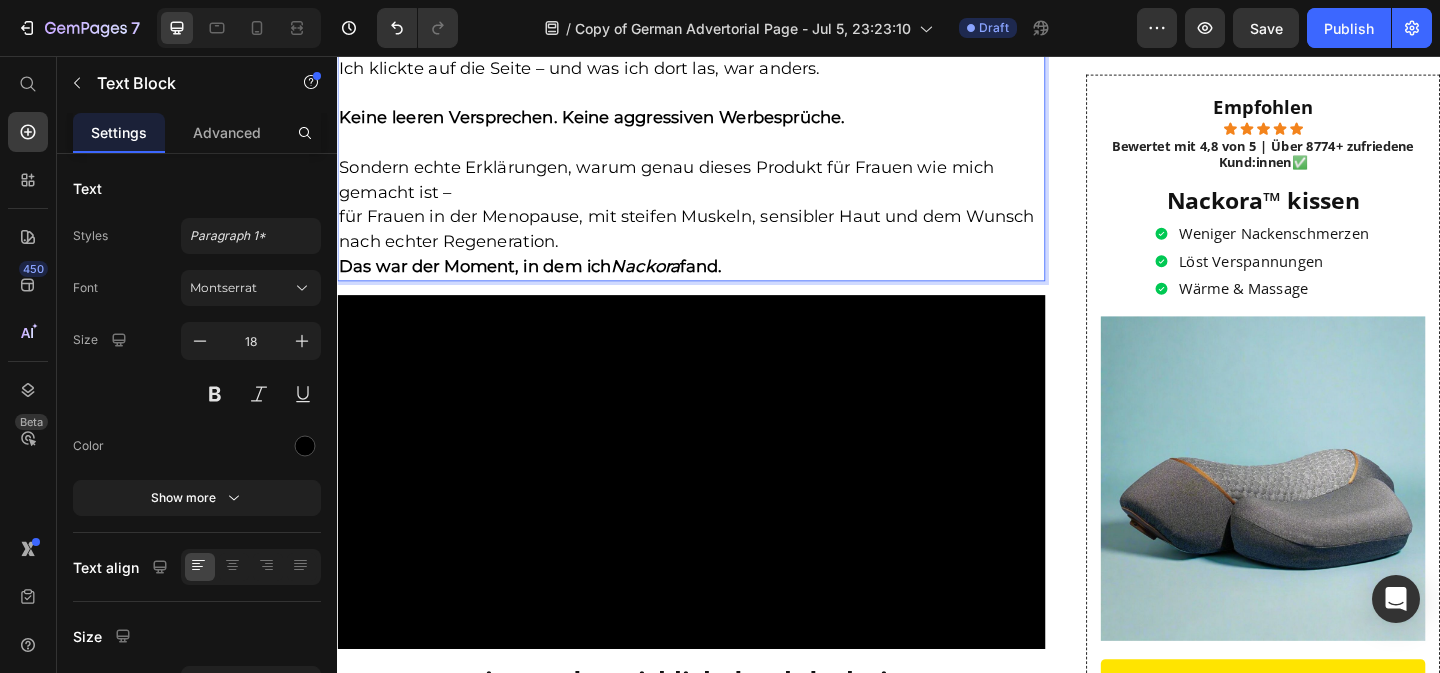 scroll, scrollTop: 8278, scrollLeft: 0, axis: vertical 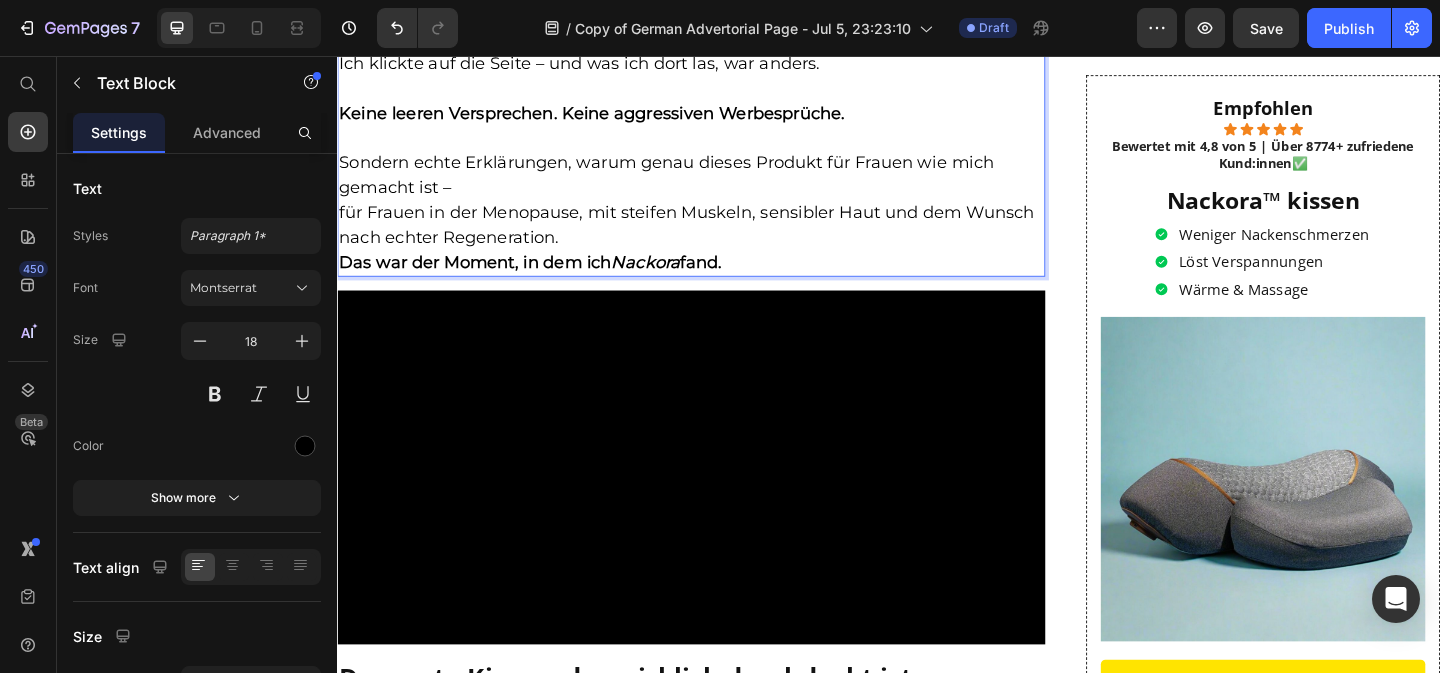 click on "⁠⁠⁠⁠⁠⁠⁠ Sondern echte Erklärungen, warum genau dieses Produkt für Frauen wie mich gemacht ist – für Frauen in der Menopause, mit steifen Muskeln, sensibler Haut und dem Wunsch nach echter Regeneration." at bounding box center (722, 199) 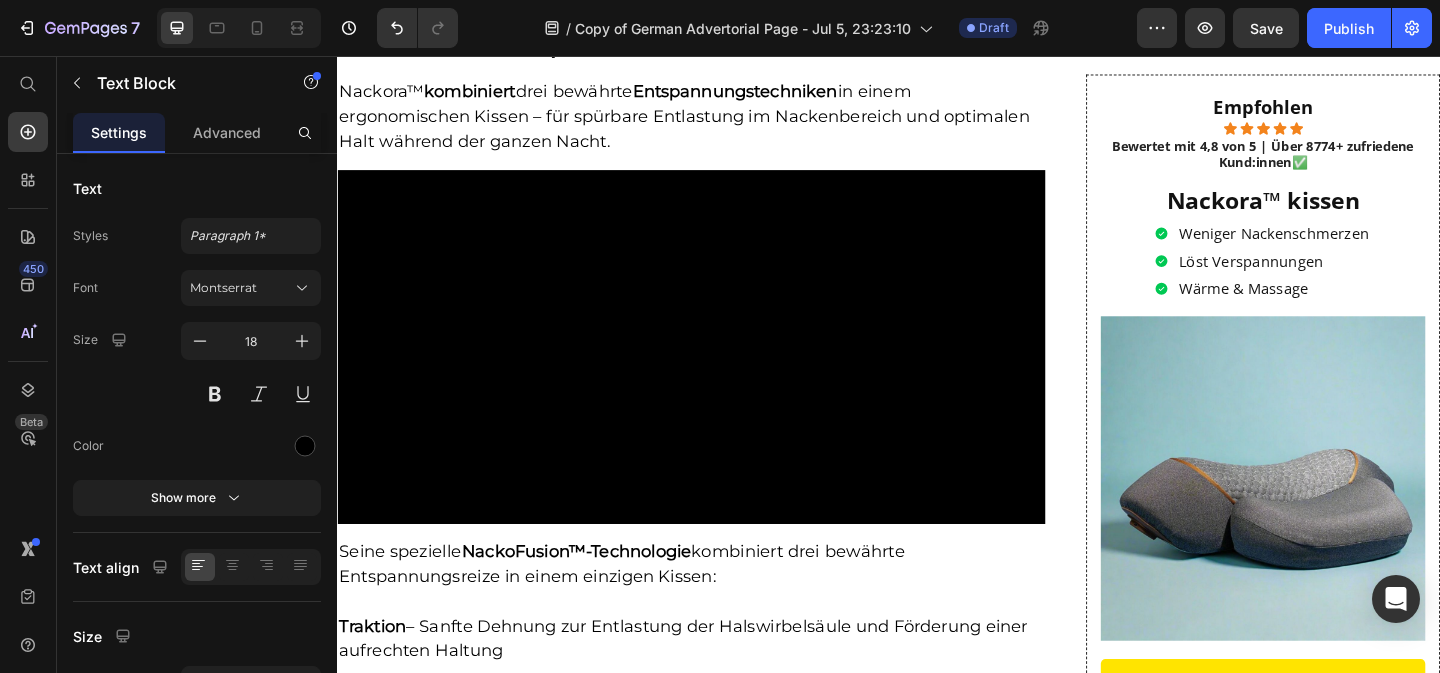 scroll, scrollTop: 8997, scrollLeft: 0, axis: vertical 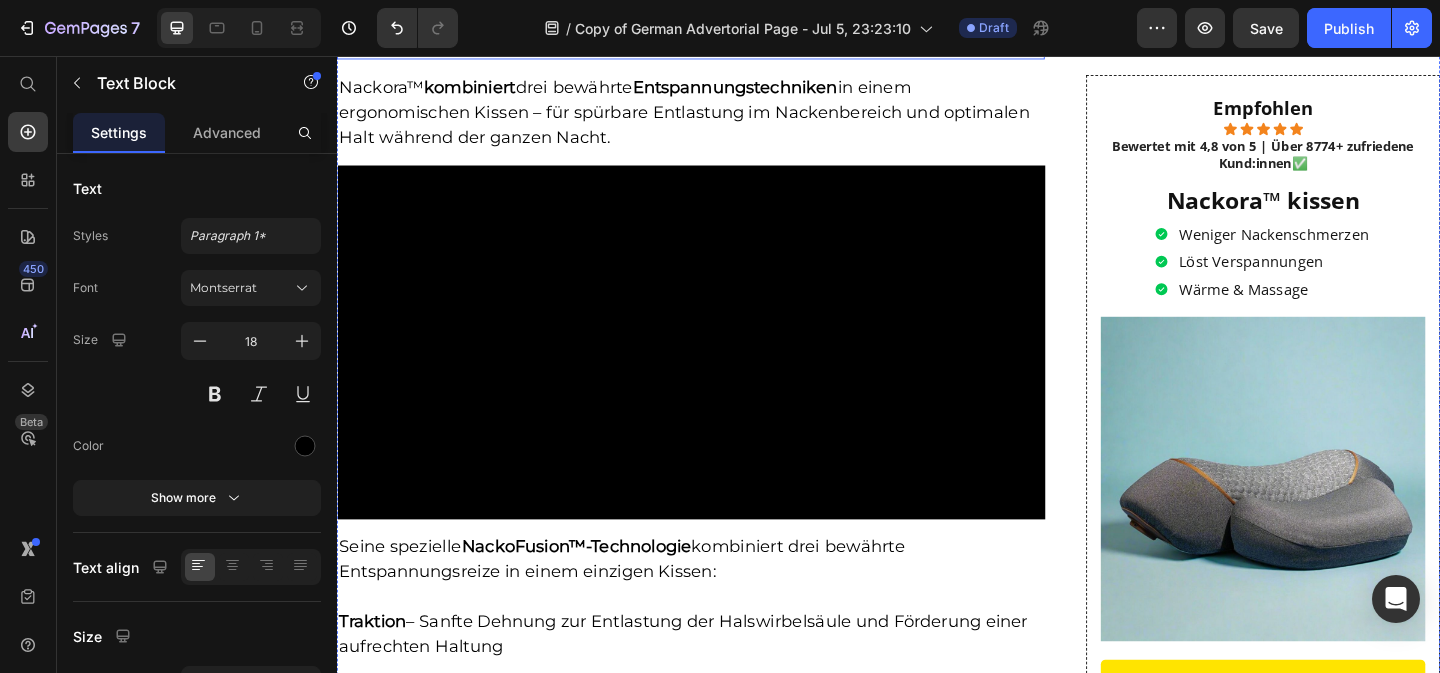 click on "Das erste Kissen, das wirklich durchdacht ist" at bounding box center [650, 39] 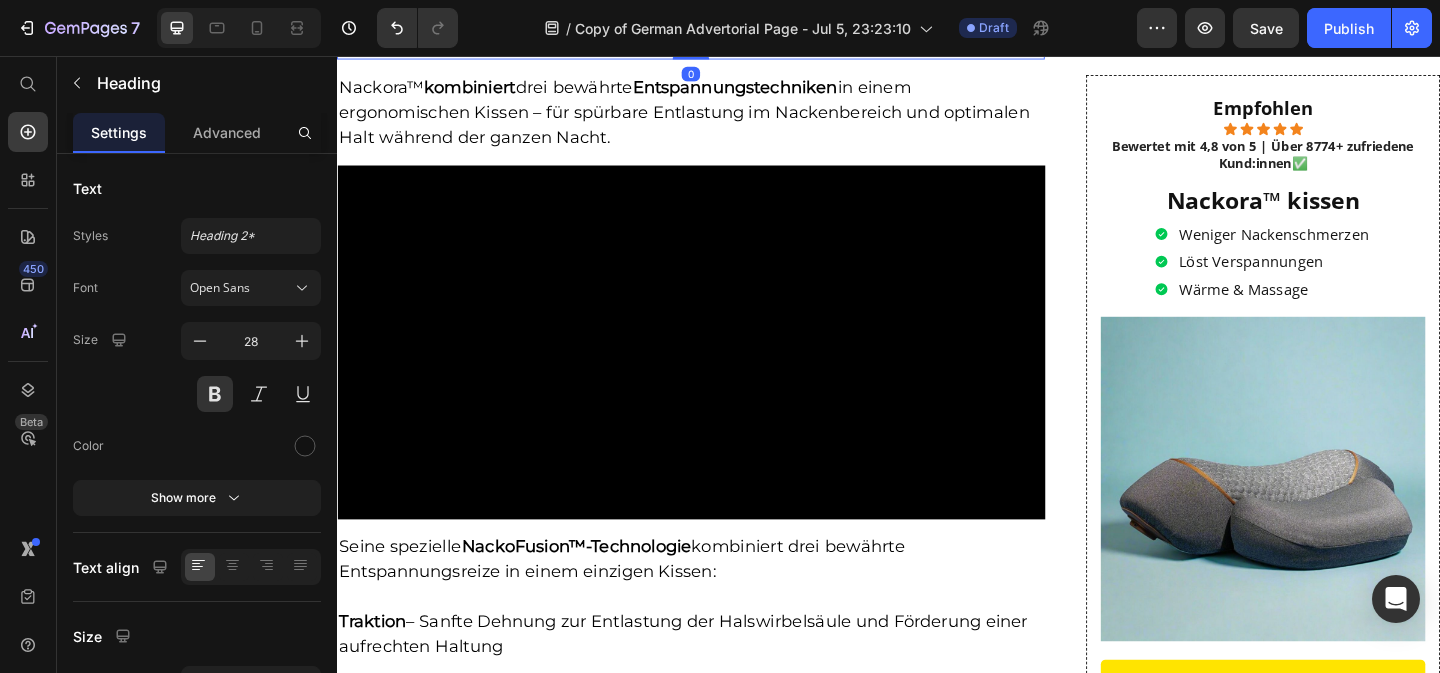 scroll, scrollTop: 0, scrollLeft: 0, axis: both 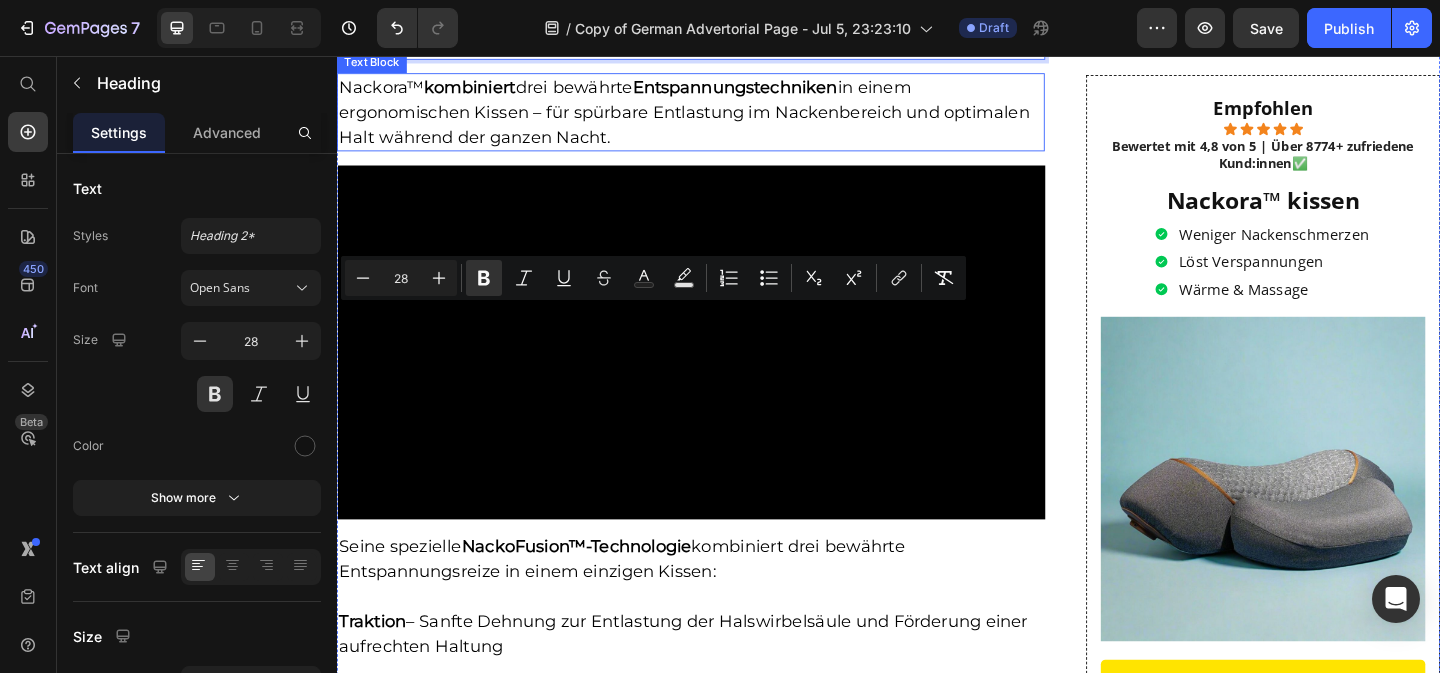 click on "Nackora™ kombiniert drei bewährte Entspannungstechniken in einem ergonomischen Kissen – für spürbare Entlastung im Nackenbereich und optimalen Halt während der ganzen Nacht." at bounding box center [722, 117] 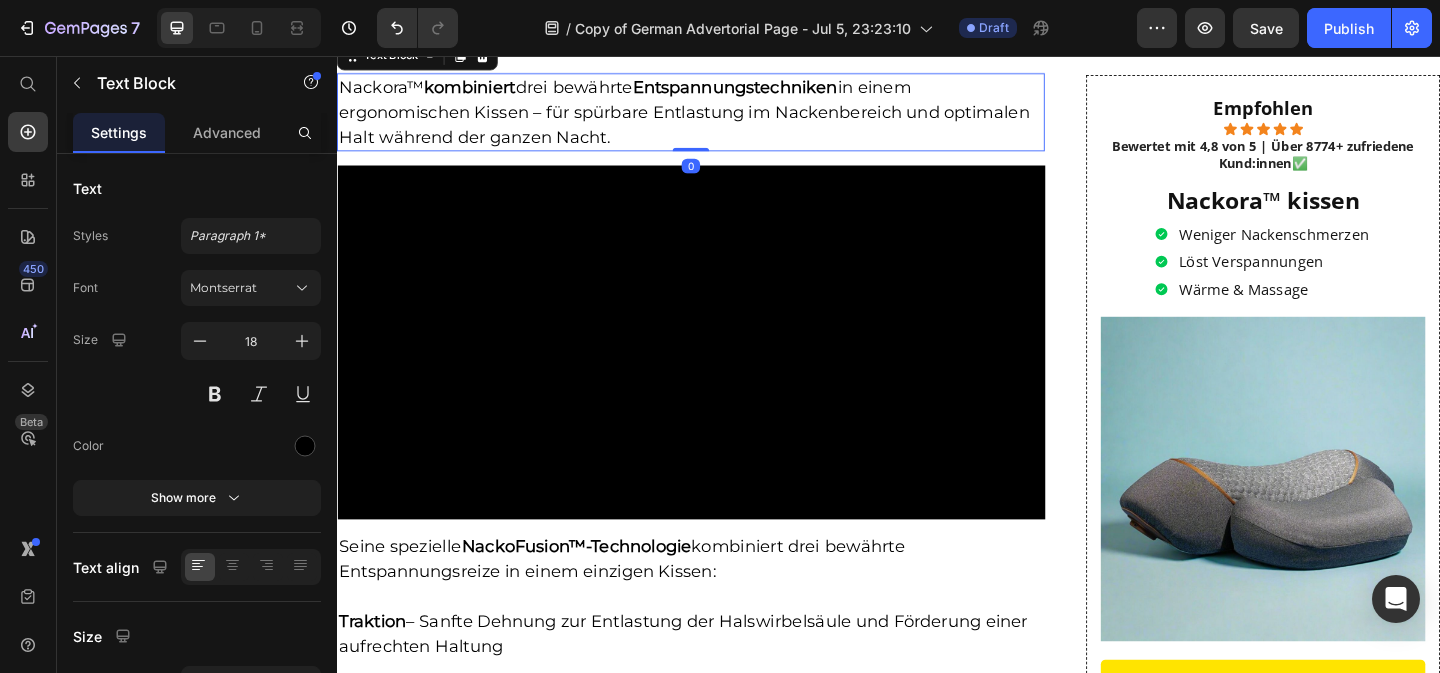 click on "Nackora™ kombiniert drei bewährte Entspannungstechniken in einem ergonomischen Kissen – für spürbare Entlastung im Nackenbereich und optimalen Halt während der ganzen Nacht." at bounding box center (722, 117) 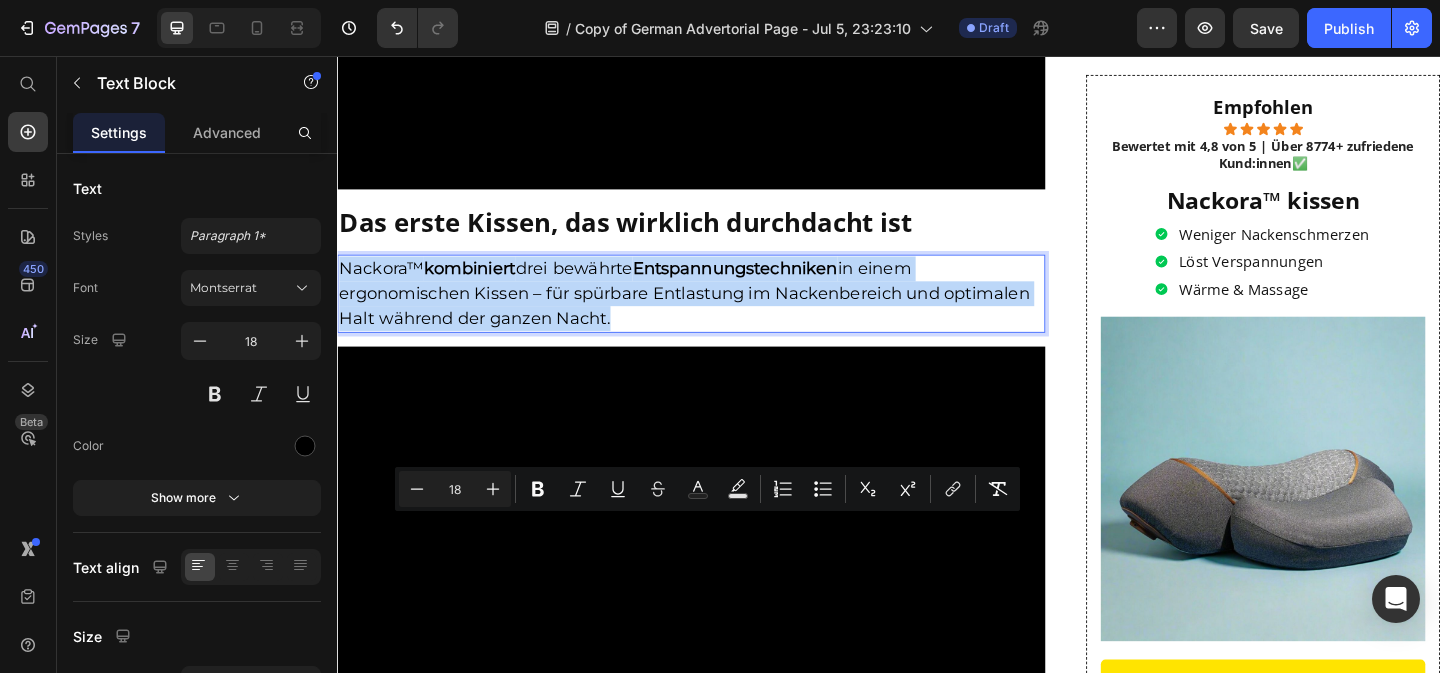 scroll, scrollTop: 8849, scrollLeft: 0, axis: vertical 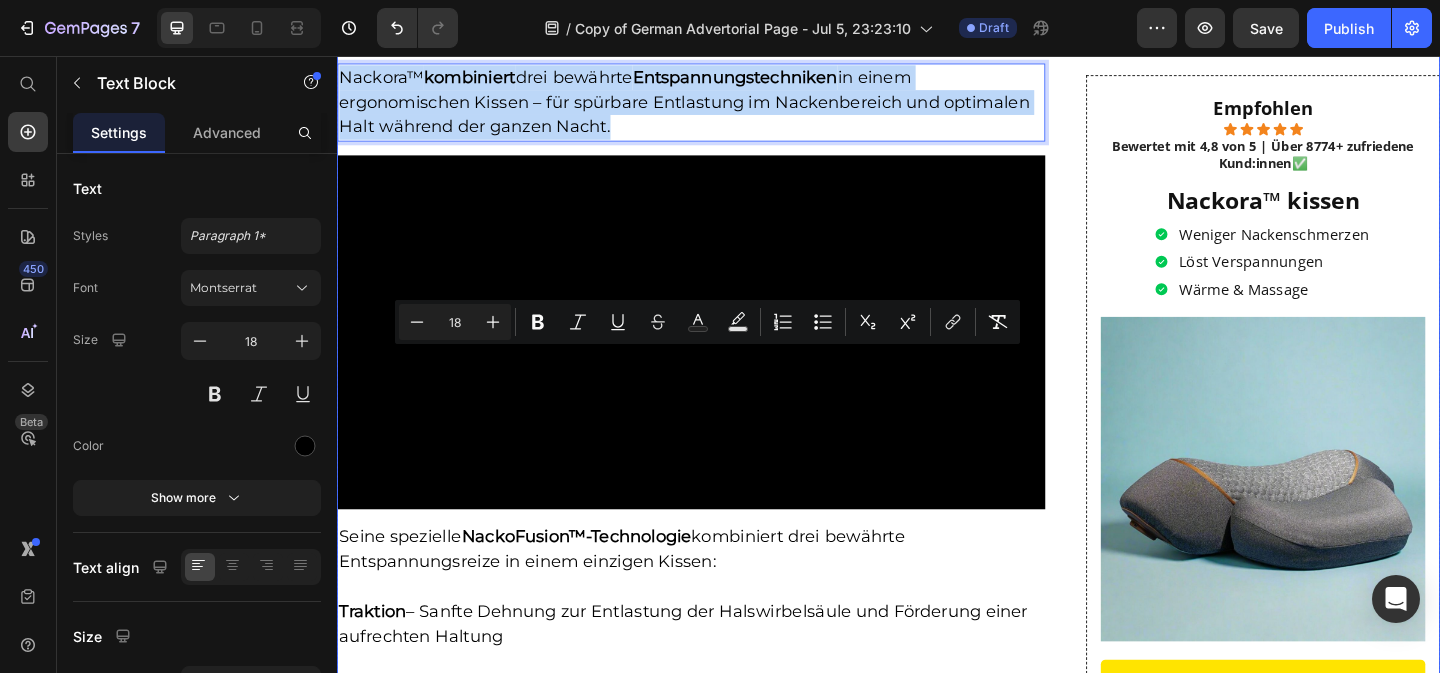 click on "[NAME] [LAST], Hamburg | May 19, 2025 Text Block Row Über fünf Monate lang hatte ich jeden Tag mit Nackenschmerzen zu kämpfen – sogar nachts wurde ich immer wieder wach. Ich dachte, das sei einfach Teil des Älterwerdens. Aber mitten in der Menopause fühlte sich alles schlimmer an. Mein Nacken war steif, mein Körper angespannt, und mein Schlaf? Eine Katastrophe. Jede Nacht wälzte ich mich im Bett hin und her, suchte verzweifelt nach einer Position, die zumindest ein wenig Linderung brachte. Ich hatte schon völlig vergessen, wie sich erholsamer Schlaf anfühlt. Ich war dauerhaft müde, gereizt und emotional ausgelaugt. Tiefer Schlaf? Fehlanzeige.  Text Block Image Text Block Video Die Diagnose war erschütternd: Image Row" at bounding box center [937, -1060] 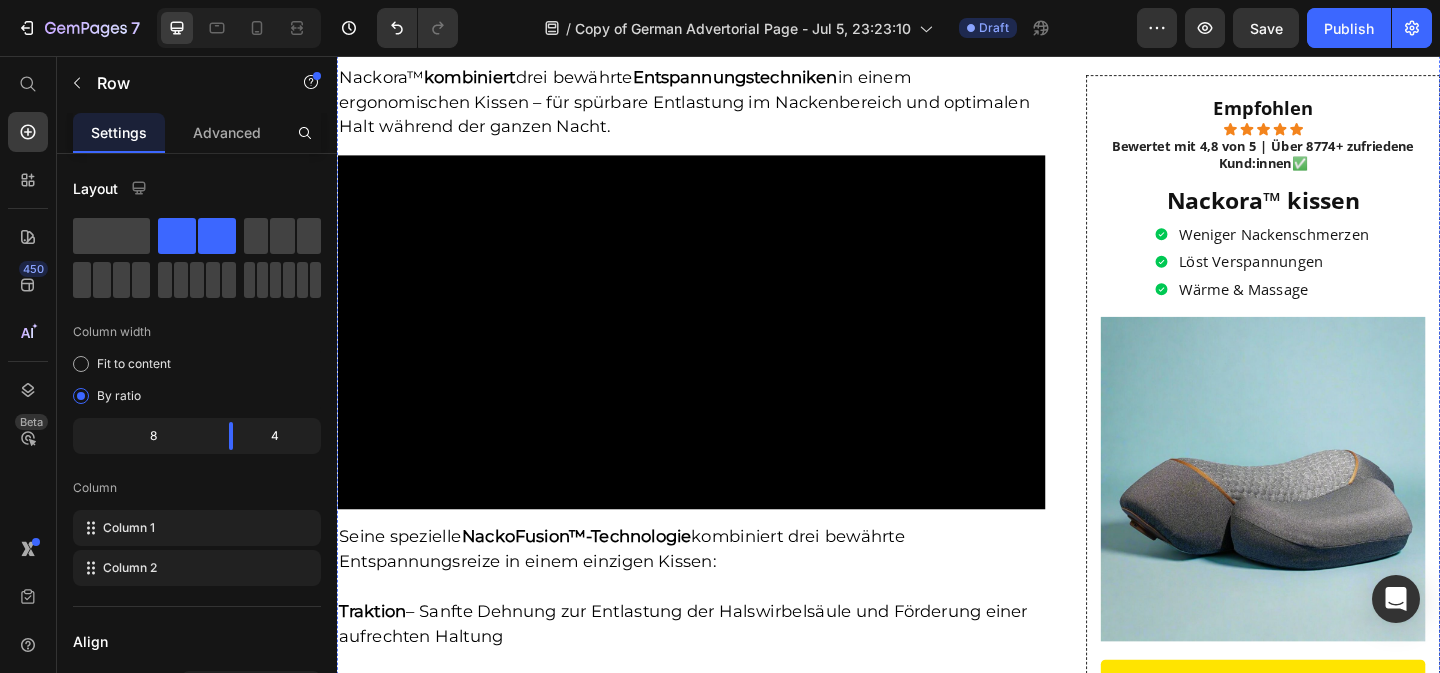 click on "Das erste Kissen, das wirklich durchdacht ist" at bounding box center (650, 28) 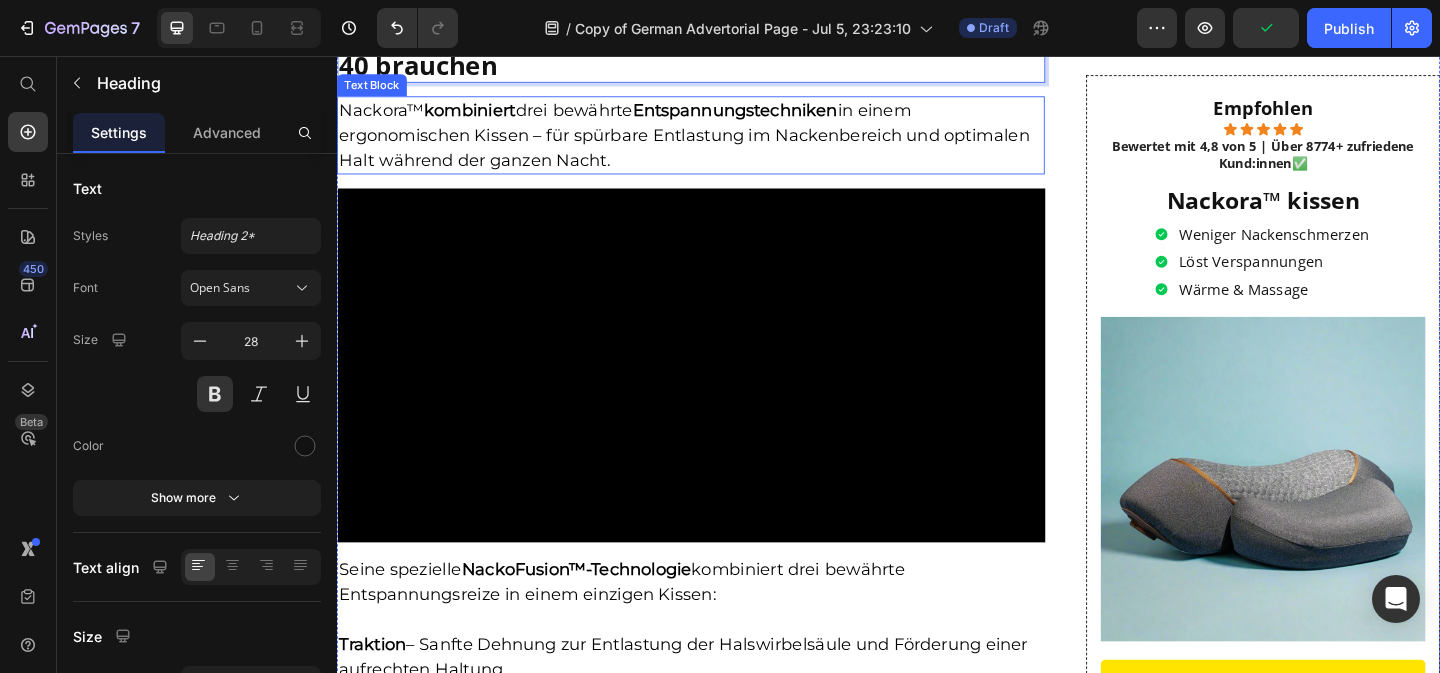 click on "Nackora™ kombiniert drei bewährte Entspannungstechniken in einem ergonomischen Kissen – für spürbare Entlastung im Nackenbereich und optimalen Halt während der ganzen Nacht." at bounding box center (722, 142) 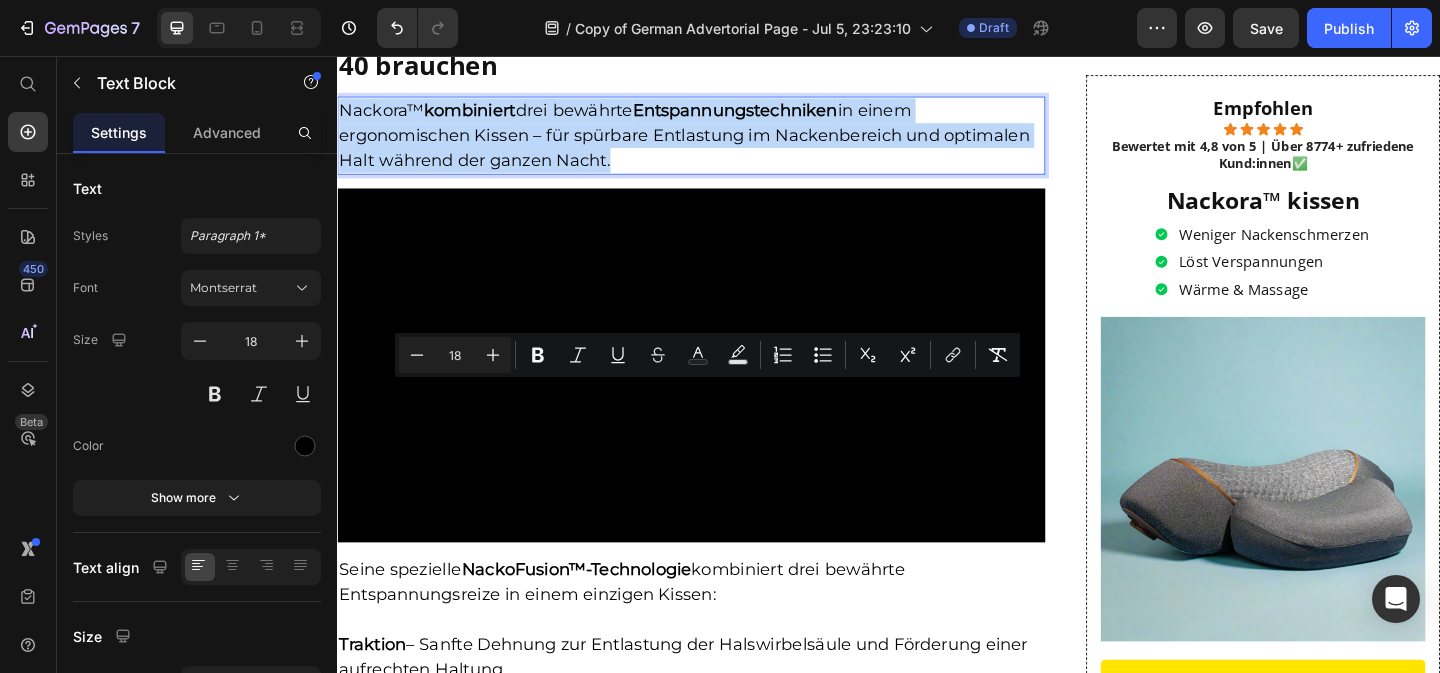scroll, scrollTop: 52, scrollLeft: 0, axis: vertical 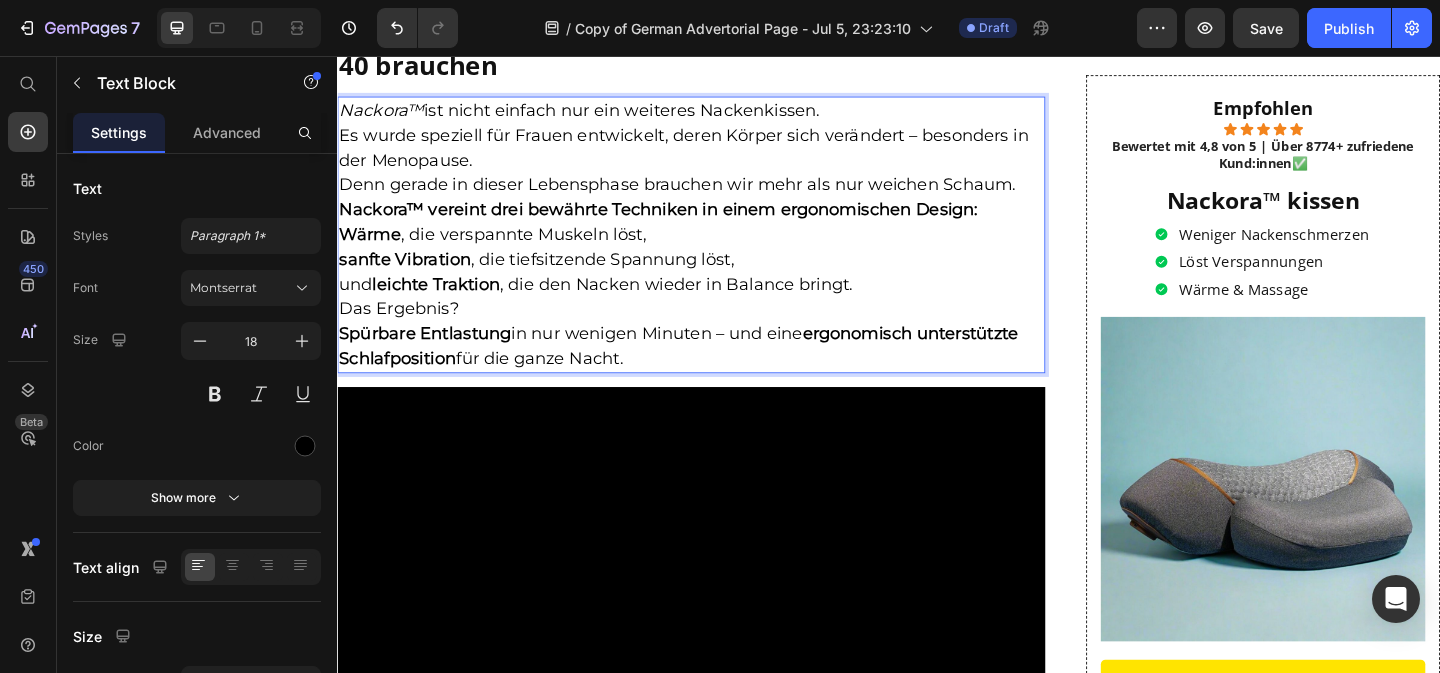 click on "Nackora™ ist nicht einfach nur ein weiteres Nackenkissen. Es wurde speziell für Frauen entwickelt, deren Körper sich verändert – besonders in der Menopause. Denn gerade in dieser Lebensphase brauchen wir mehr als nur weichen Schaum." at bounding box center [722, 156] 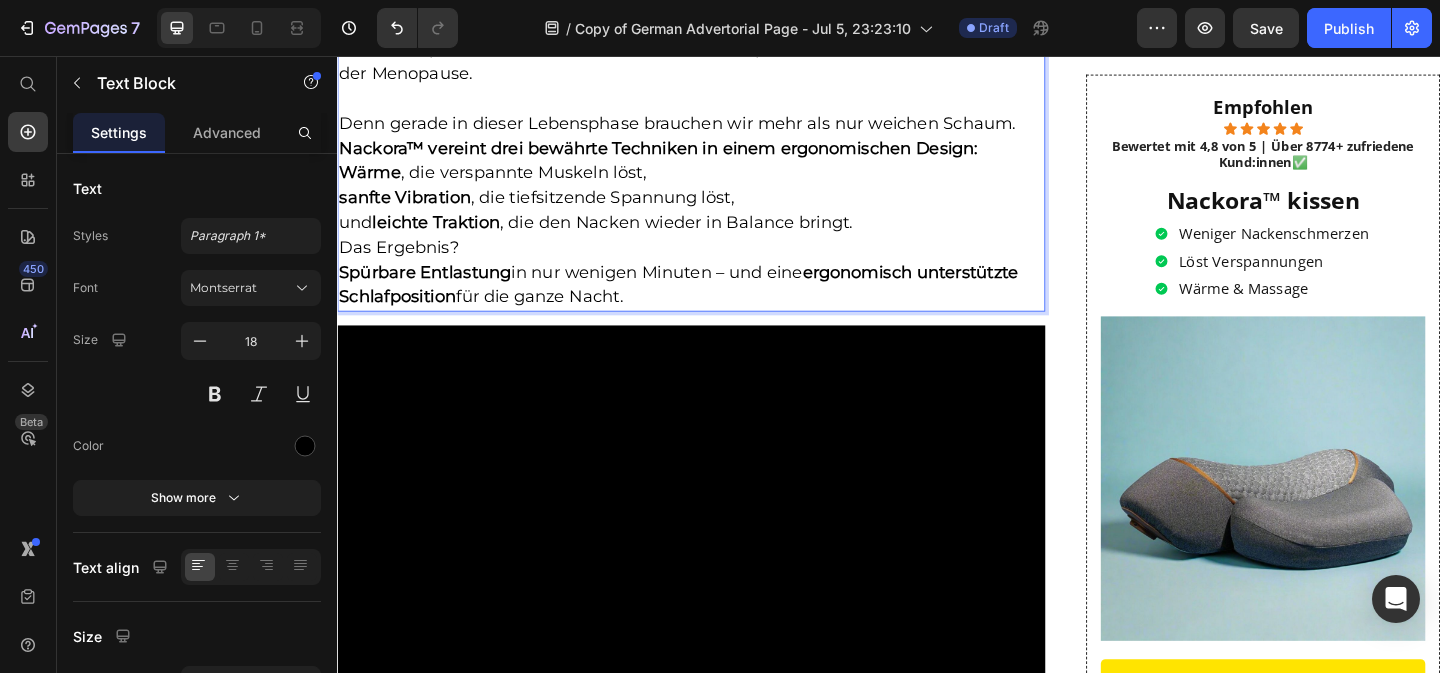 scroll, scrollTop: 9109, scrollLeft: 0, axis: vertical 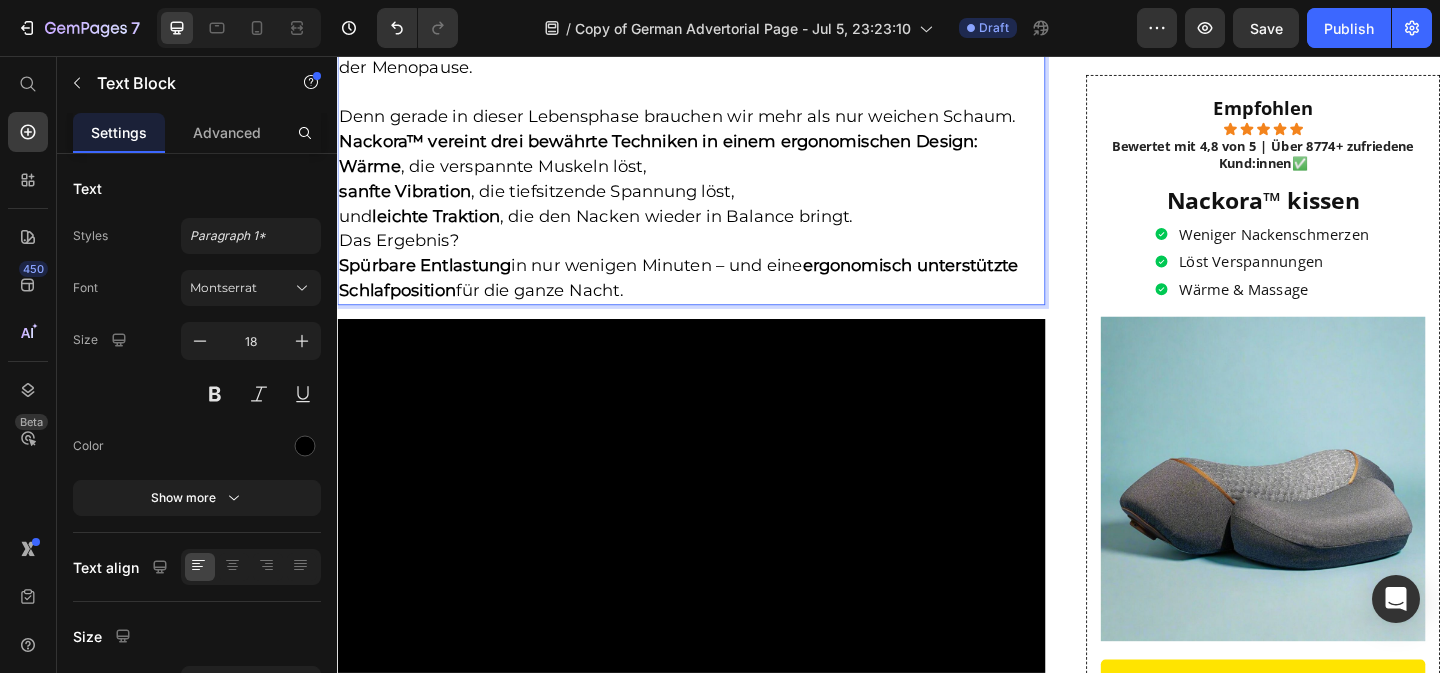 click on "Das Ergebnis? Spürbare Entlastung  in nur wenigen Minuten – und eine  ergonomisch unterstützte Schlafposition  für die ganze Nacht." at bounding box center [722, 284] 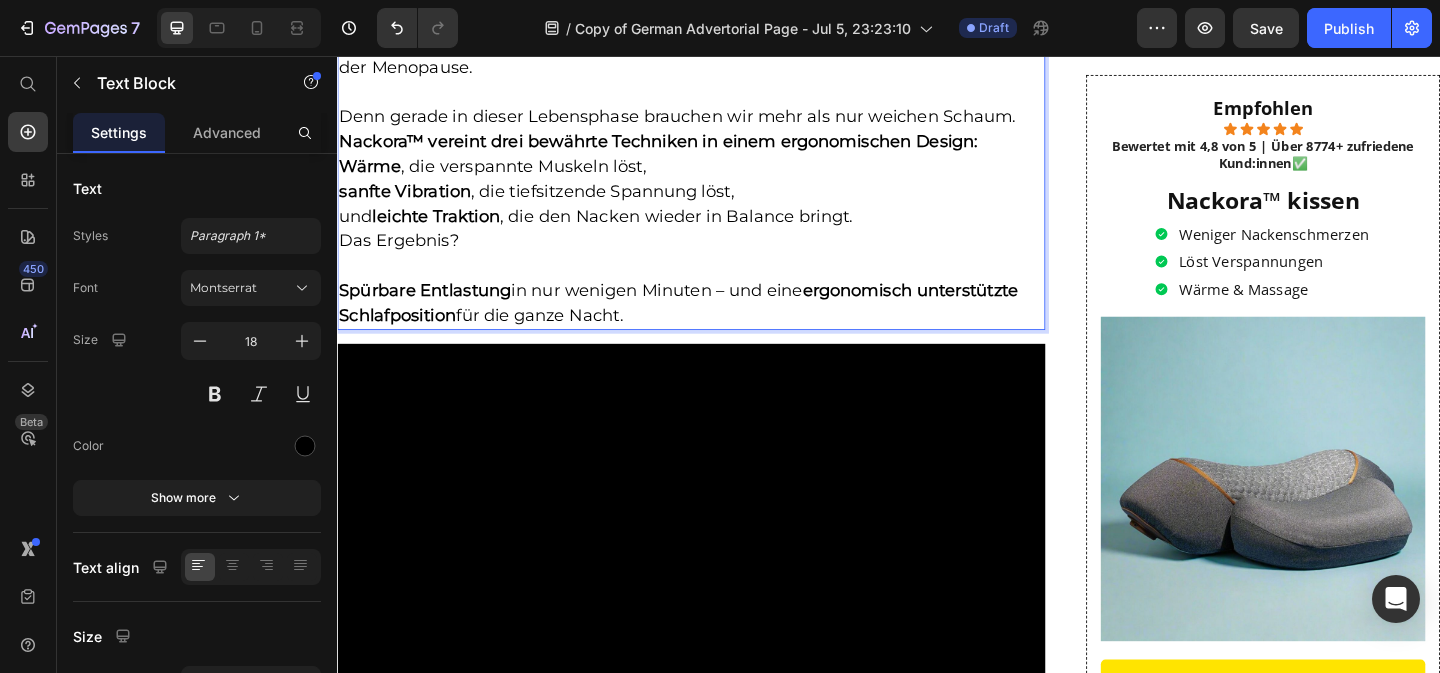 click on "Nackora™ vereint drei bewährte Techniken in einem ergonomischen Design:" at bounding box center [722, 149] 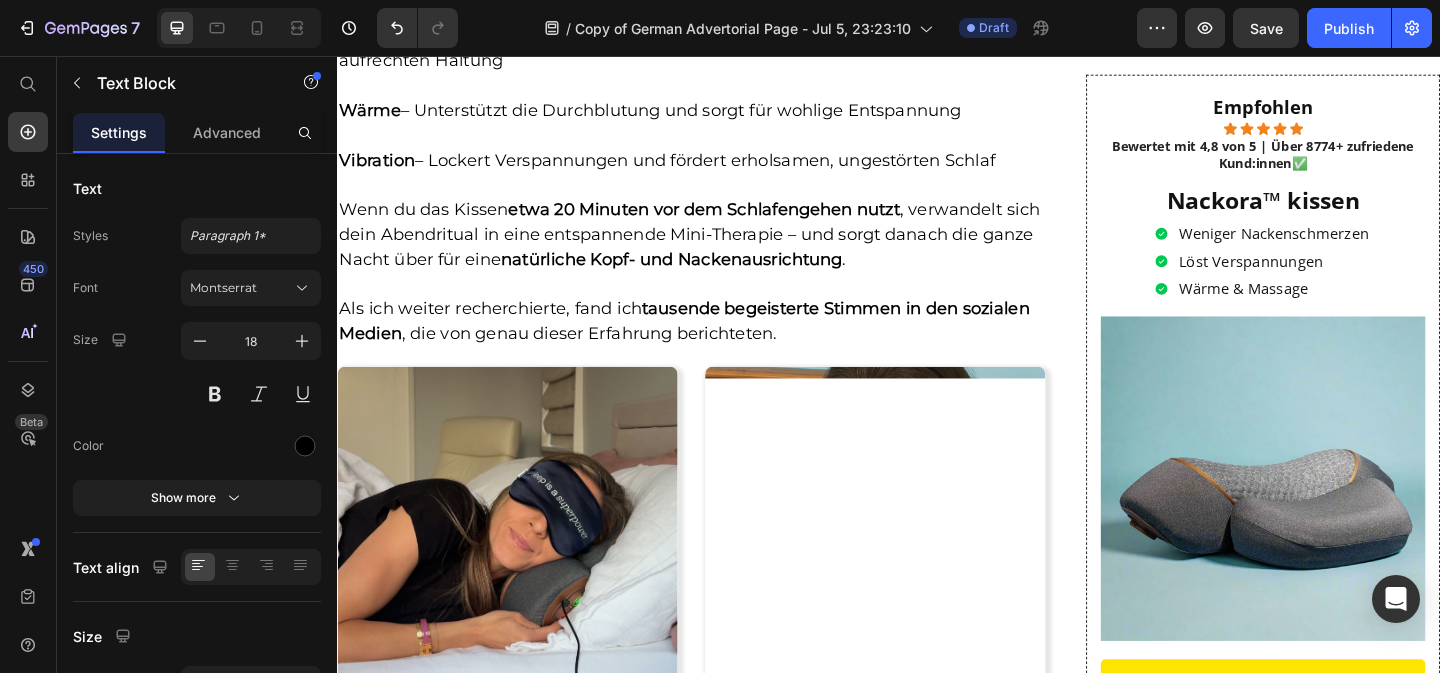 scroll, scrollTop: 9983, scrollLeft: 0, axis: vertical 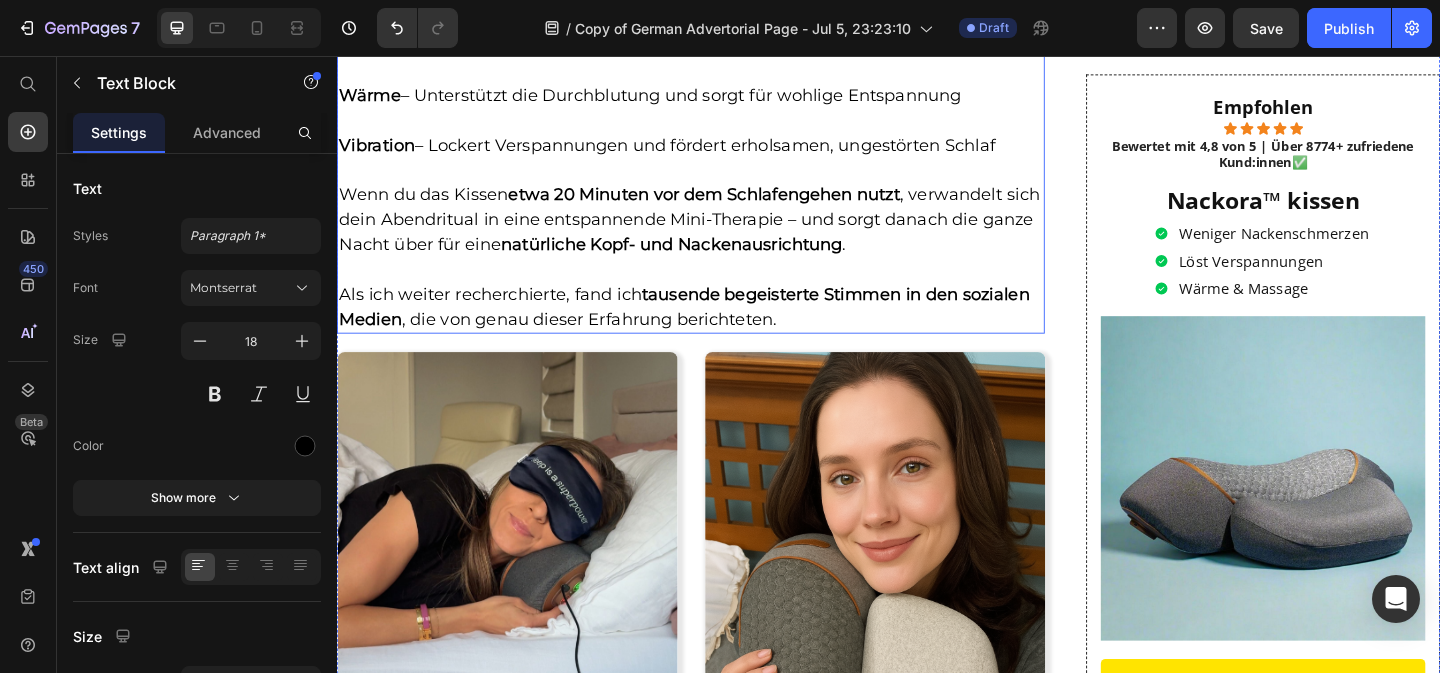 click on "Seine spezielle  NackoFusion™-Technologie  kombiniert drei bewährte Entspannungsreize in einem einzigen Kissen:" at bounding box center [722, -49] 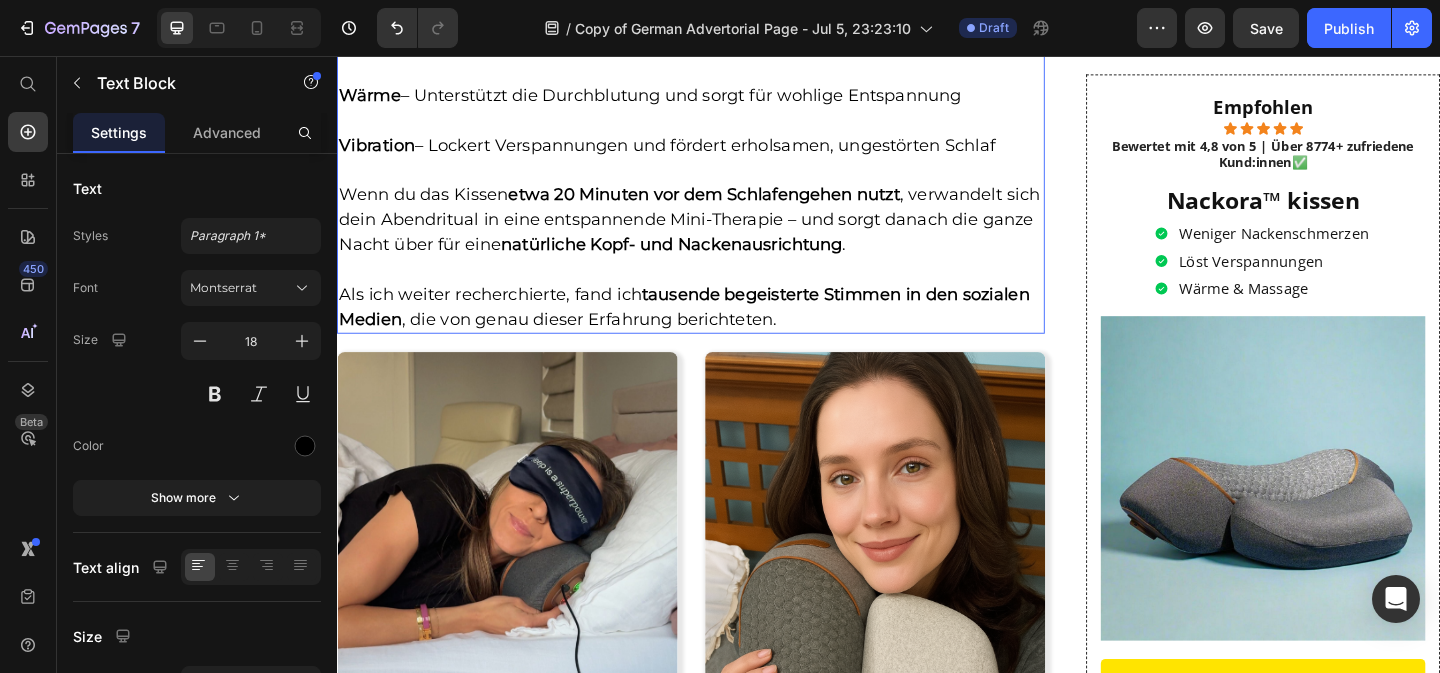 scroll, scrollTop: 0, scrollLeft: 0, axis: both 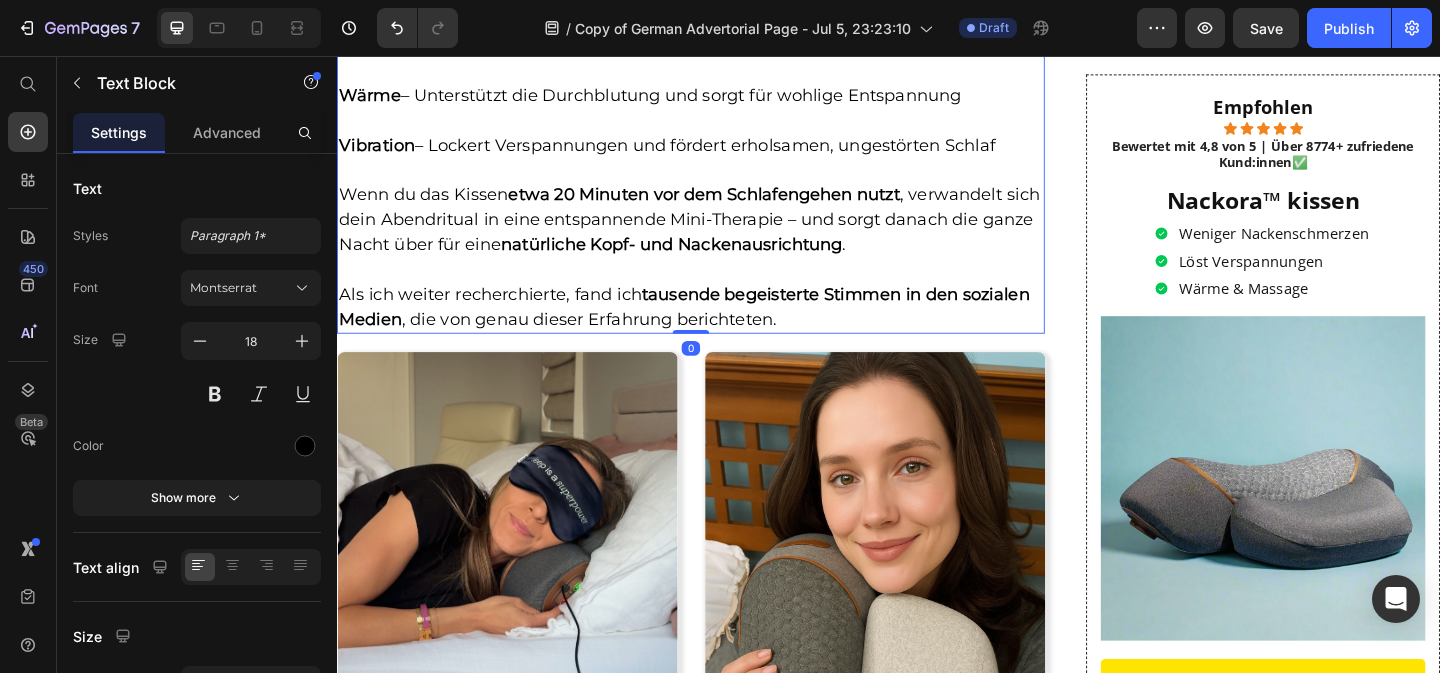 click on "Seine spezielle  NackoFusion™-Technologie  kombiniert drei bewährte Entspannungsreize in einem einzigen Kissen:" at bounding box center [722, -49] 